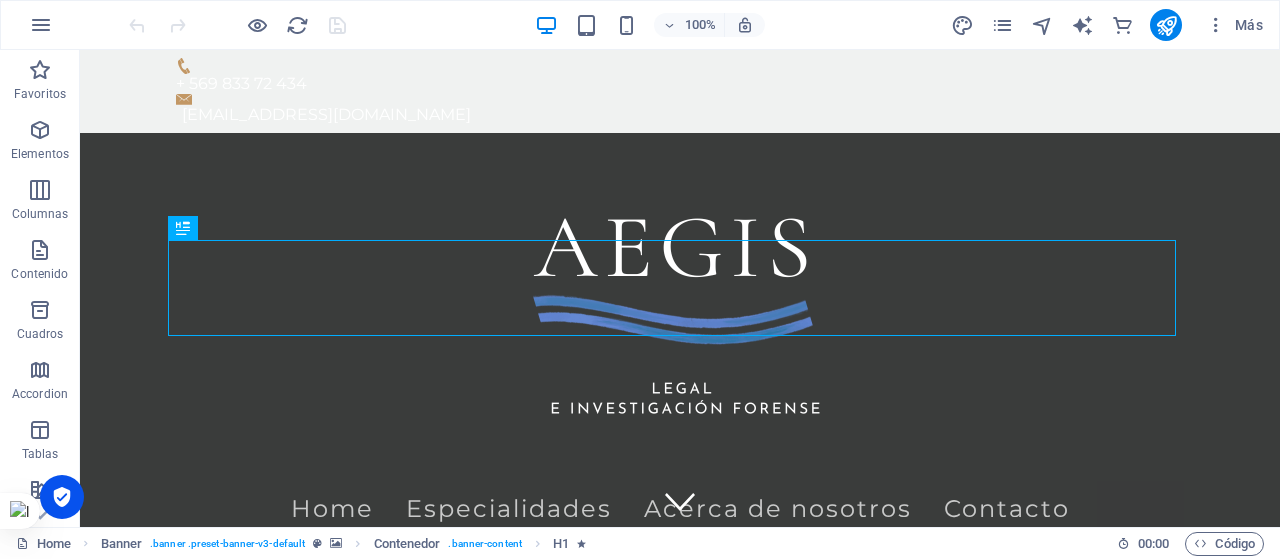 scroll, scrollTop: 428, scrollLeft: 0, axis: vertical 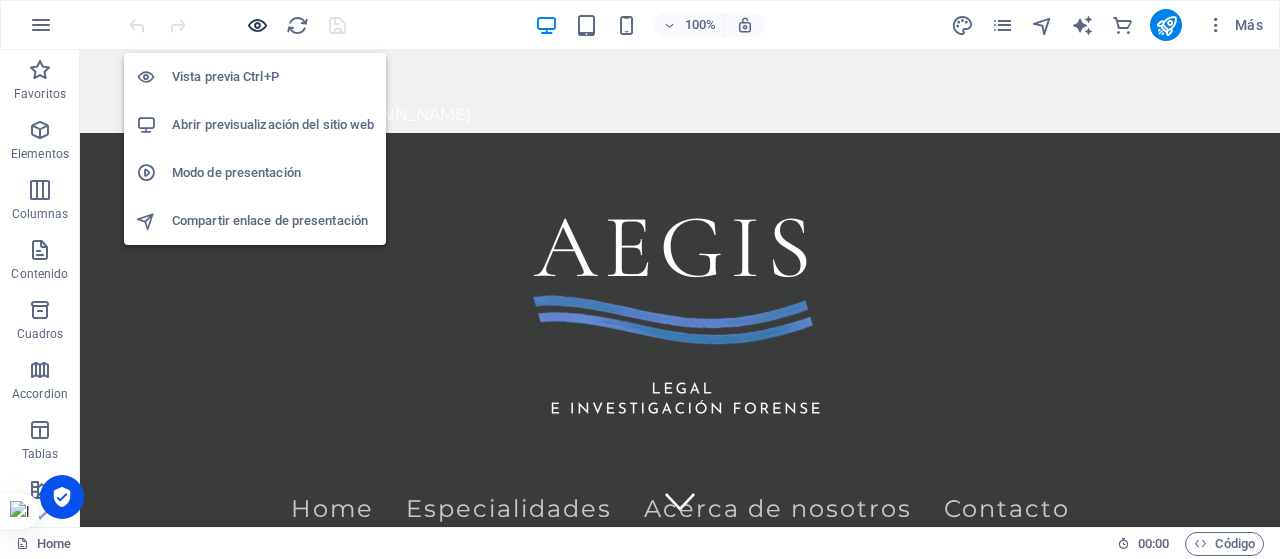 click at bounding box center [257, 25] 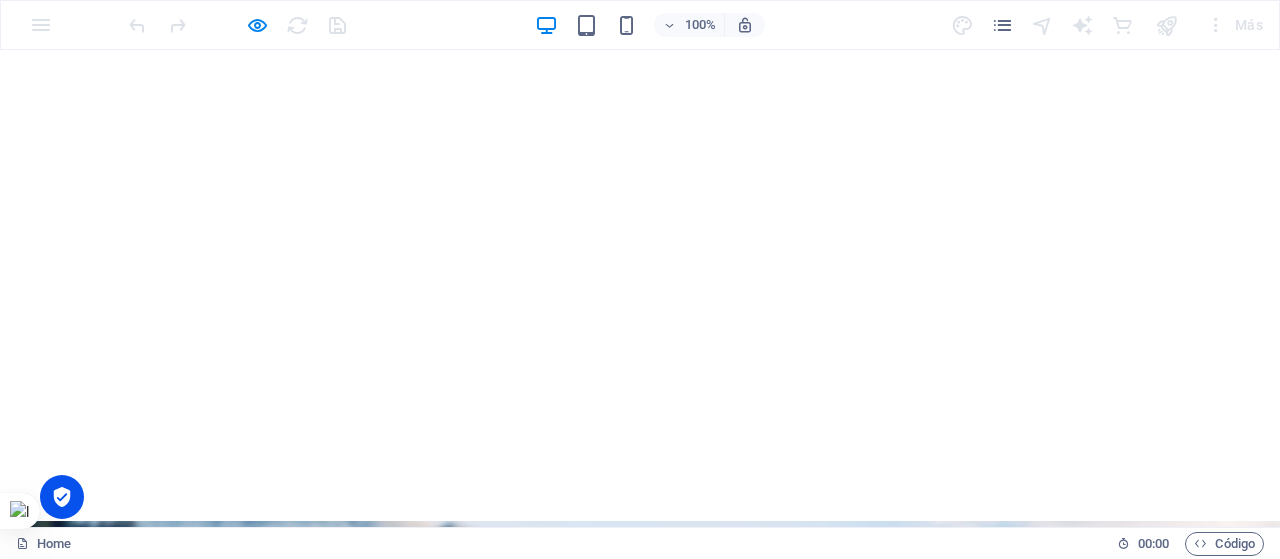 scroll, scrollTop: 3361, scrollLeft: 0, axis: vertical 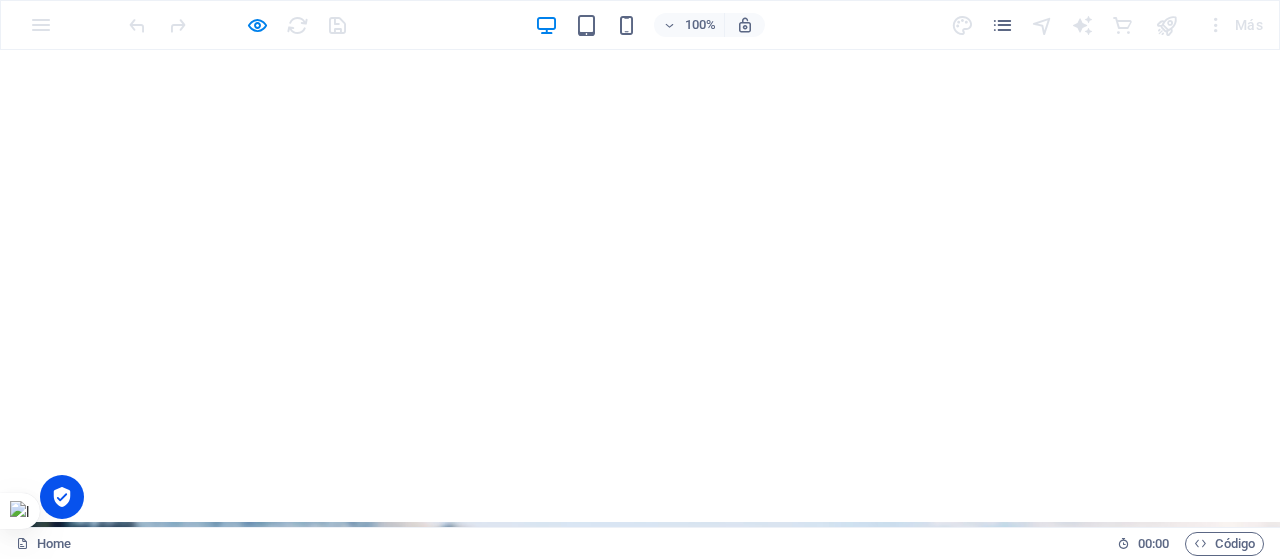 click on "Investigamos los hechos de situaciones internas de su corporación, detectando vulnerabilidades, responsables y cómplices." at bounding box center [640, 3340] 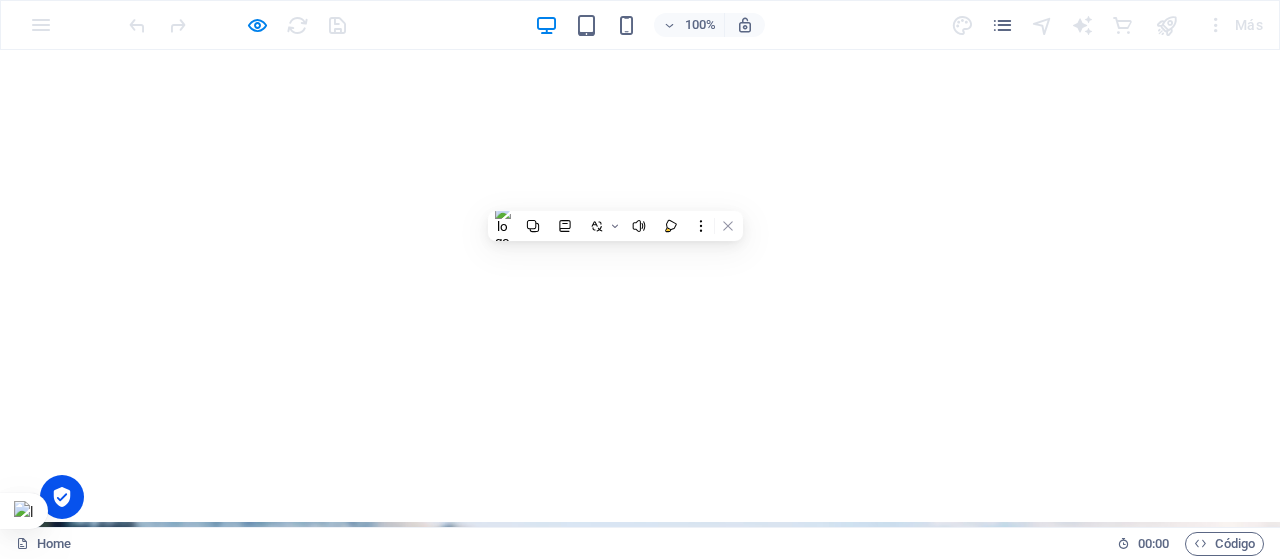 click on "Investigamos los hechos de situaciones internas de su corporación, detectando vulnerabilidades, responsables y cómplices." at bounding box center (640, 3349) 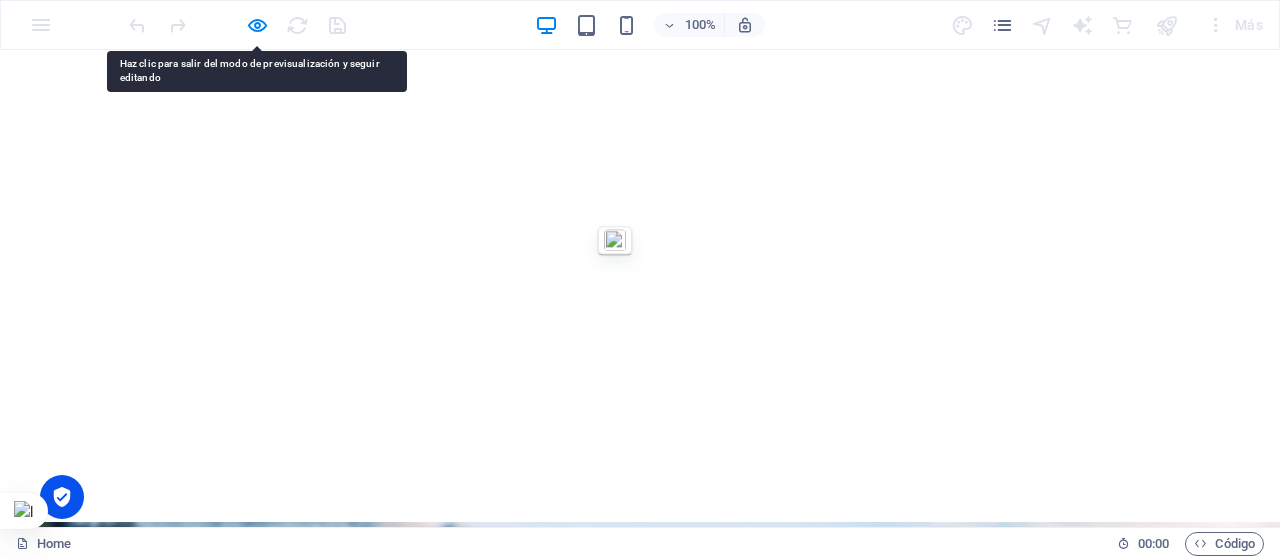 click at bounding box center [237, 25] 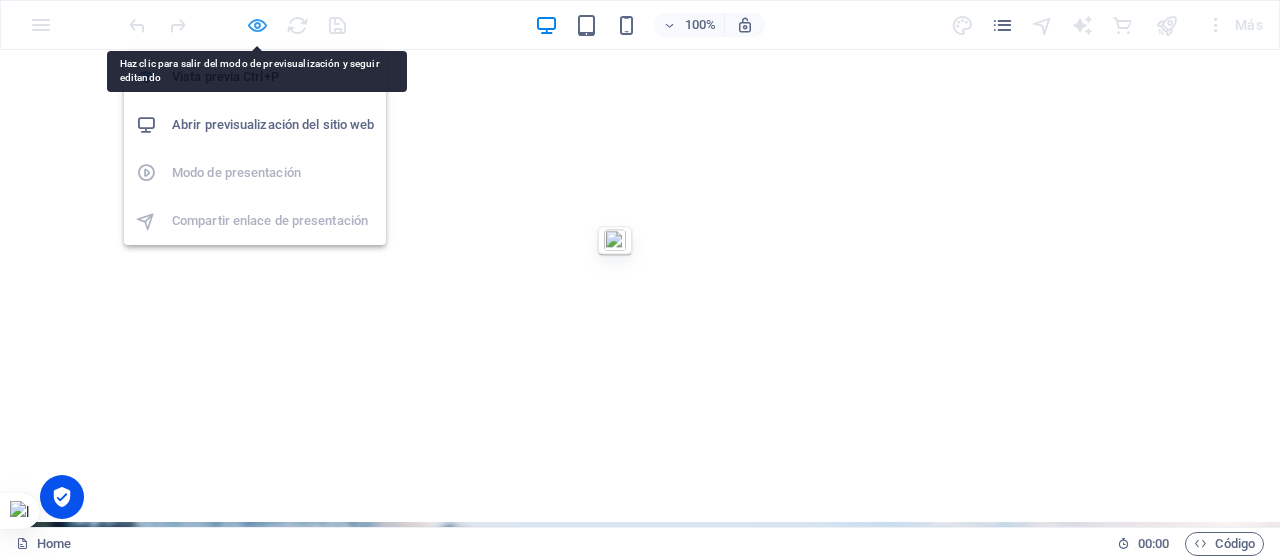 click at bounding box center [257, 25] 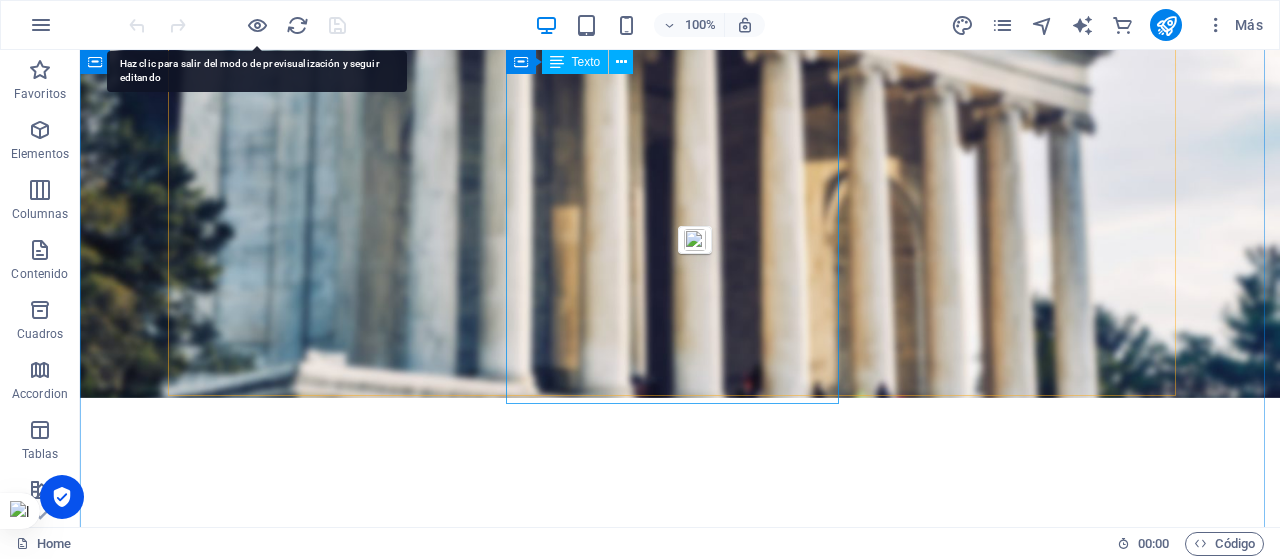 click on "Investigamos los hechos de situaciones internas de su corporación, detectando vulnerabilidades, responsables y cómplices.   Conocer más" at bounding box center (679, 3311) 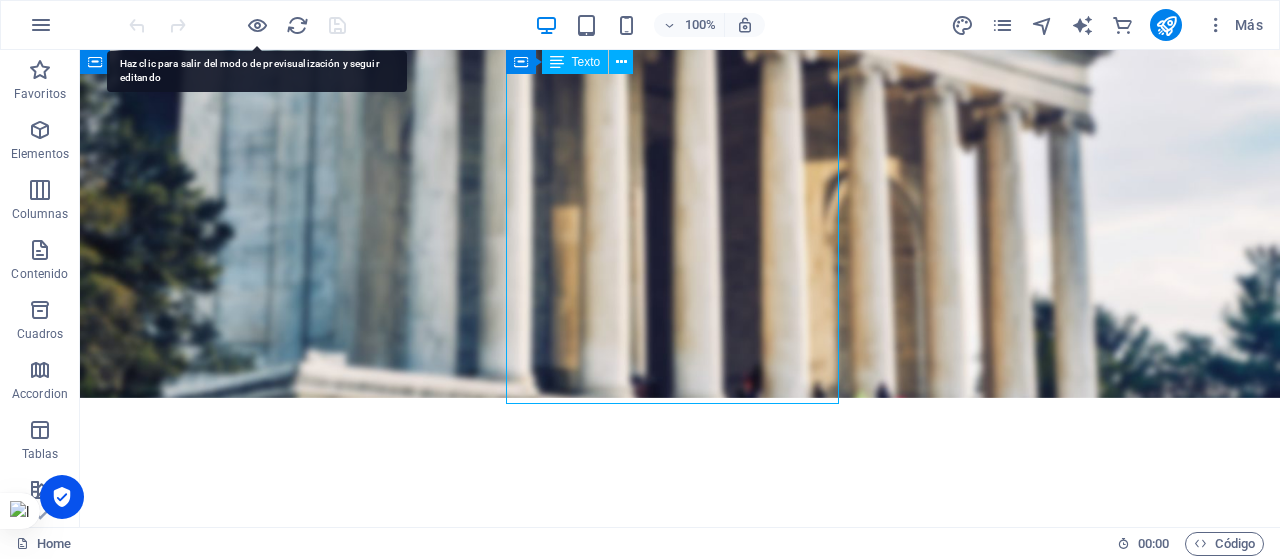 click on "Investigamos los hechos de situaciones internas de su corporación, detectando vulnerabilidades, responsables y cómplices.   Conocer más" at bounding box center (679, 3311) 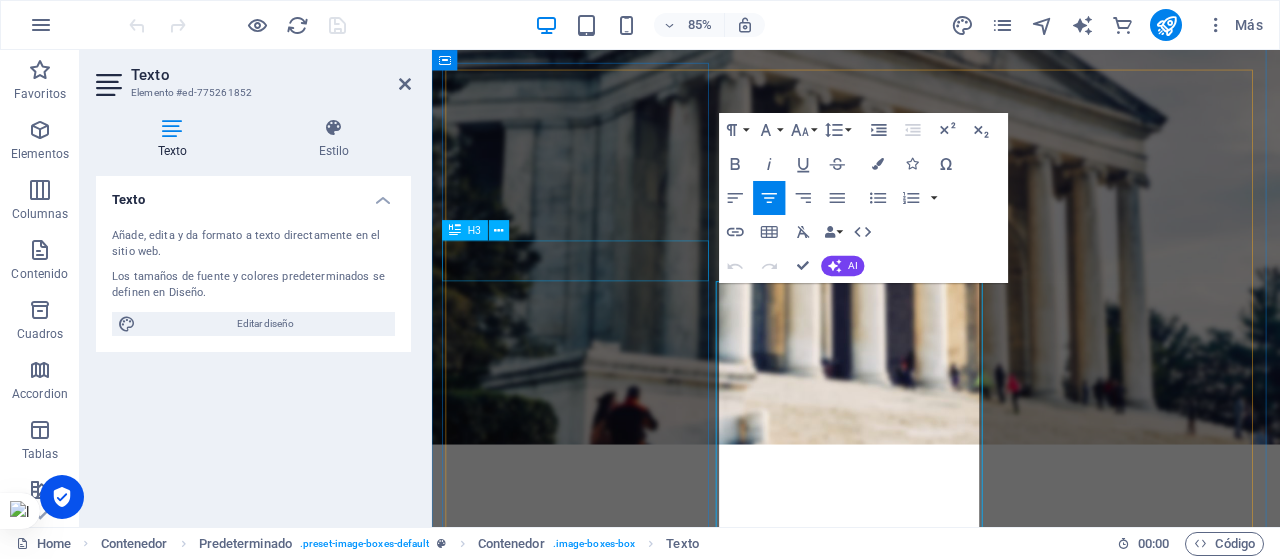 scroll, scrollTop: 3686, scrollLeft: 0, axis: vertical 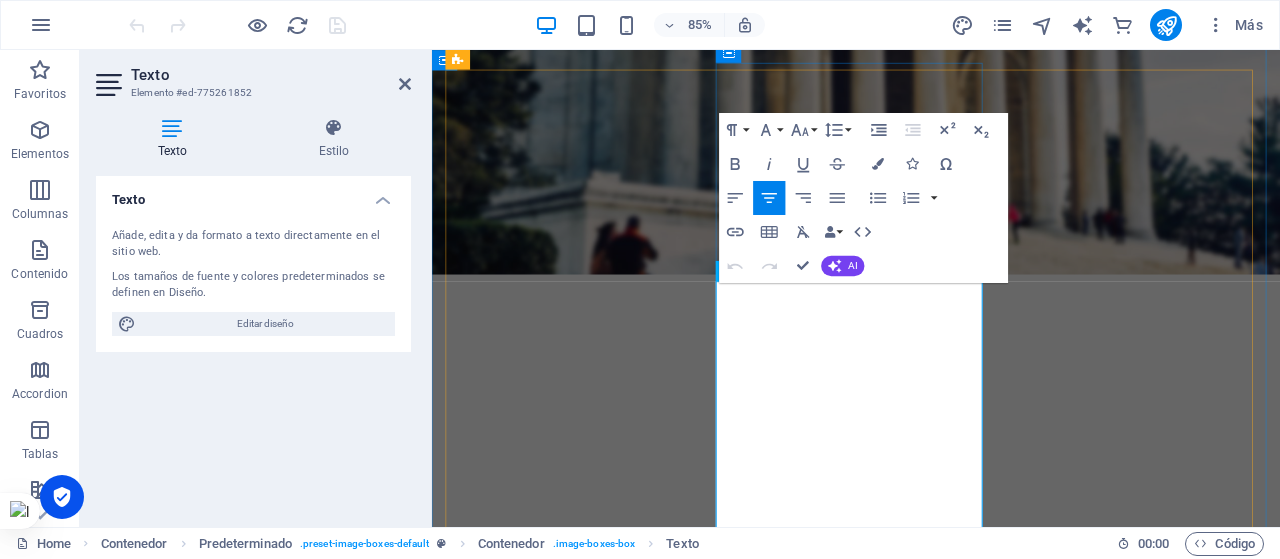 click on "Investigamos los hechos de situaciones internas de su corporación, detectando vulnerabilidades, responsables y cómplices." at bounding box center [930, 3323] 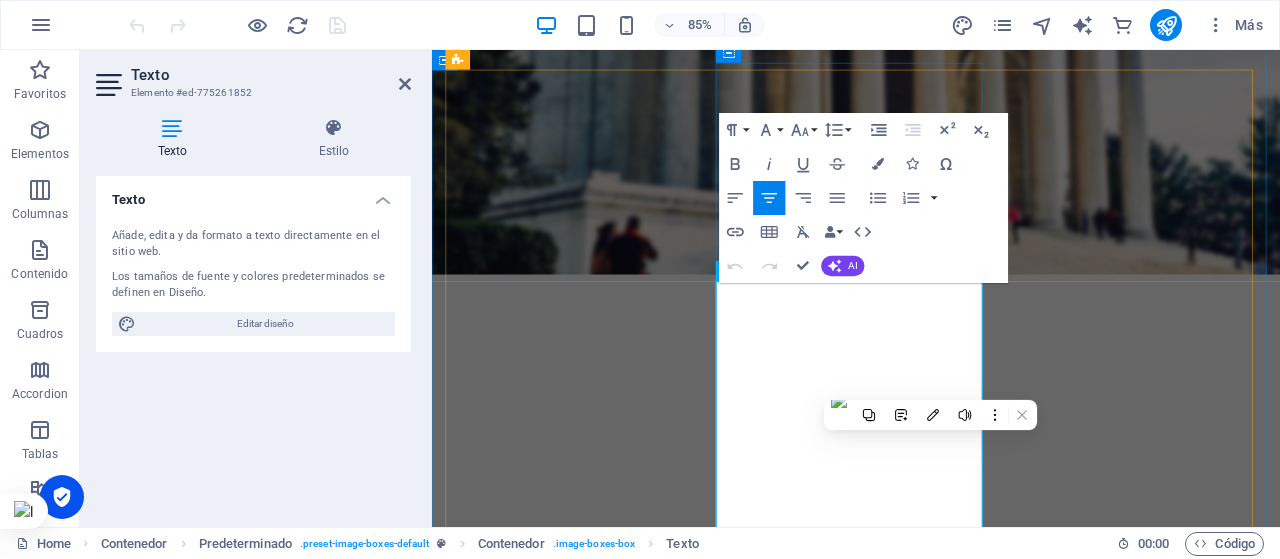 click on "Investigamos los hechos de situaciones internas de su corporación, detectando vulnerabilidades, responsables y cómplices." at bounding box center [930, 3323] 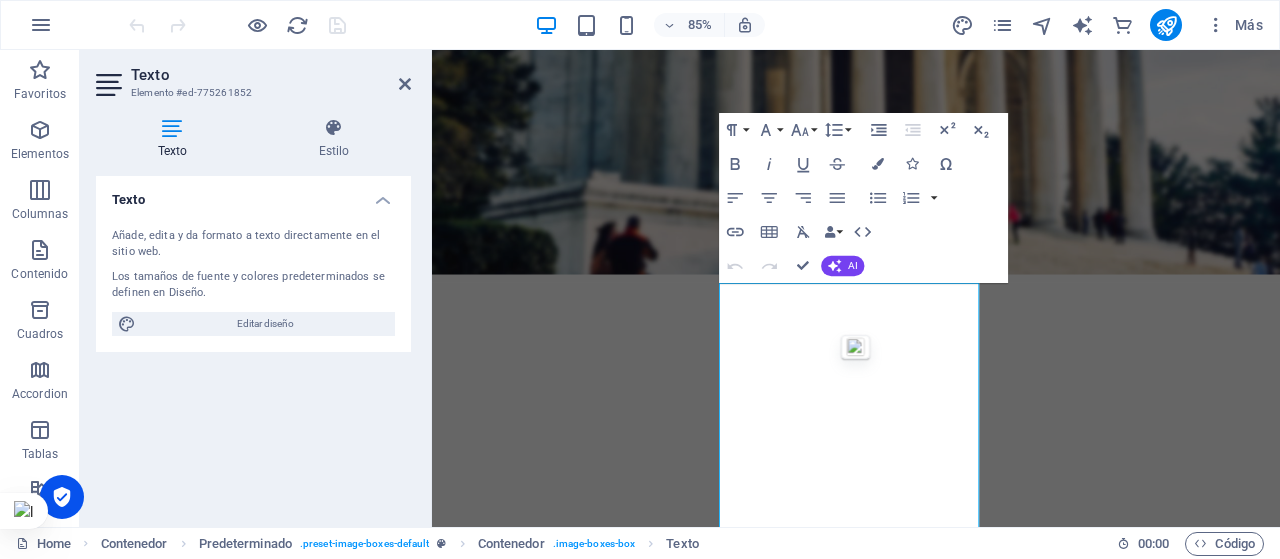 click at bounding box center [930, 399] 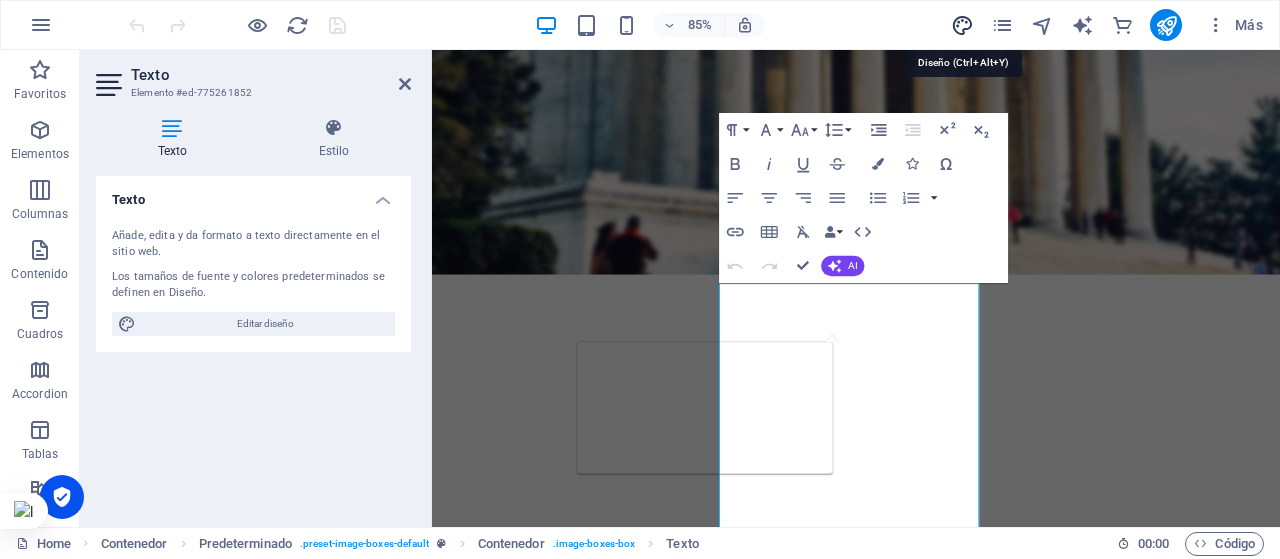 click at bounding box center [962, 25] 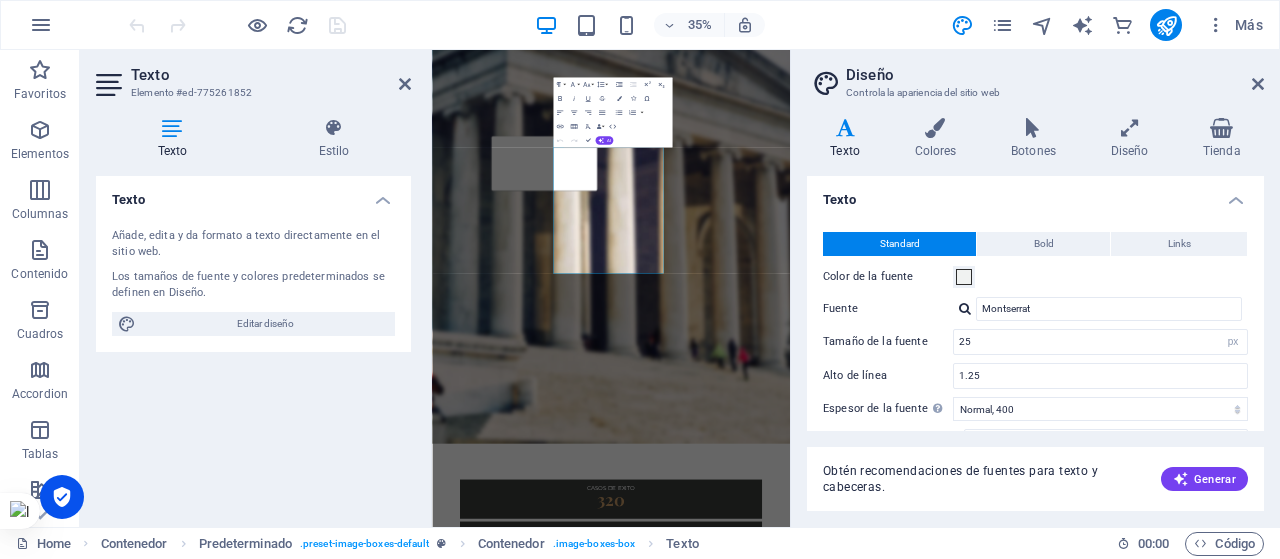 scroll, scrollTop: 3589, scrollLeft: 0, axis: vertical 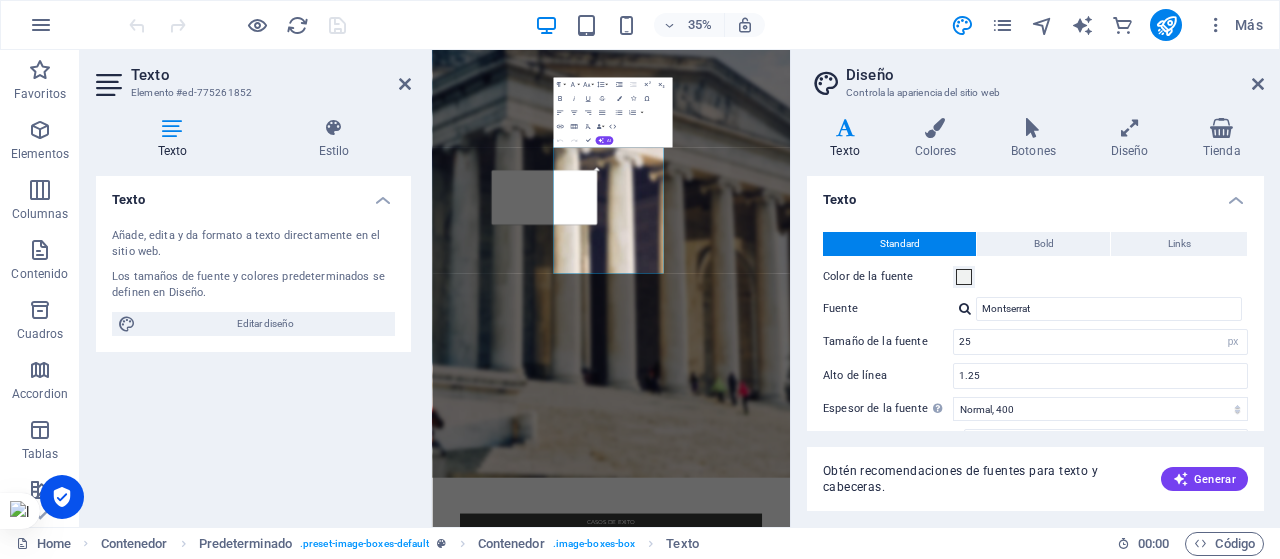 click on "Texto" at bounding box center [849, 139] 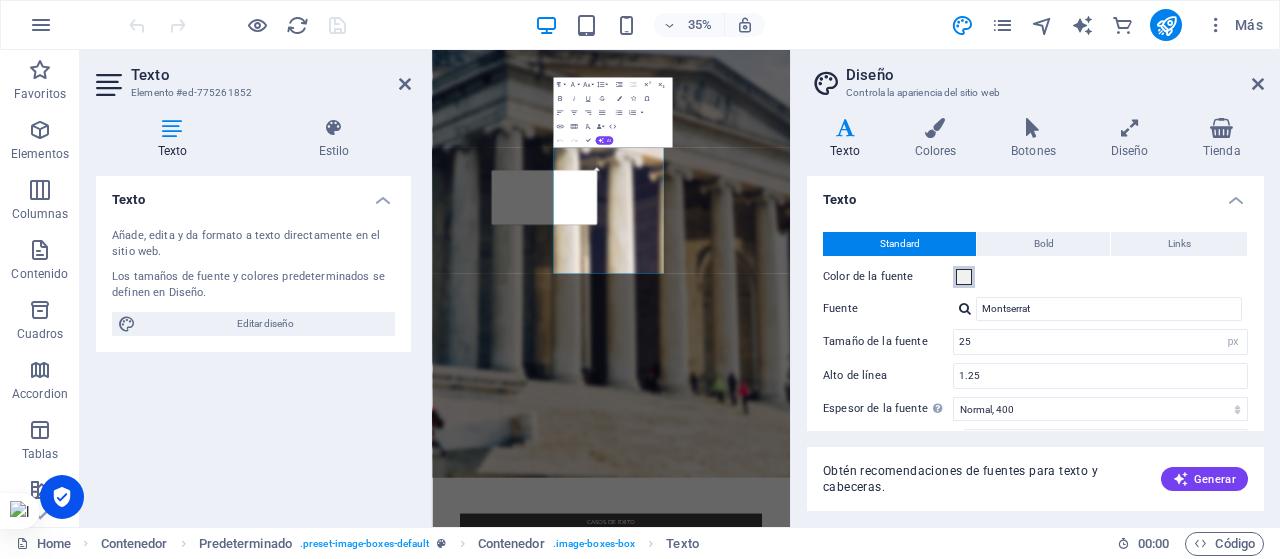 click at bounding box center [964, 277] 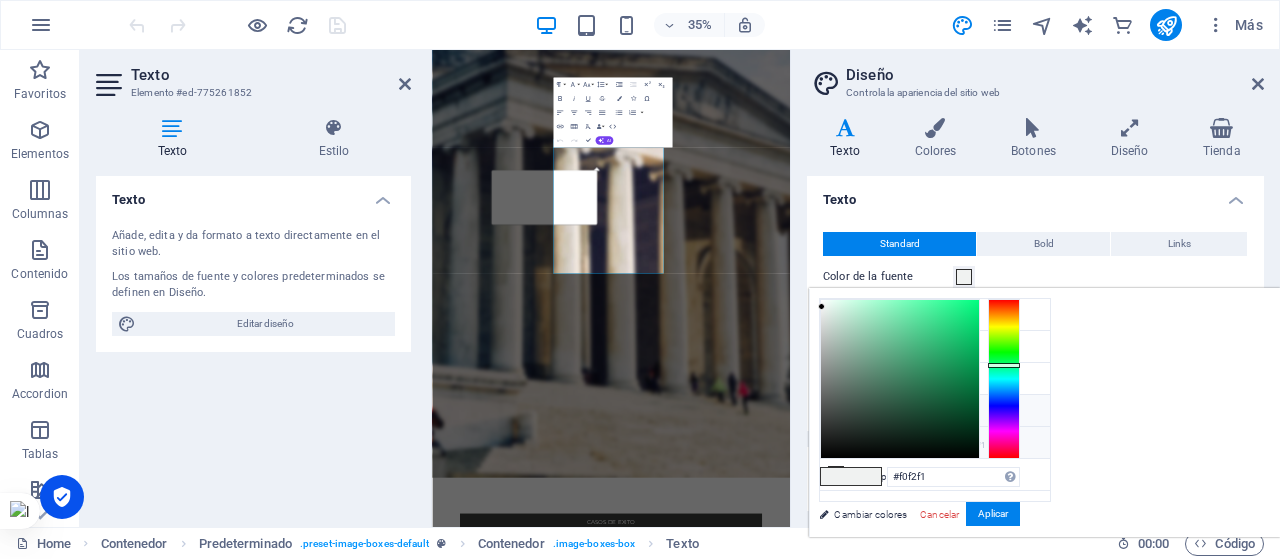 click on "Color de la fuente
#5a5c5b" at bounding box center (935, 411) 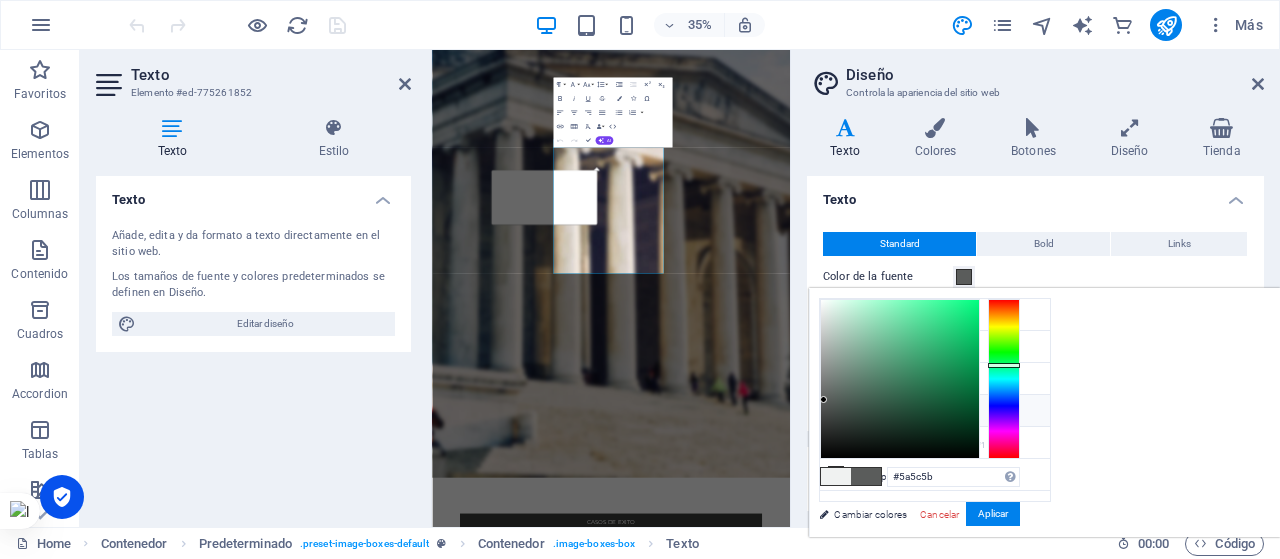 click at bounding box center [866, 476] 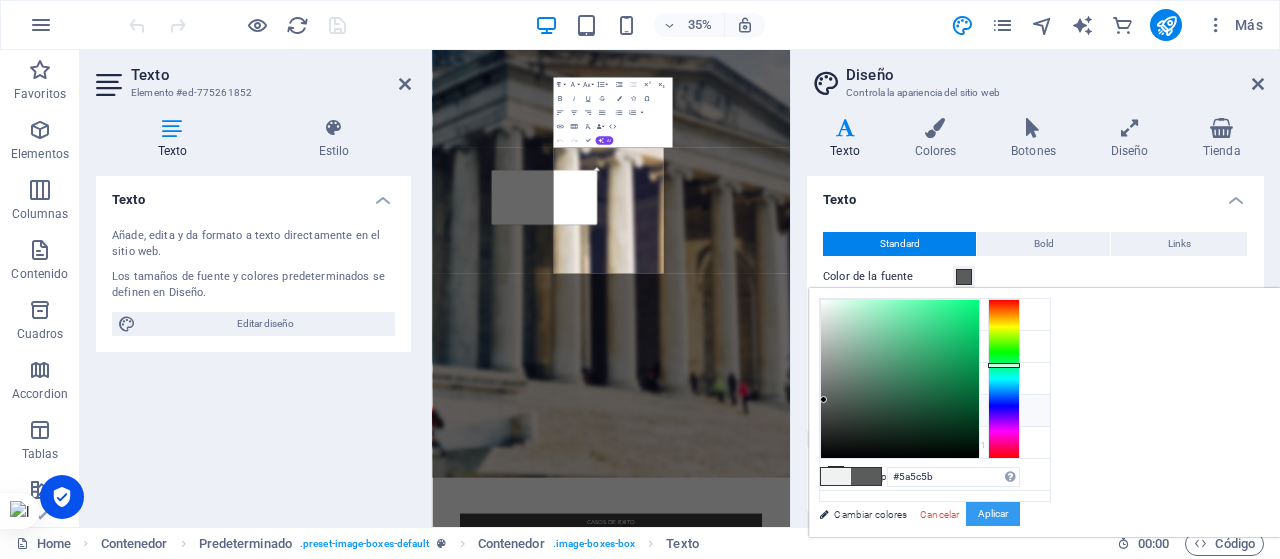 click on "Aplicar" at bounding box center (993, 514) 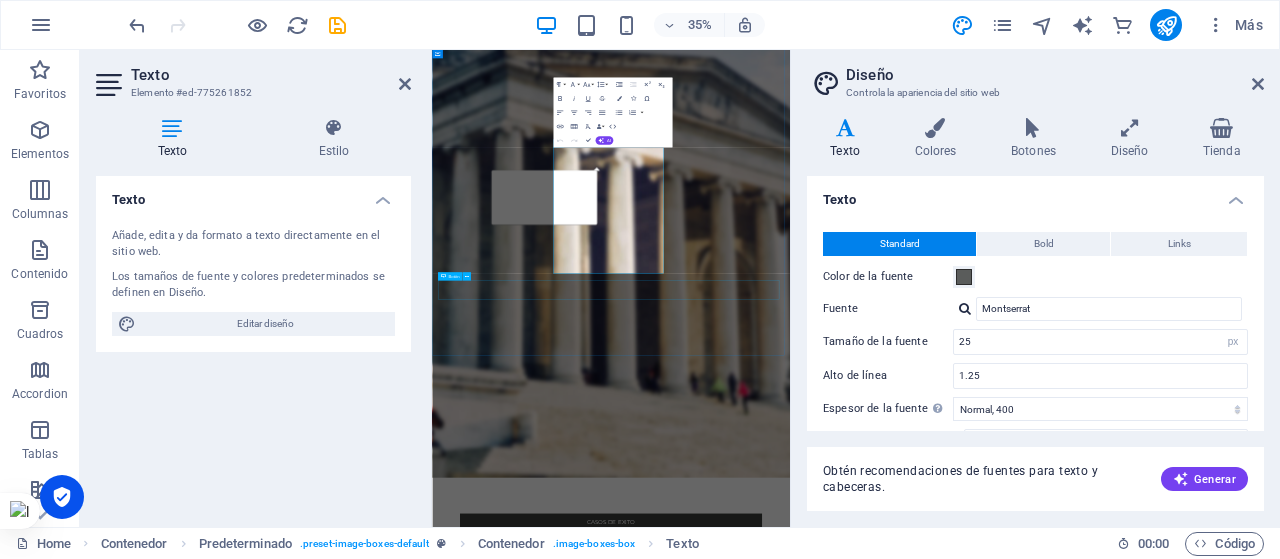 click on "Ver todas las áreas de desempeño" at bounding box center [943, 4920] 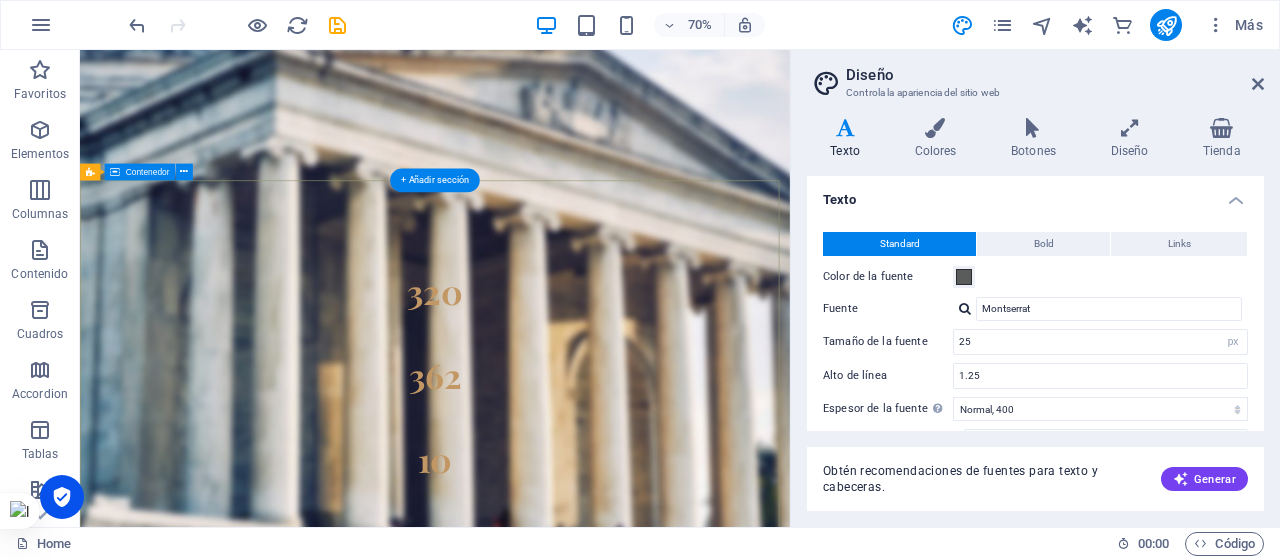 scroll, scrollTop: 4226, scrollLeft: 0, axis: vertical 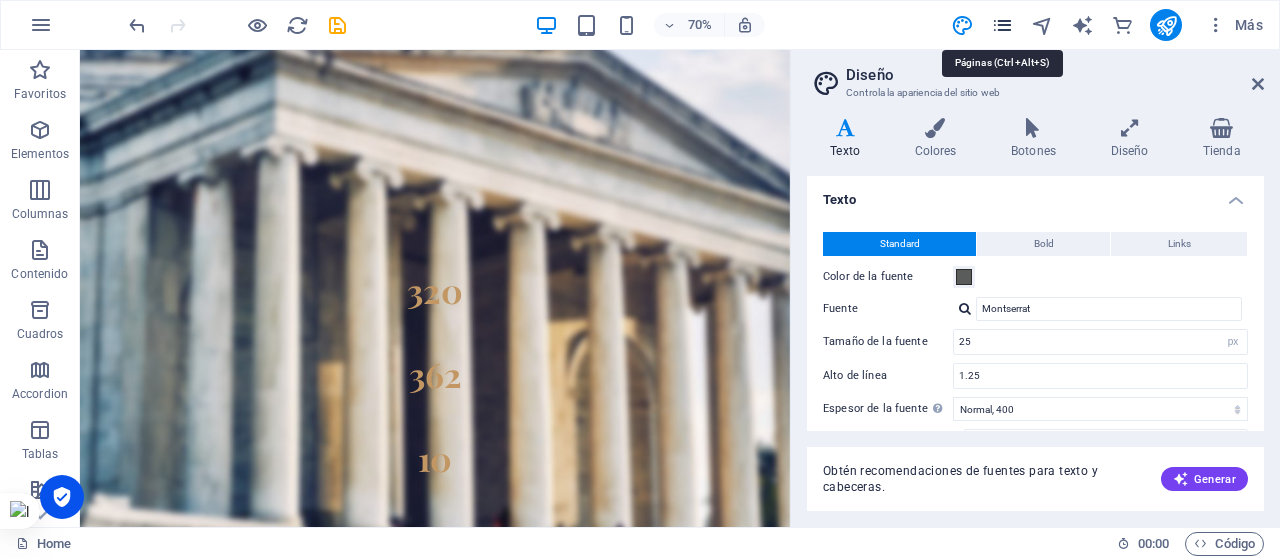 click at bounding box center [1002, 25] 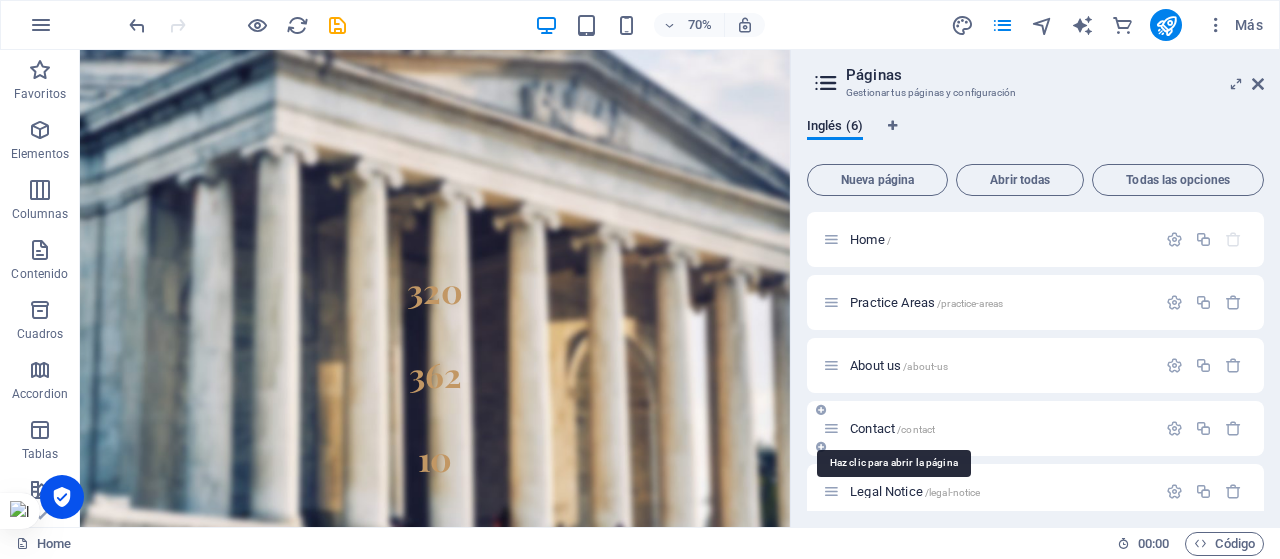 click on "Contact /contact" at bounding box center [892, 428] 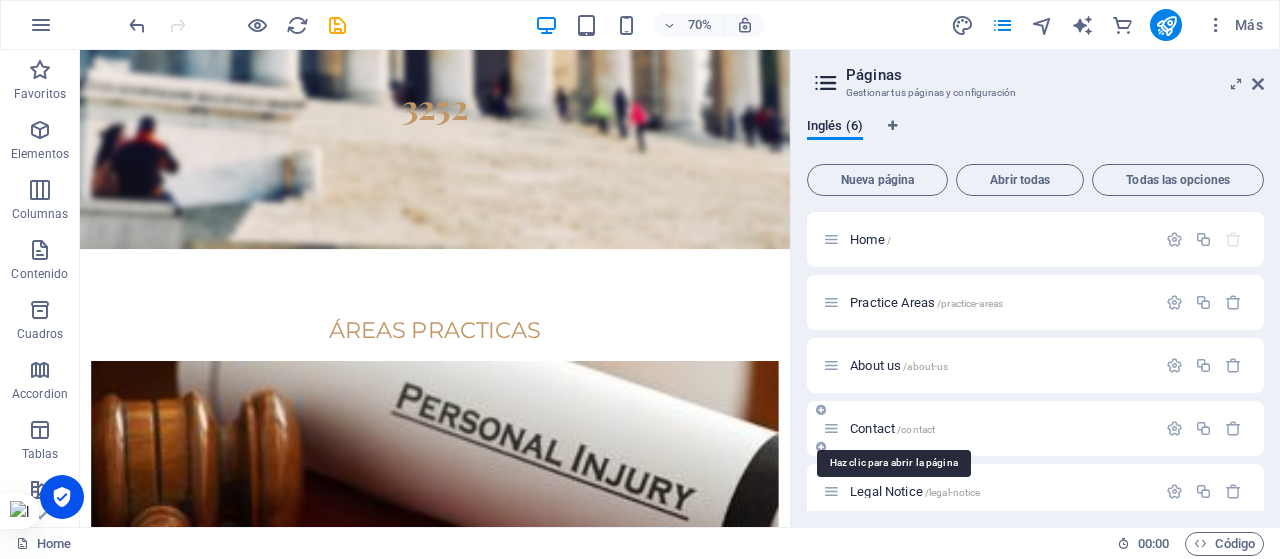 scroll, scrollTop: 0, scrollLeft: 0, axis: both 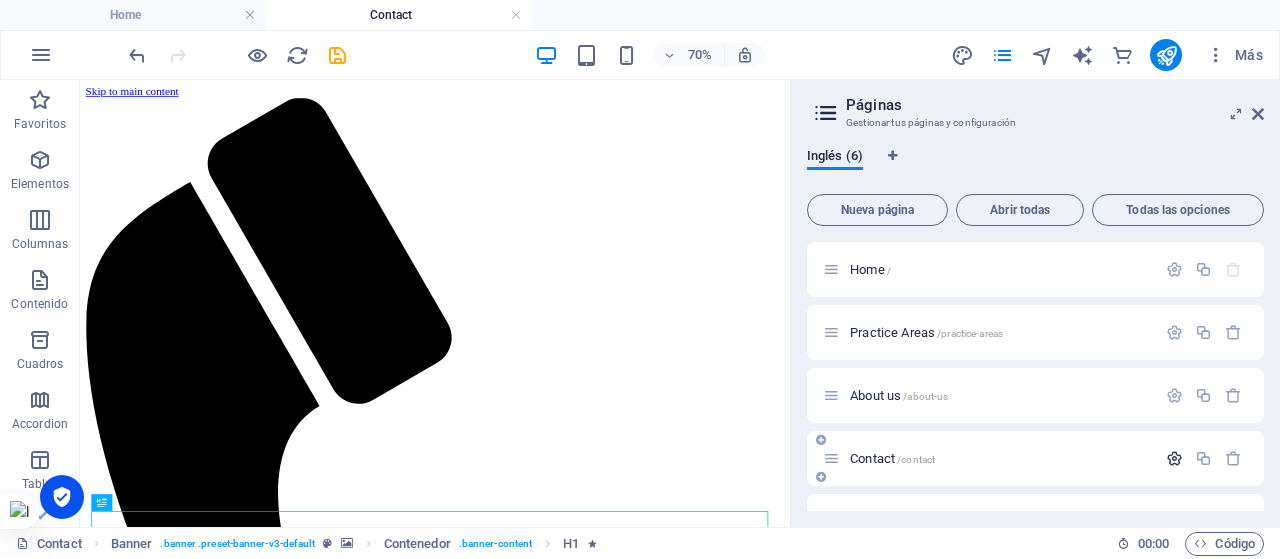 click at bounding box center [1174, 458] 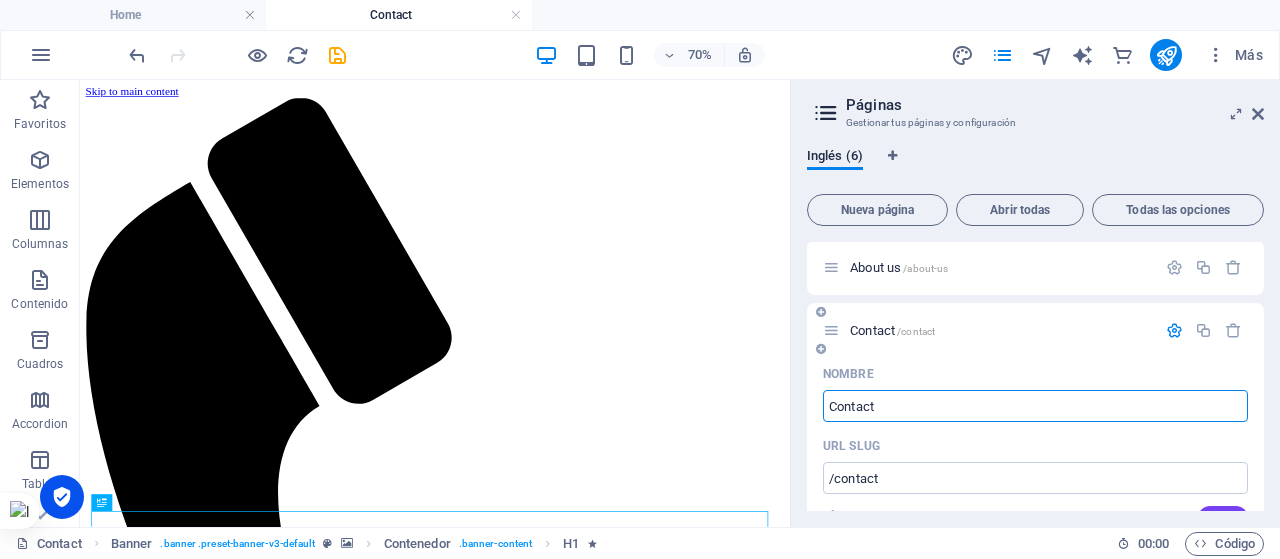 scroll, scrollTop: 0, scrollLeft: 0, axis: both 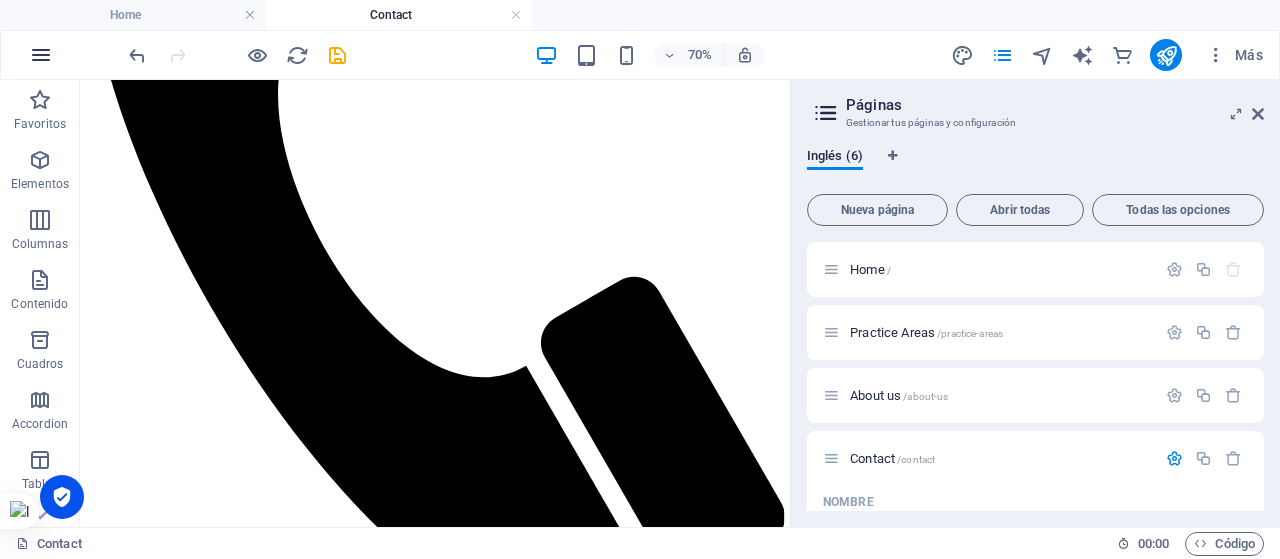 click at bounding box center [41, 55] 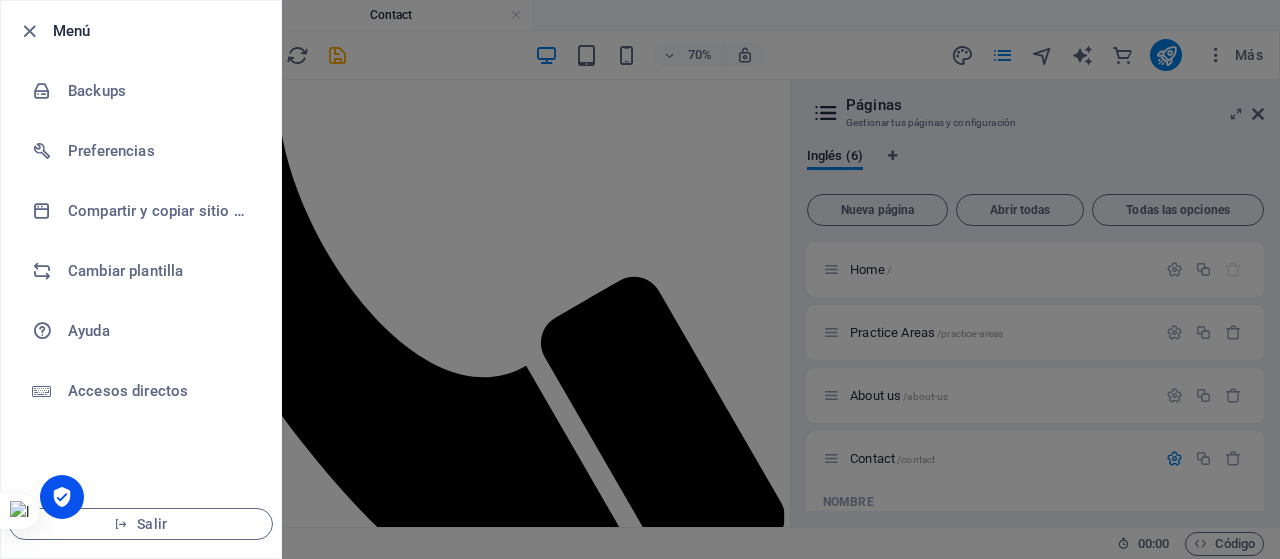 click at bounding box center [640, 279] 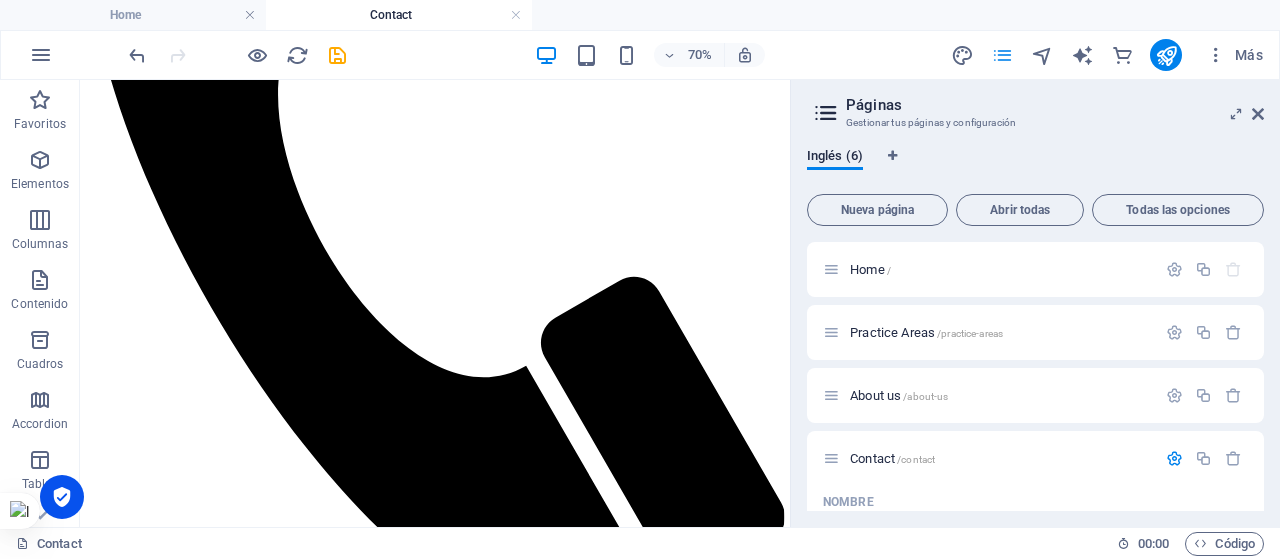 click at bounding box center (1002, 55) 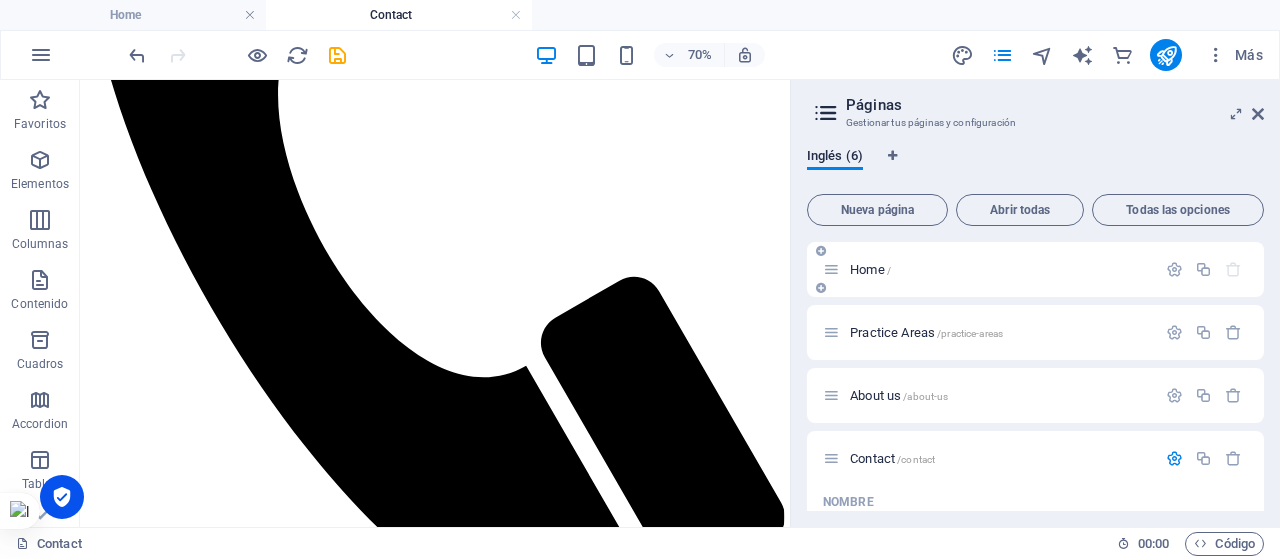 click on "Home /" at bounding box center [989, 269] 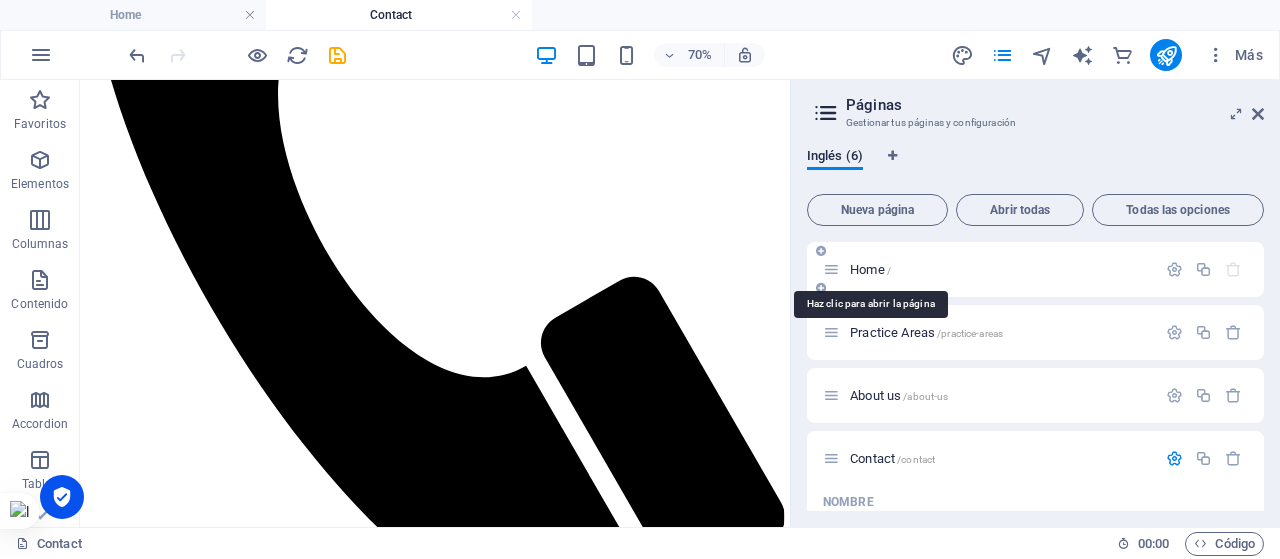 click on "Home /" at bounding box center (870, 269) 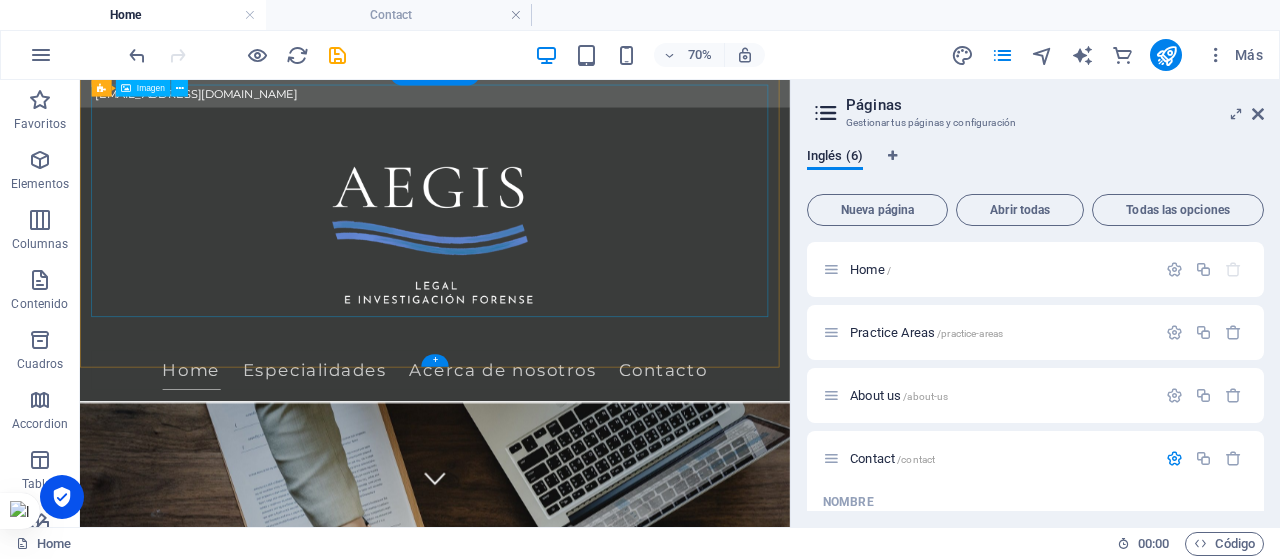 scroll, scrollTop: 0, scrollLeft: 0, axis: both 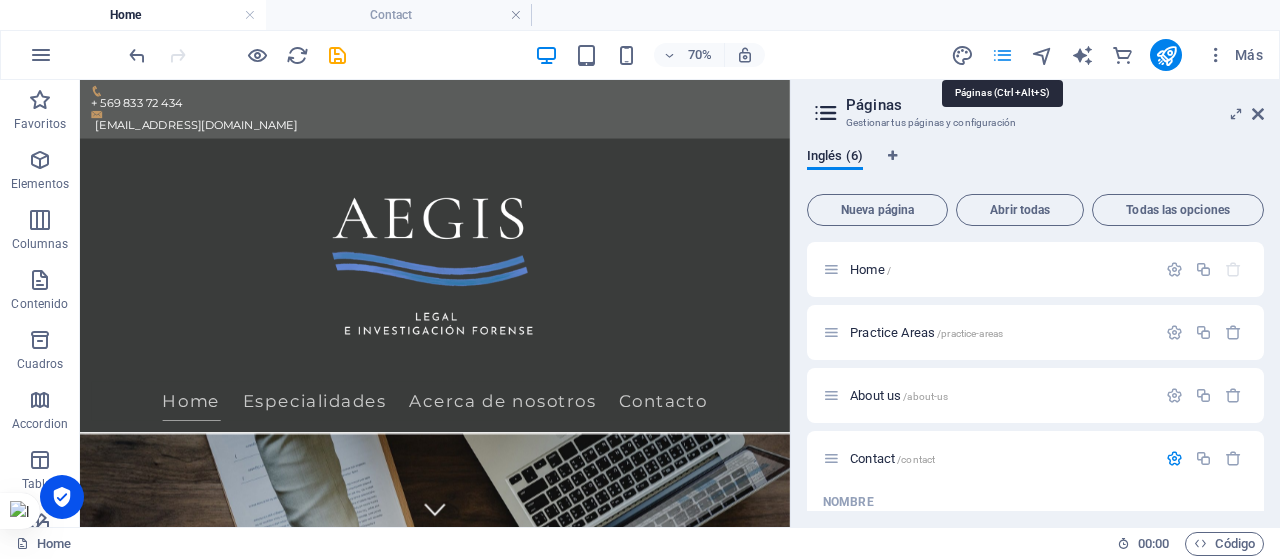 click at bounding box center (1002, 55) 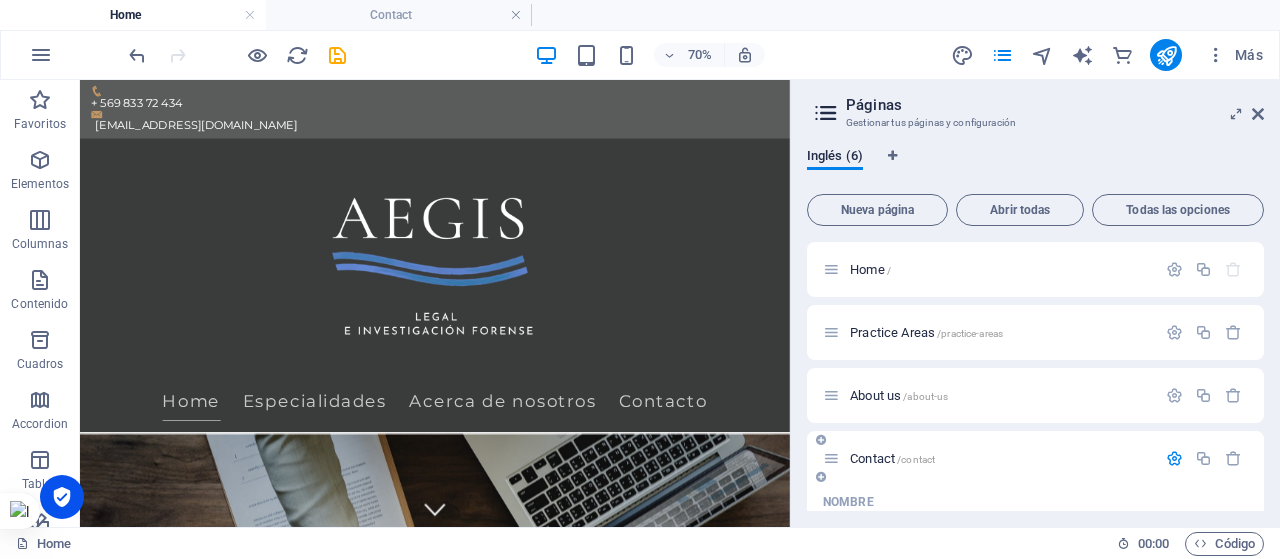 click on "Contact /contact" at bounding box center (892, 458) 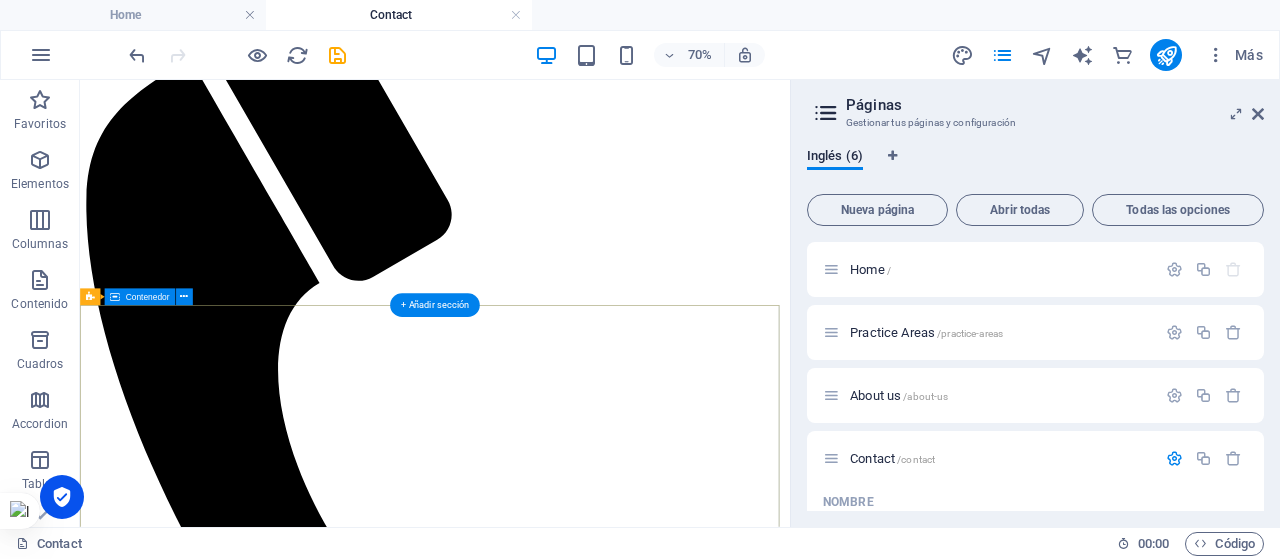 scroll, scrollTop: 0, scrollLeft: 0, axis: both 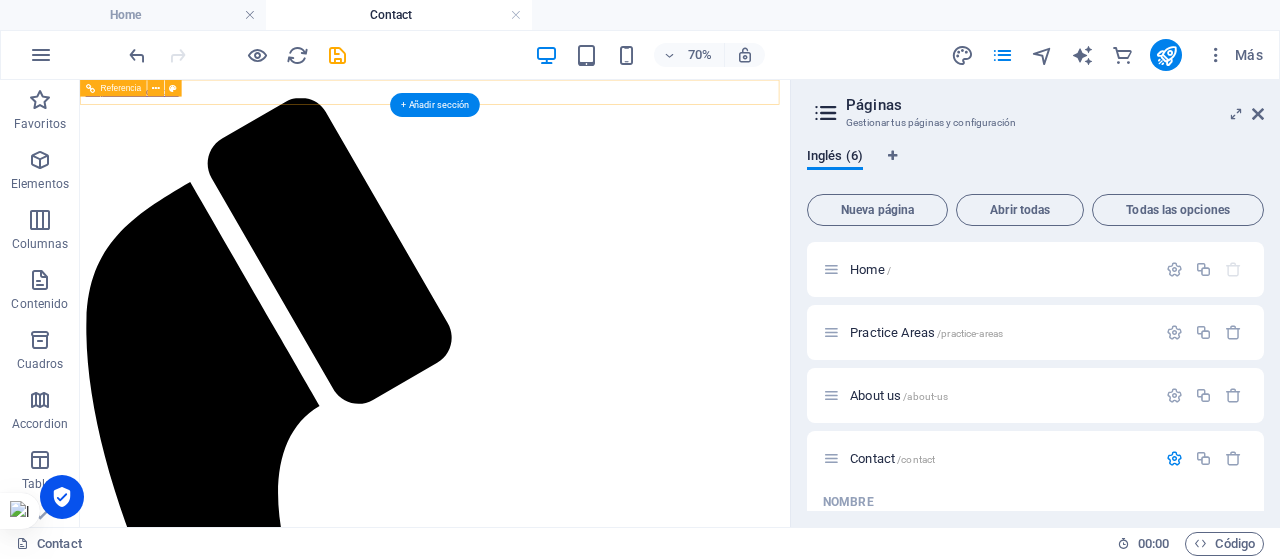 click on "+ 569 833 72 434 Gerencia@gestionaegis.cl" at bounding box center [587, 1155] 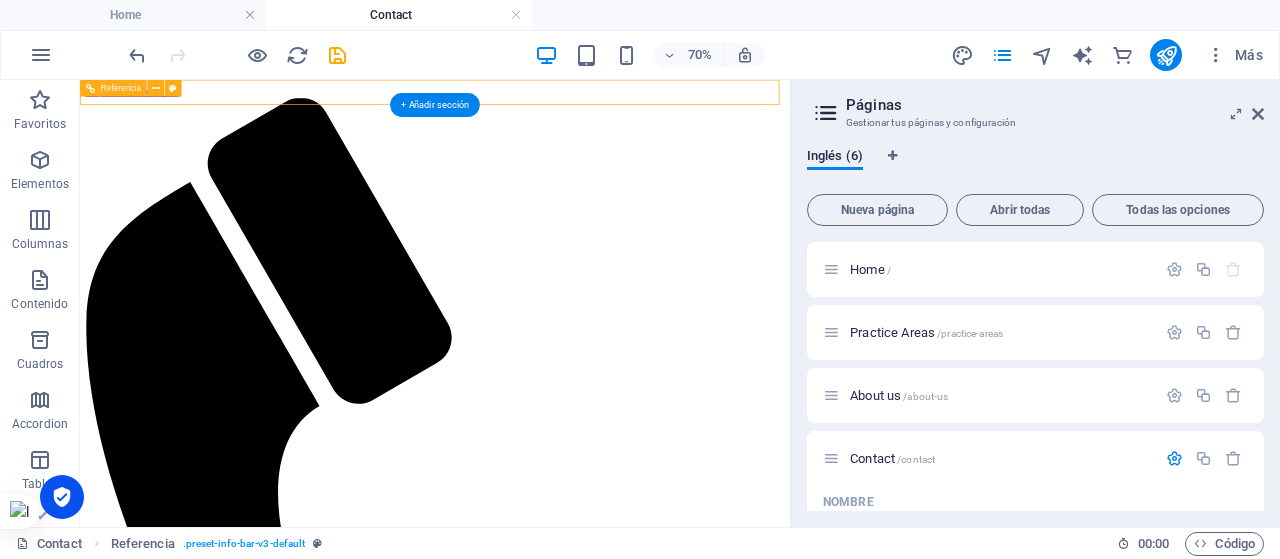 click on "+ 569 833 72 434 Gerencia@gestionaegis.cl" at bounding box center (587, 1155) 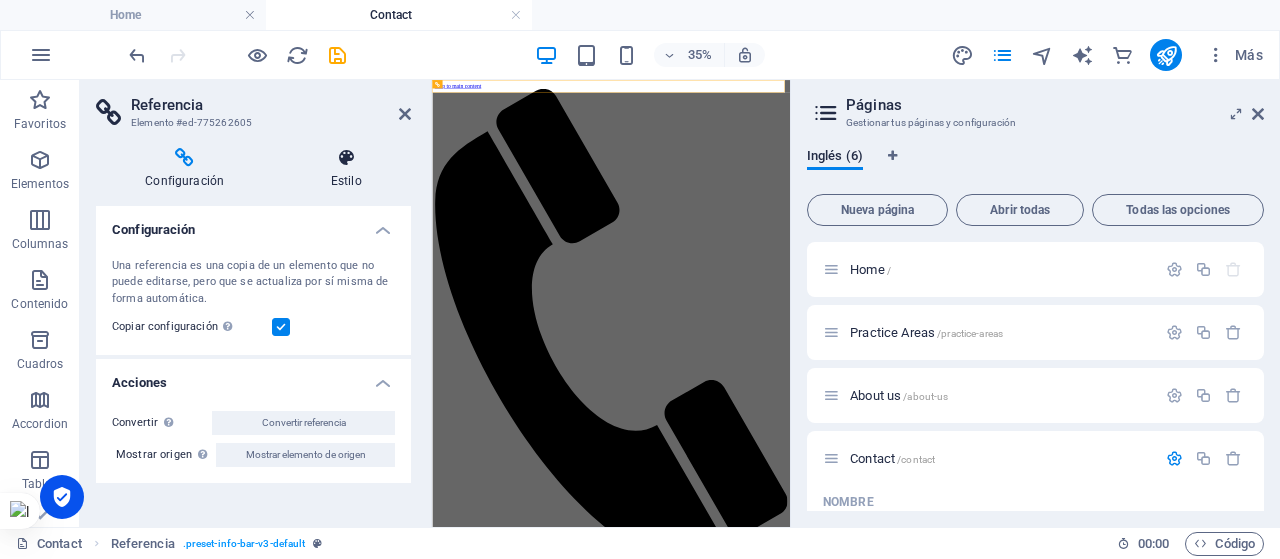 click on "Estilo" at bounding box center [346, 169] 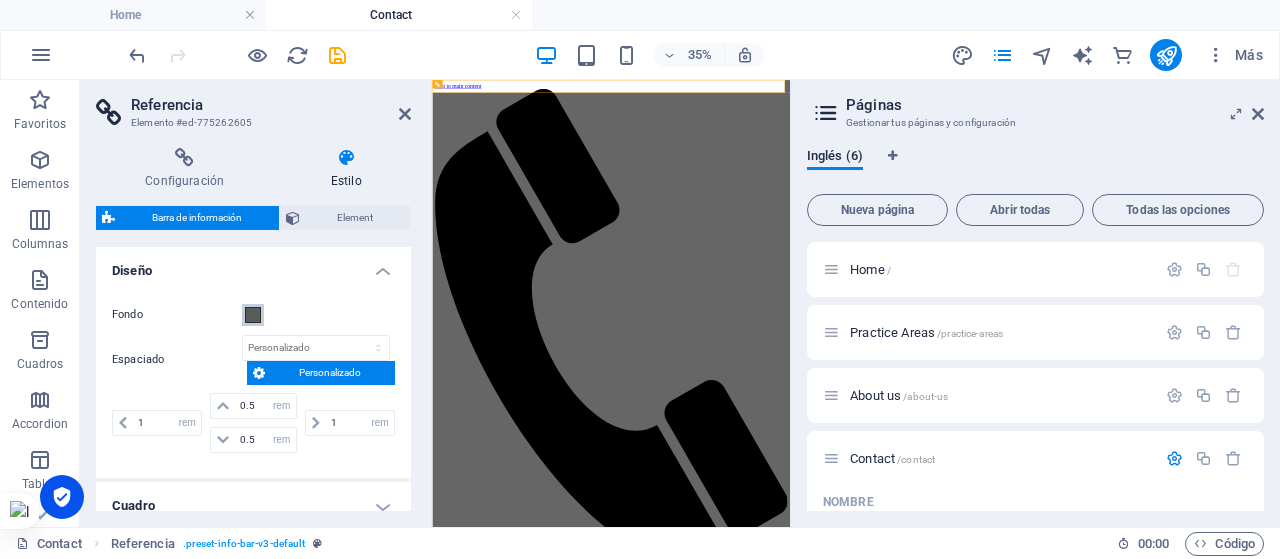 click at bounding box center [253, 315] 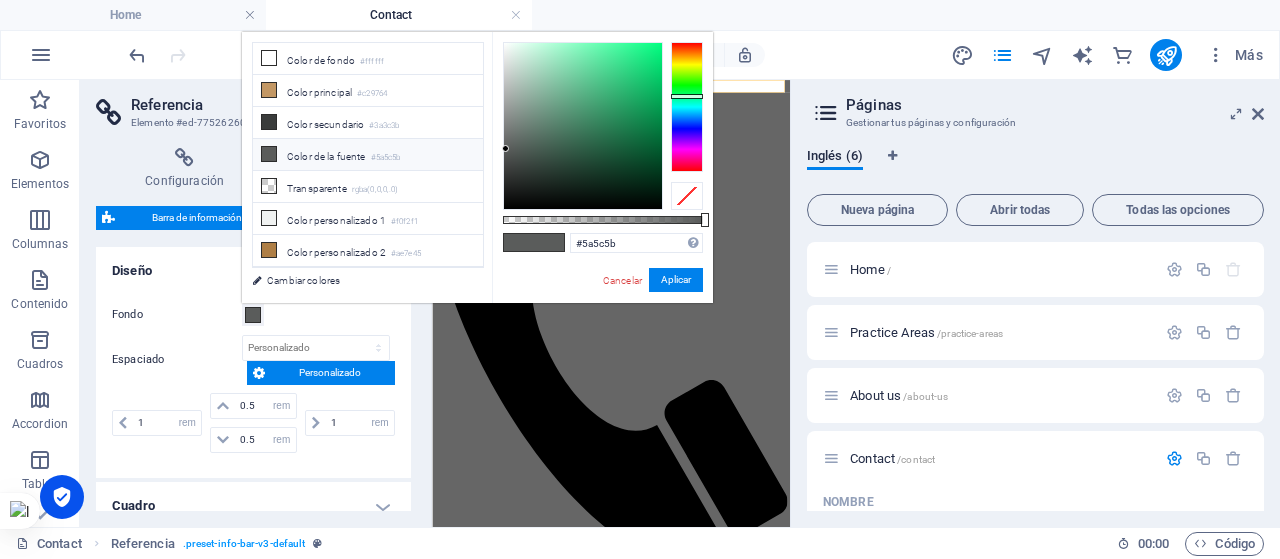 click on "Diseño" at bounding box center [253, 265] 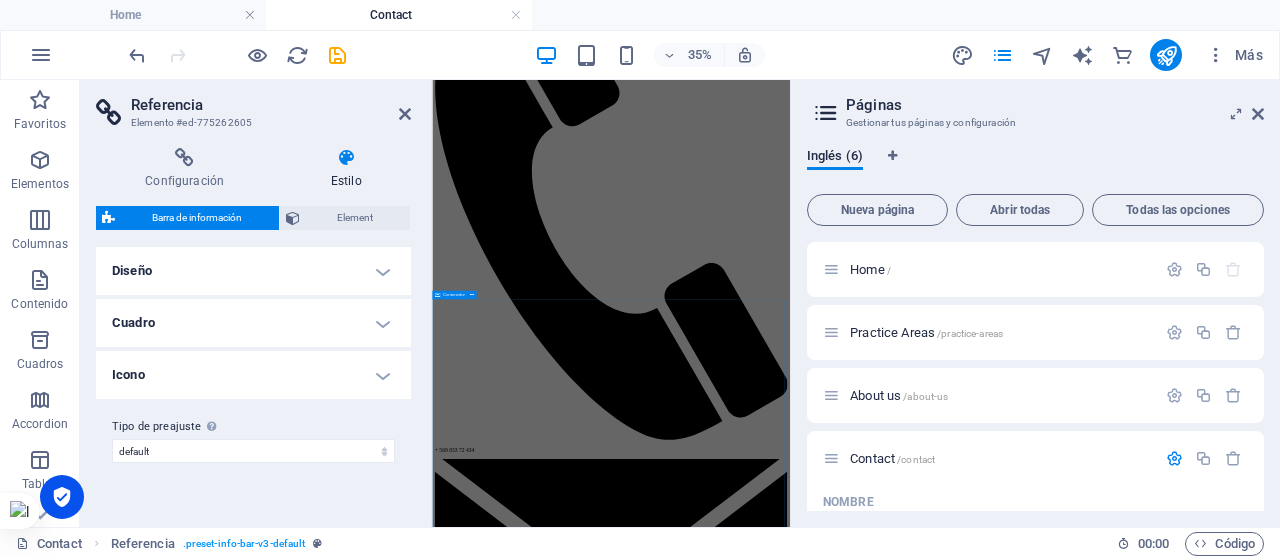 scroll, scrollTop: 340, scrollLeft: 0, axis: vertical 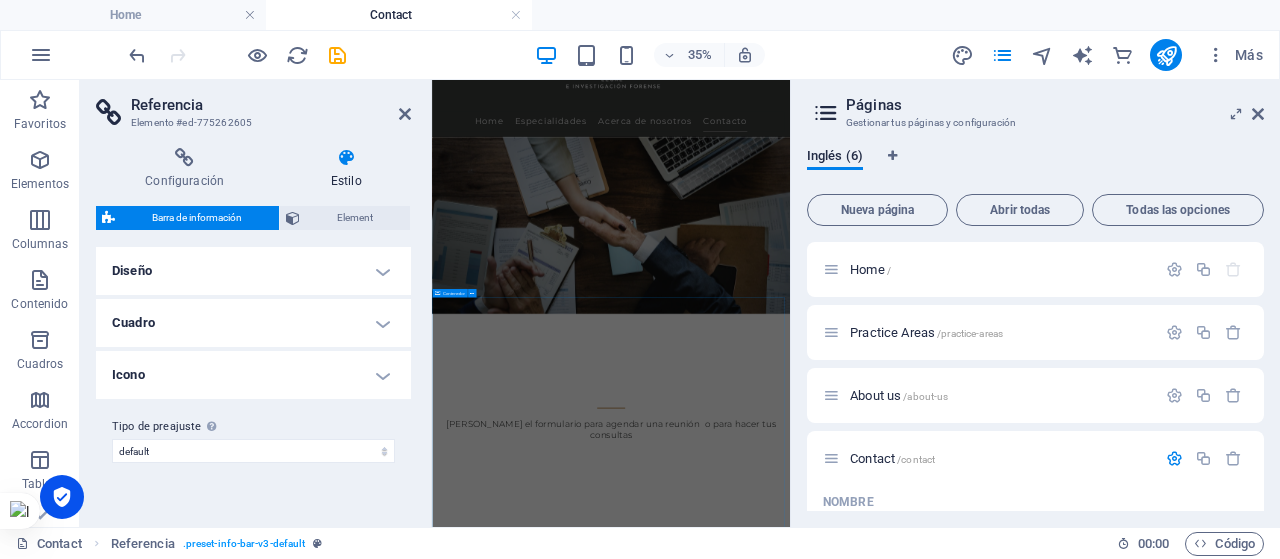 click on "Contacto Teléfono   Acepto las políticas de privacidad del sitio web Unreadable? Regenerate Enviar" at bounding box center [943, 1687] 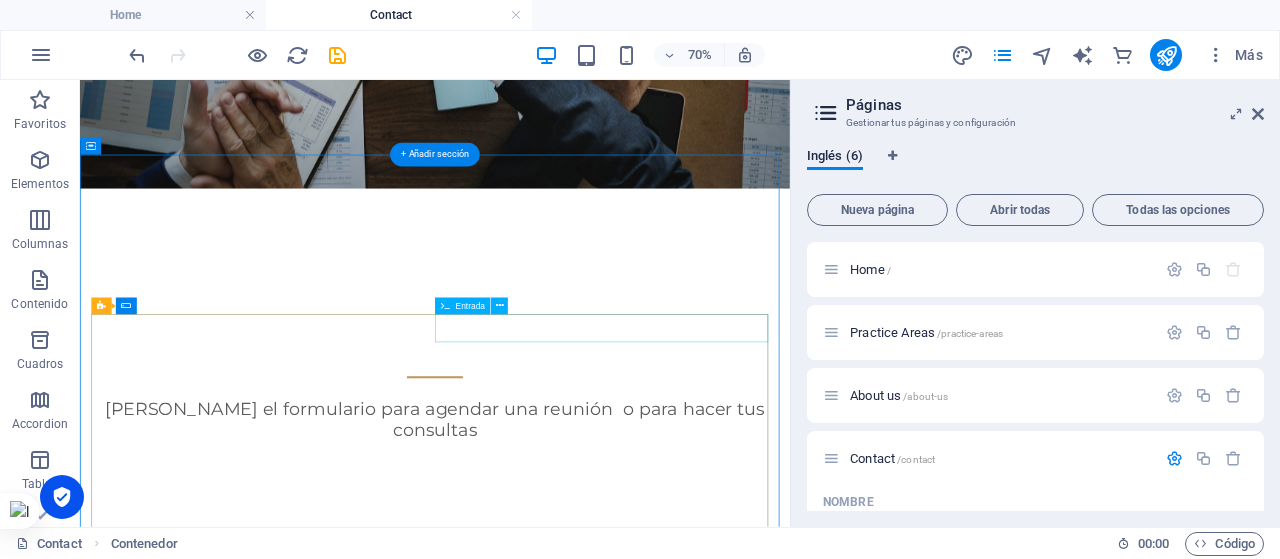scroll, scrollTop: 856, scrollLeft: 0, axis: vertical 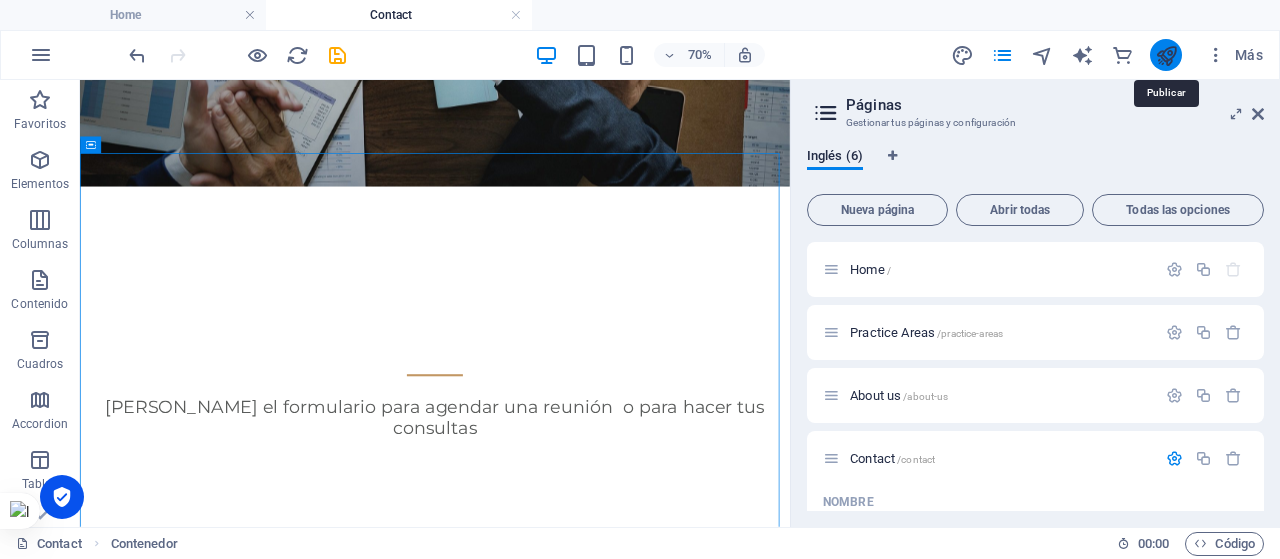 click at bounding box center (1166, 55) 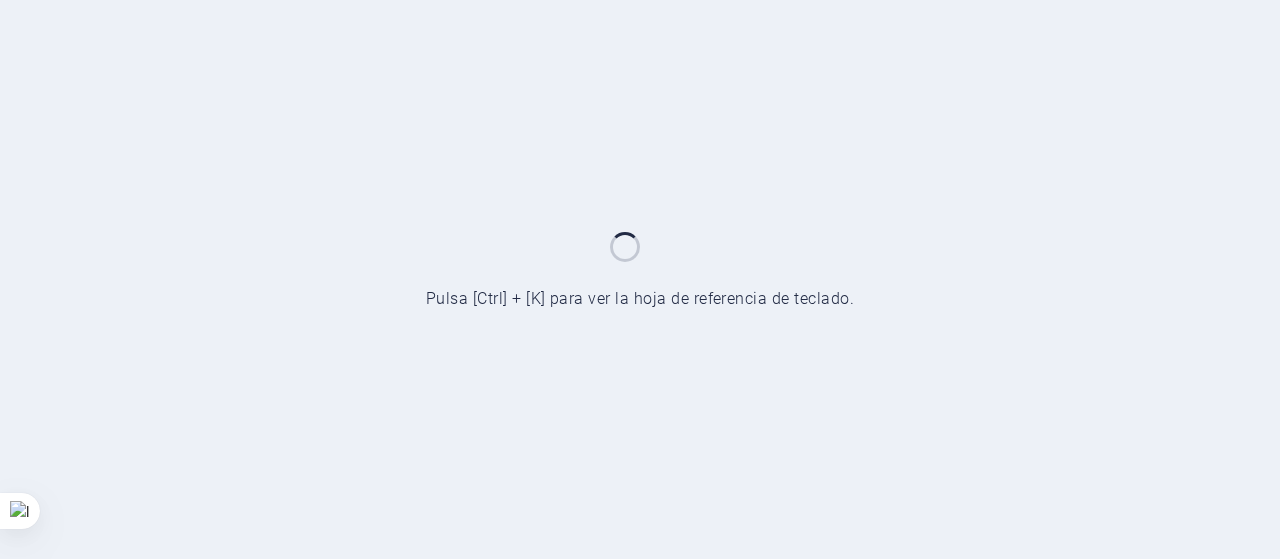 scroll, scrollTop: 0, scrollLeft: 0, axis: both 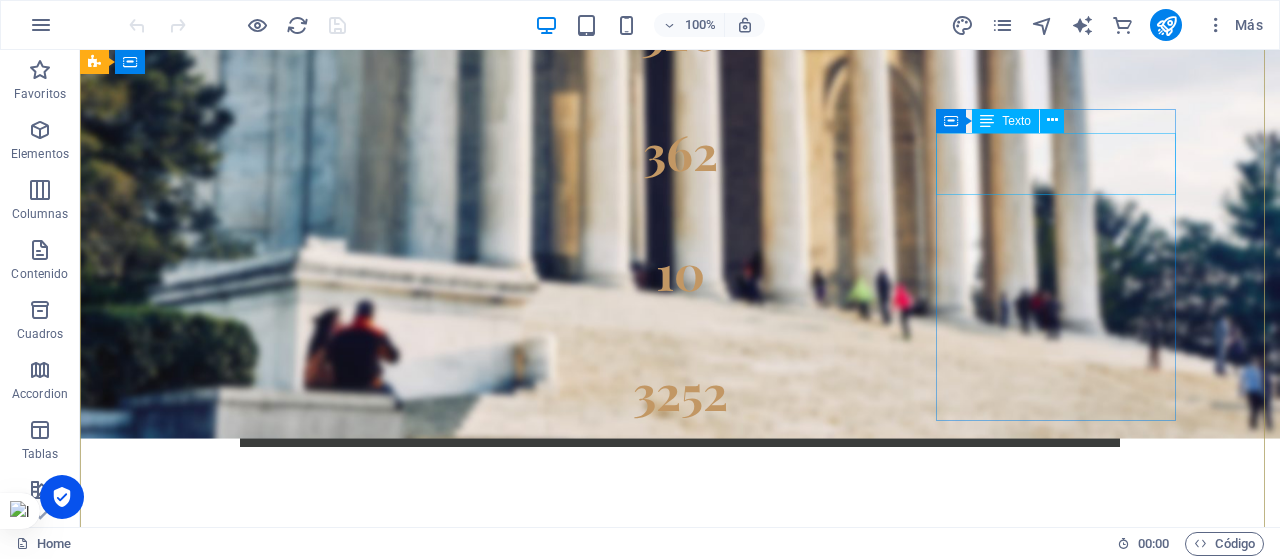 click on "[STREET_ADDRESS][US_STATE]" at bounding box center [600, 4550] 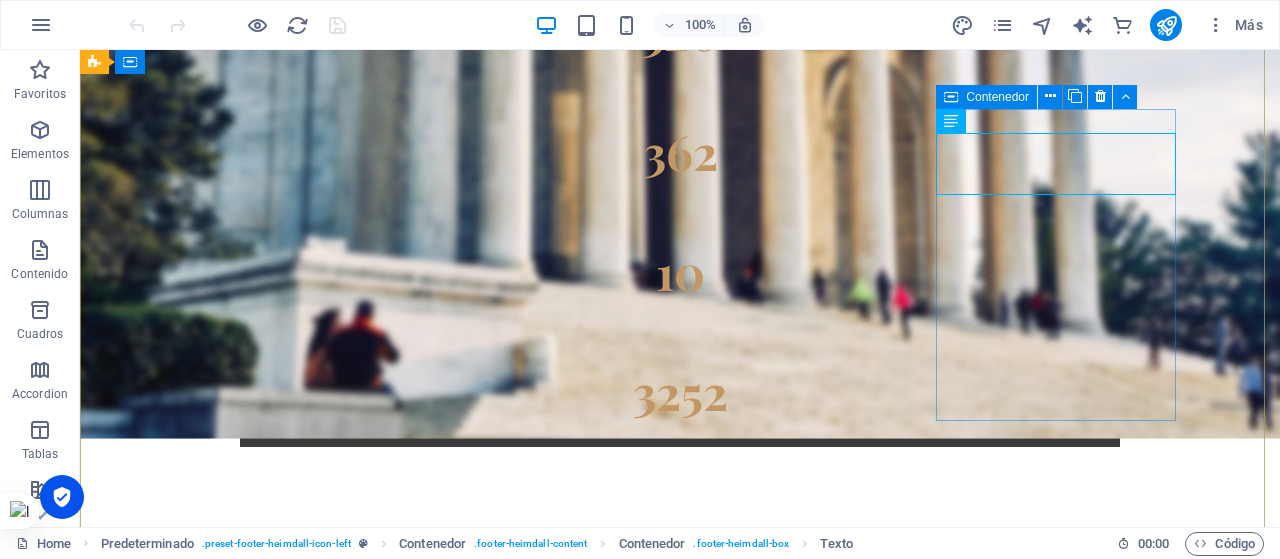 click on "Contactanos [STREET_ADDRESS][US_STATE] +1 - 123 - 456 - 7890" at bounding box center (600, 4554) 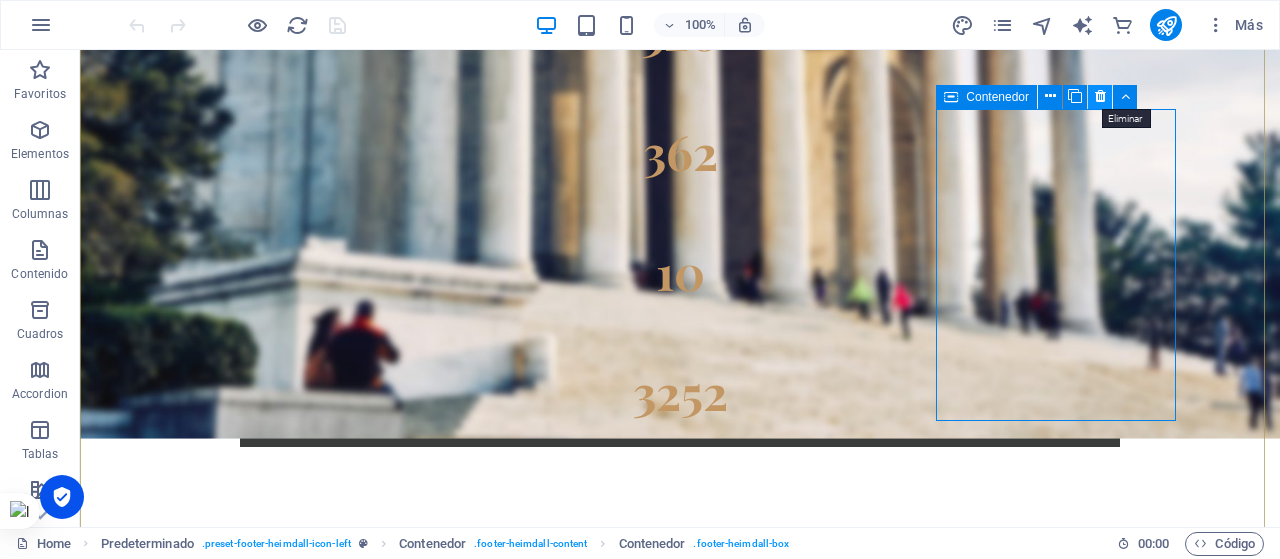 click at bounding box center (1100, 96) 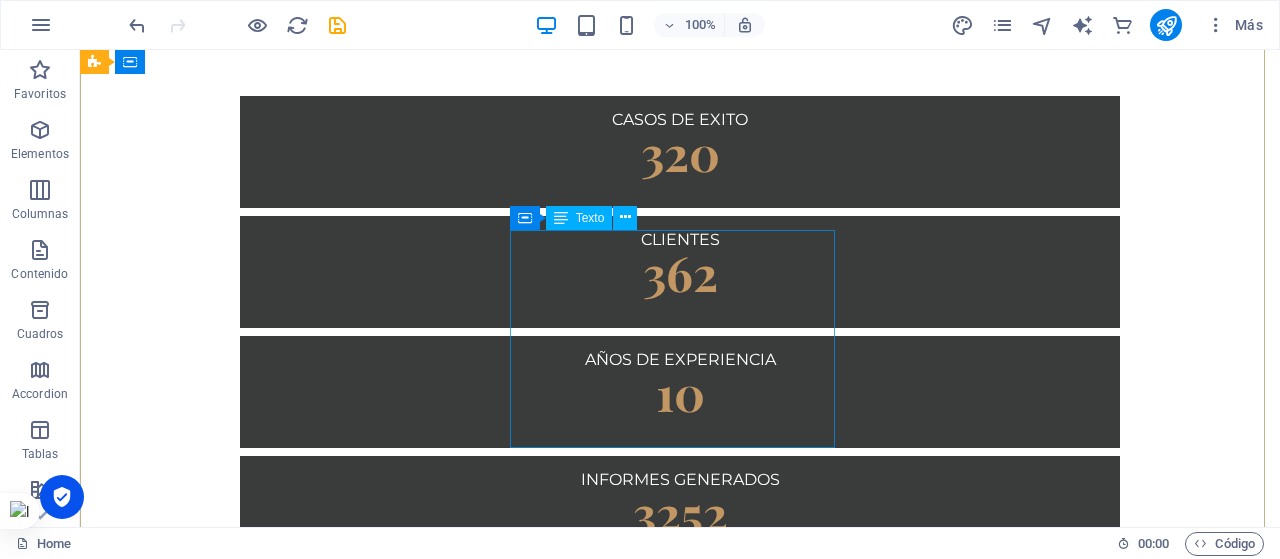 scroll, scrollTop: 4258, scrollLeft: 0, axis: vertical 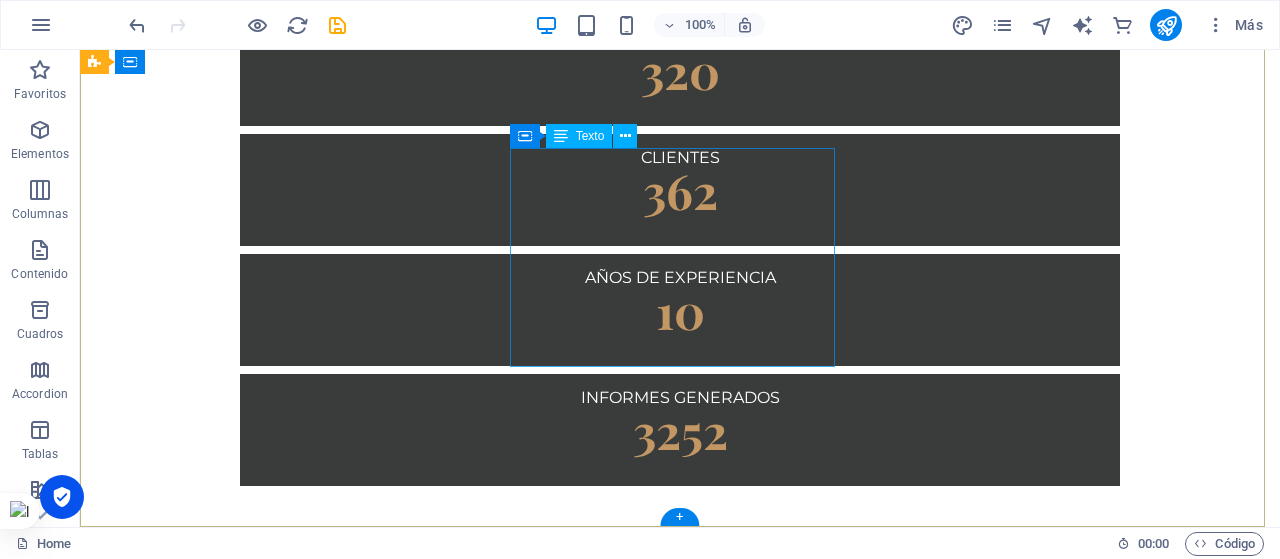 click on "Firmamos con todos nuestros clientes un contrato de confidencialidad, con el fin de proteger su reputación y su confianza hacia nosotros." at bounding box center [600, 4291] 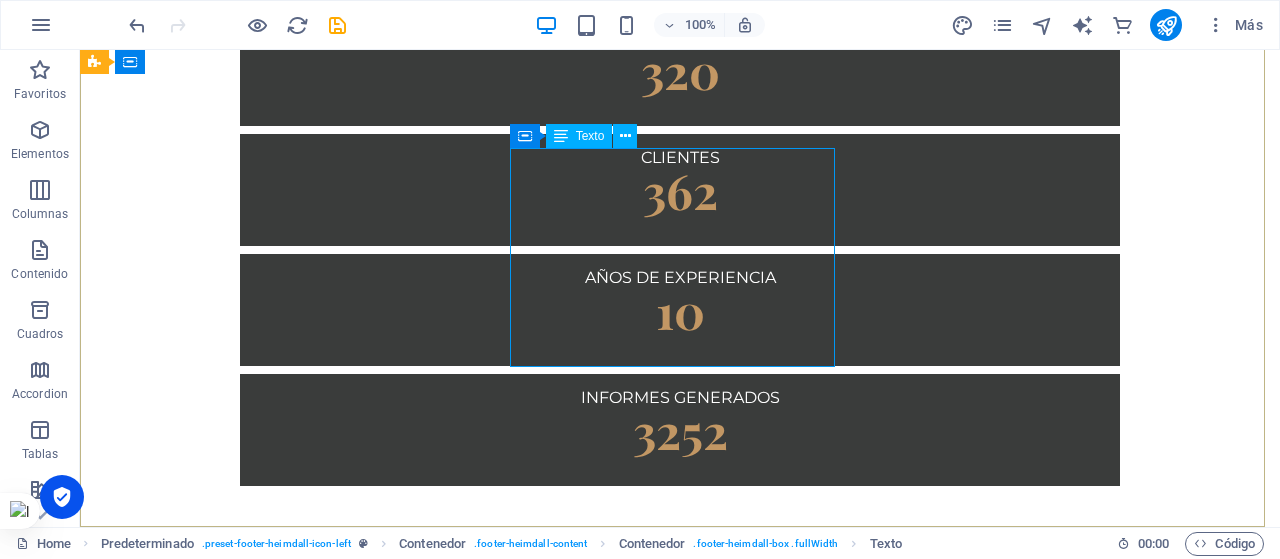 click on "Texto" at bounding box center [590, 136] 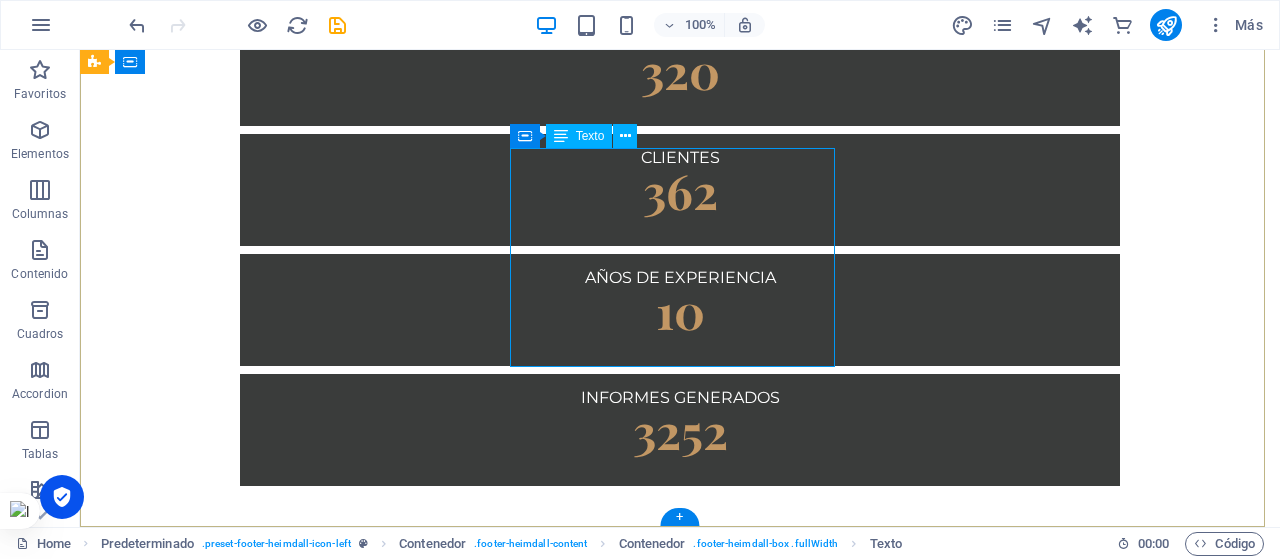 click on "Firmamos con todos nuestros clientes un contrato de confidencialidad, con el fin de proteger su reputación y su confianza hacia nosotros." at bounding box center [600, 4291] 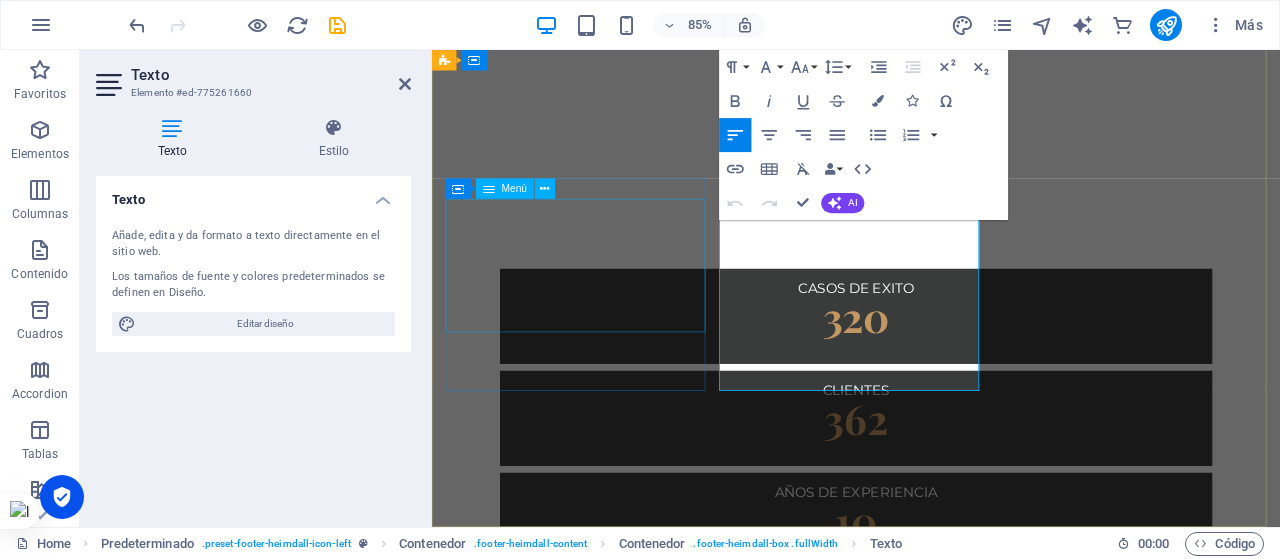 scroll, scrollTop: 4692, scrollLeft: 0, axis: vertical 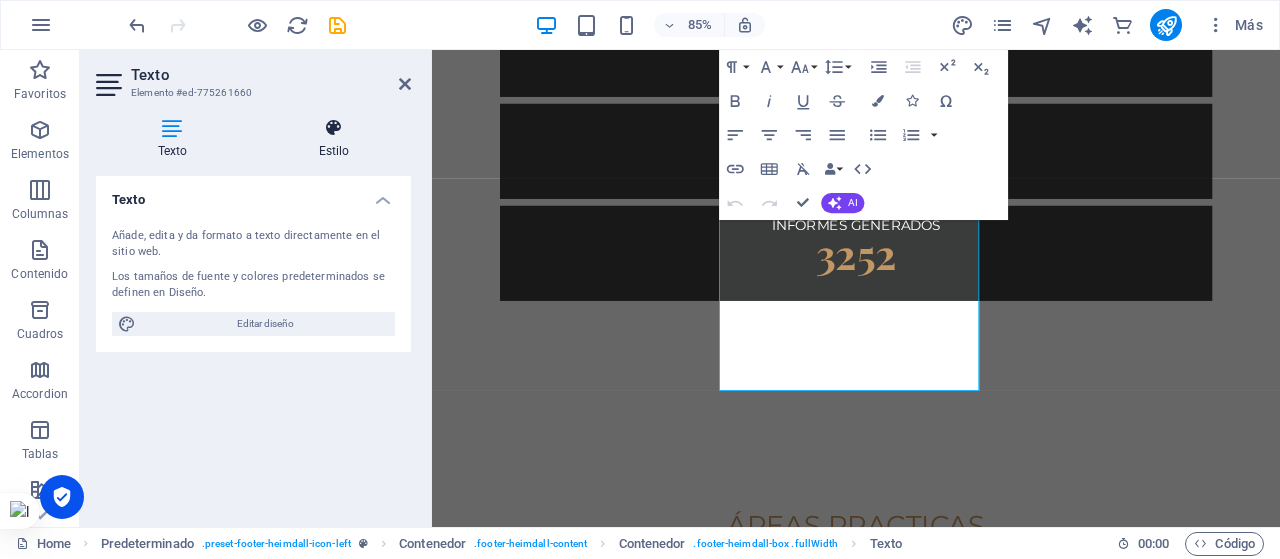 click at bounding box center (334, 128) 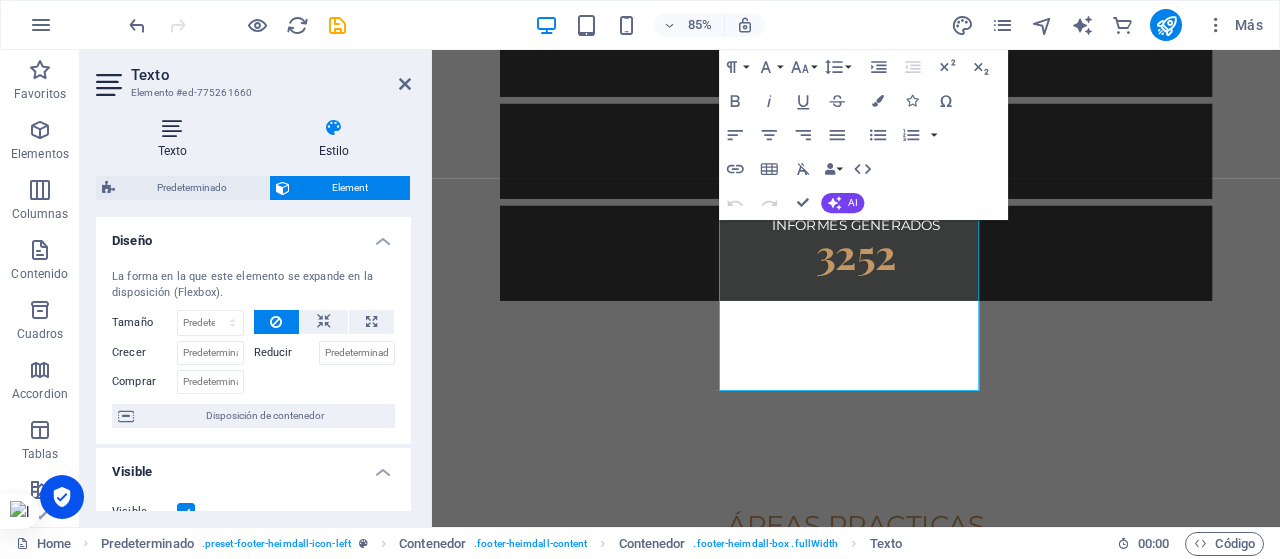 click at bounding box center [172, 128] 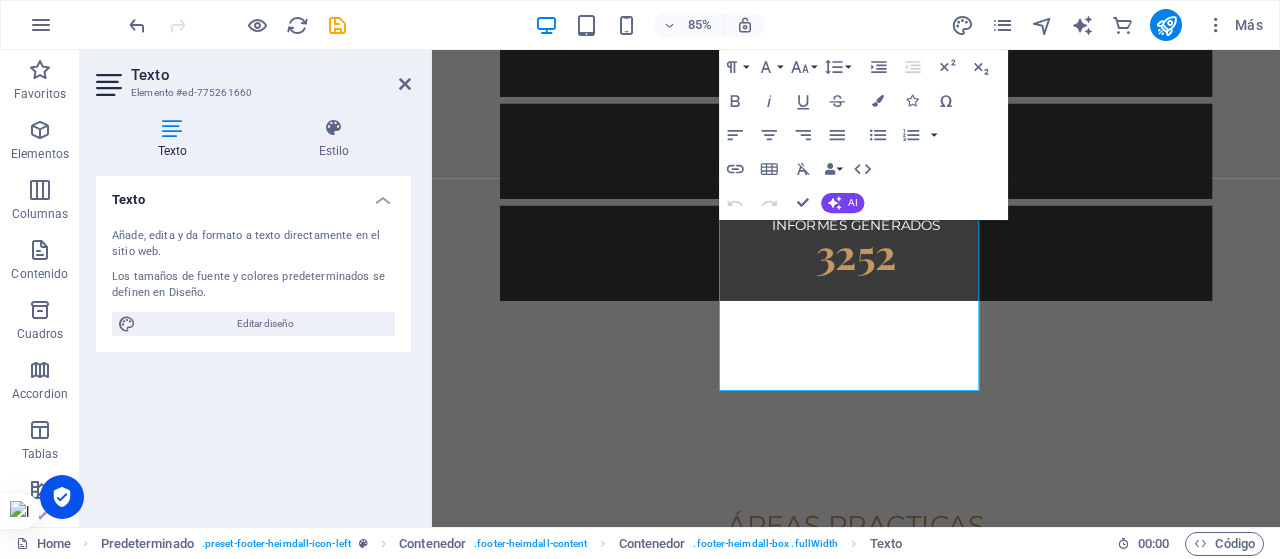 click at bounding box center (172, 128) 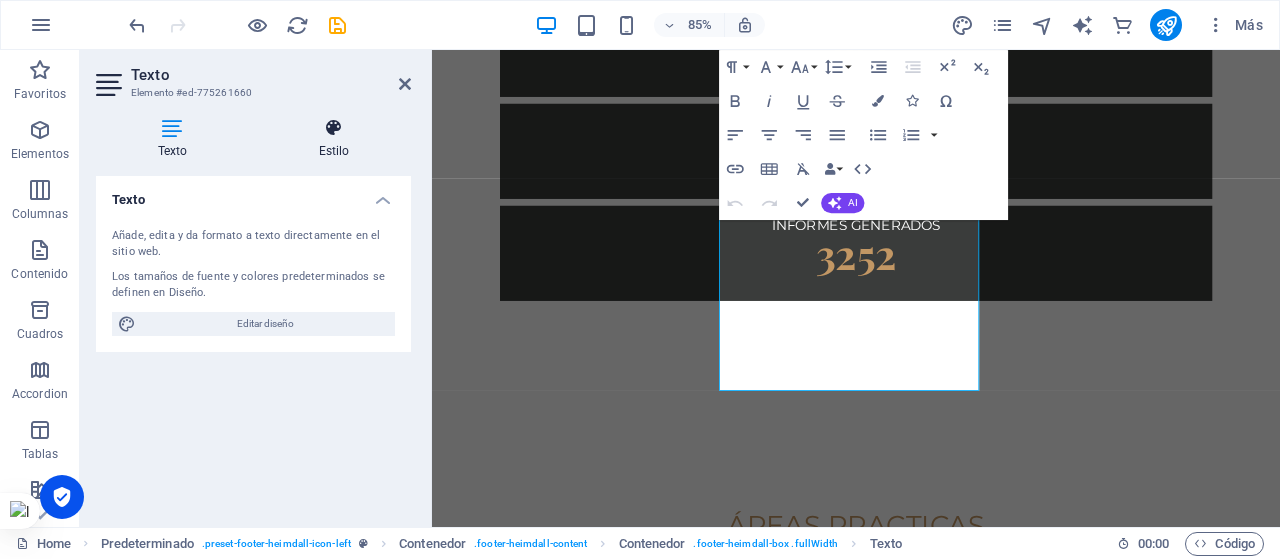 click on "Estilo" at bounding box center [334, 139] 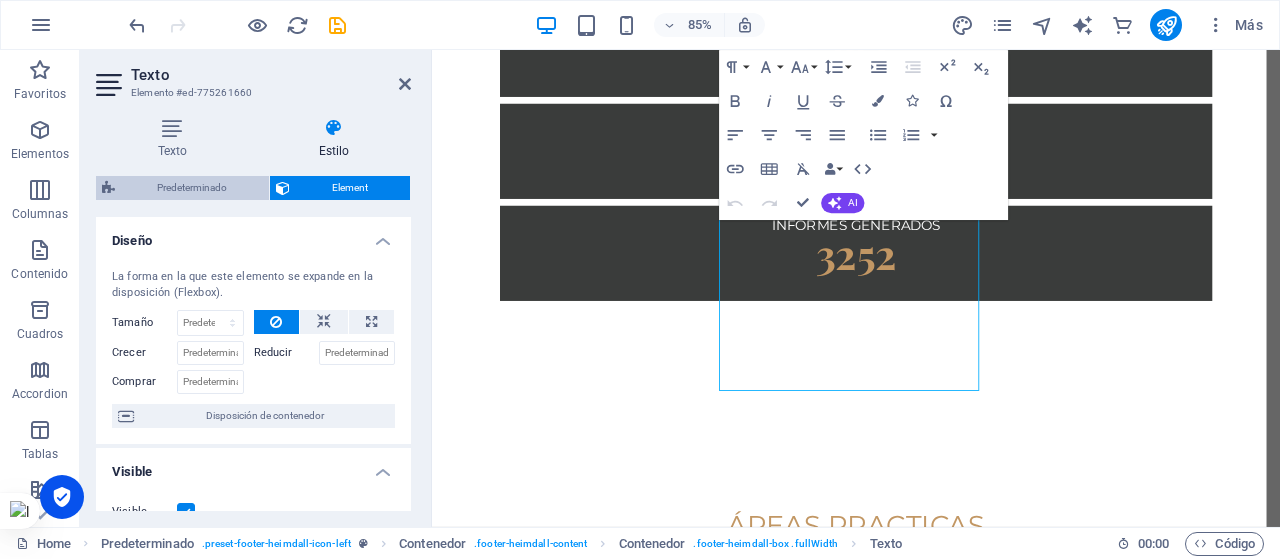 click on "Predeterminado" at bounding box center (192, 188) 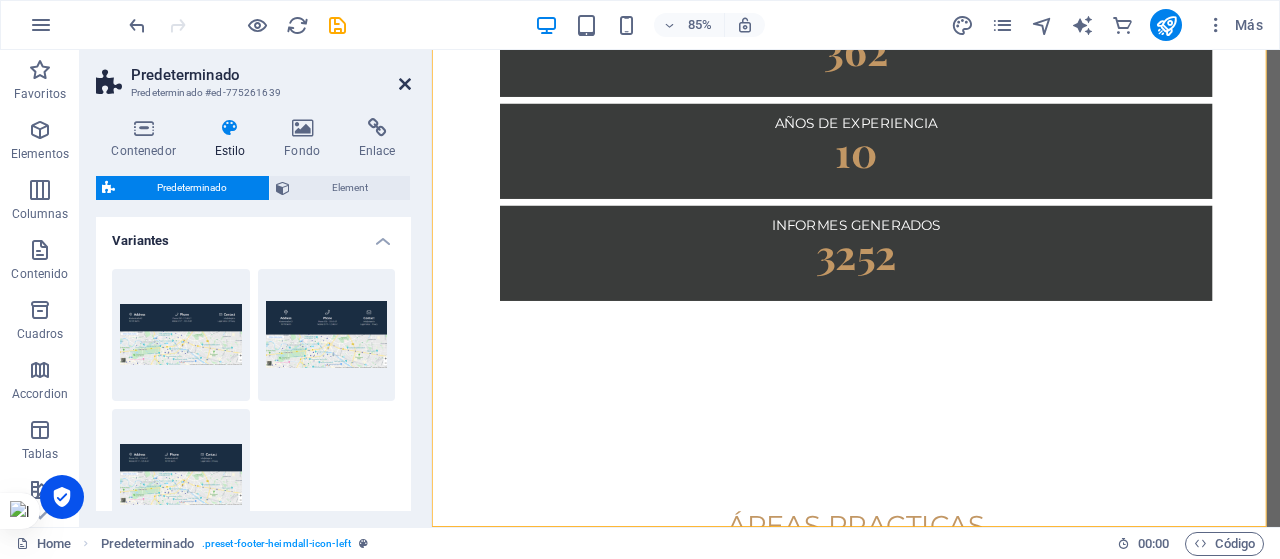 click at bounding box center [405, 84] 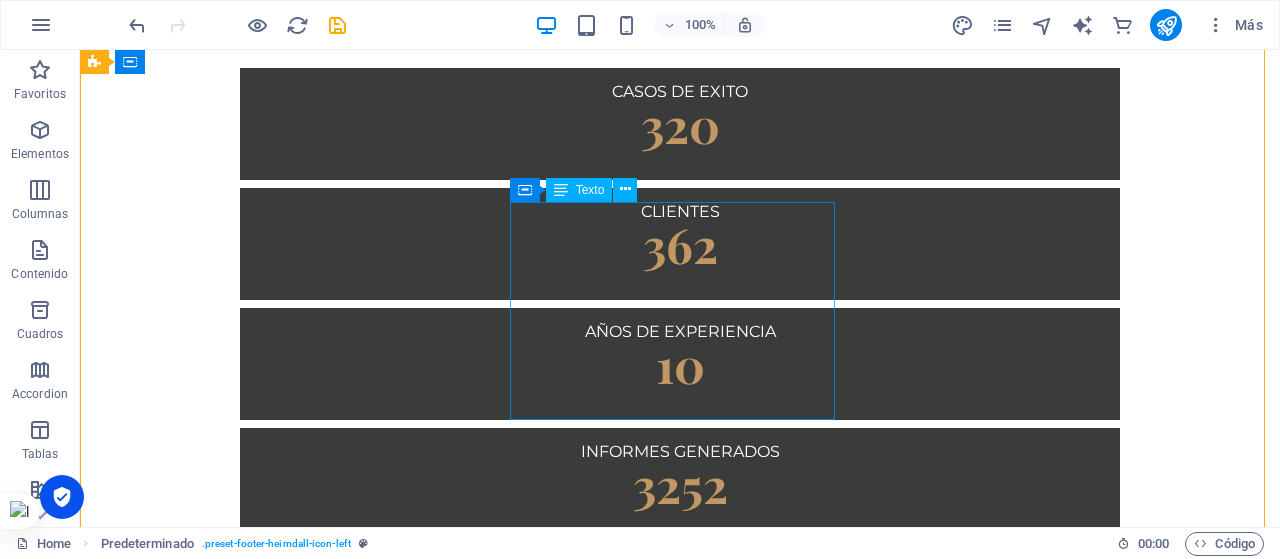 click on "Firmamos con todos nuestros clientes un contrato de confidencialidad, con el fin de proteger su reputación y su confianza hacia nosotros." at bounding box center [600, 4345] 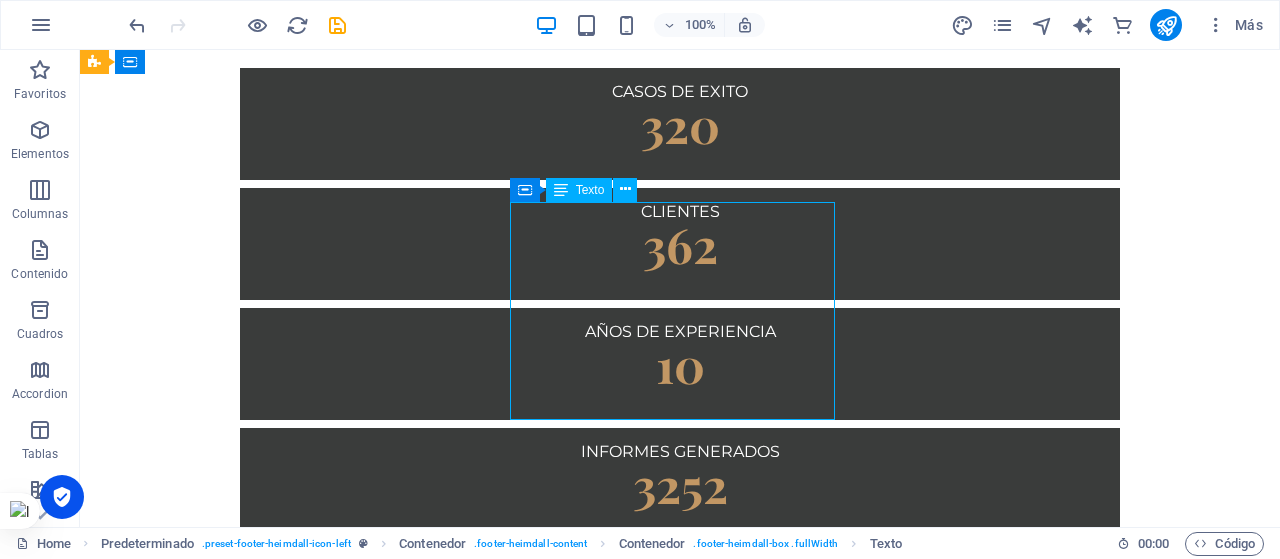 click on "Firmamos con todos nuestros clientes un contrato de confidencialidad, con el fin de proteger su reputación y su confianza hacia nosotros." at bounding box center (600, 4345) 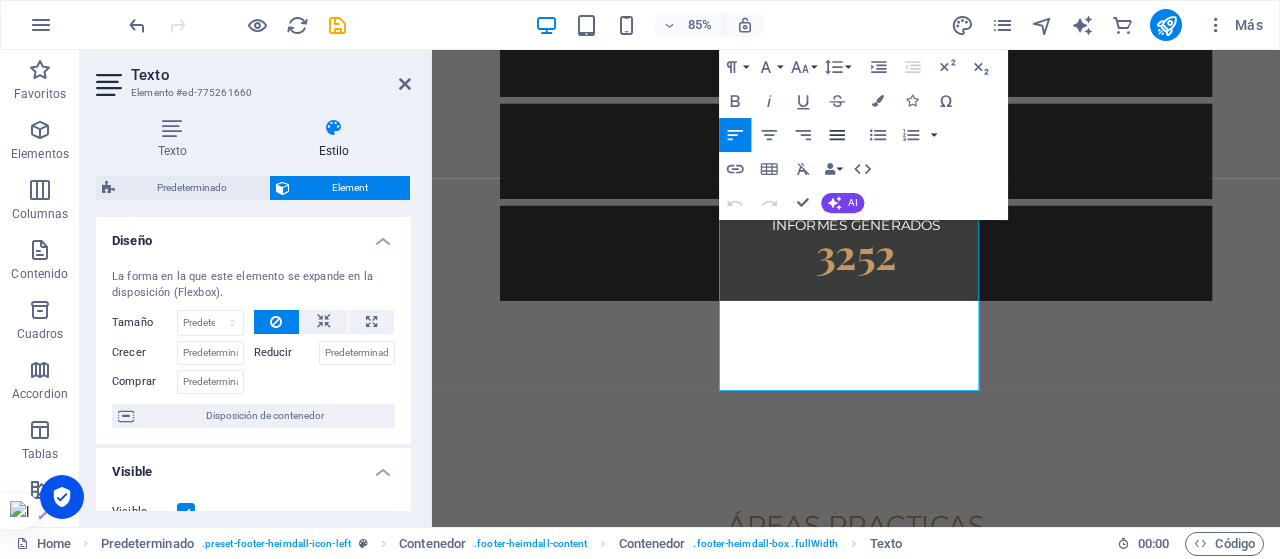 click 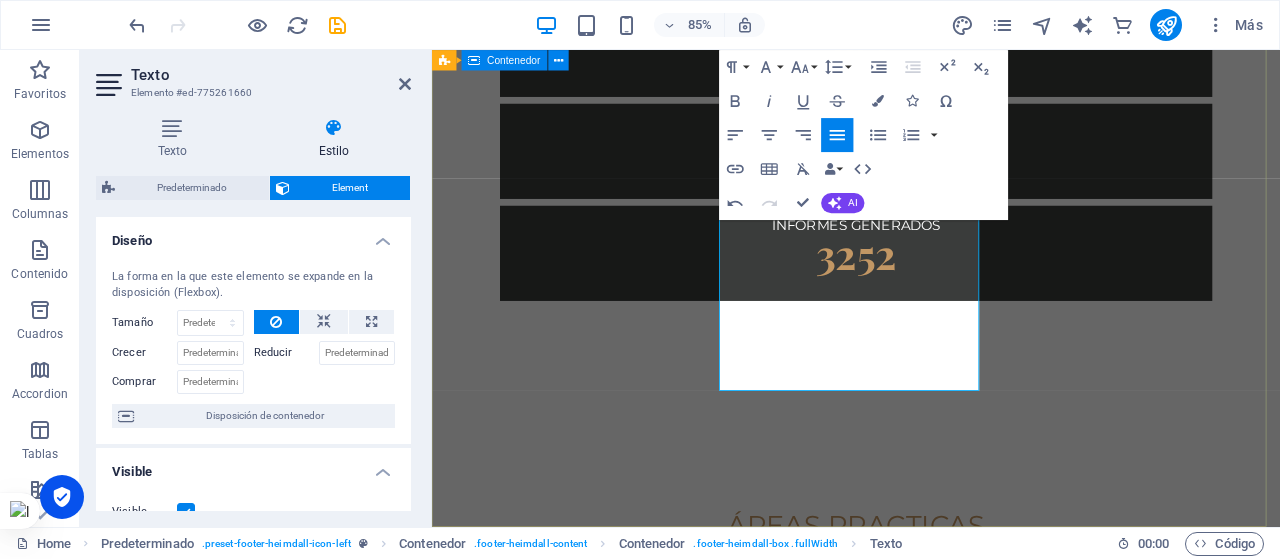 click on "Explora nuestro sitio Home Especialidades Acerca de Nosotros Contacto Confidencialidad Firmamos con todos nuestros clientes un contrato de confidencialidad, con el fin de proteger su reputación y su confianza hacia nosotros. Servicios ofrecidos Derecho Penal Investigación Privada Informes de perfiles Auditoría legal Derecho Laboral Análisis de seguridad" at bounding box center [931, 4047] 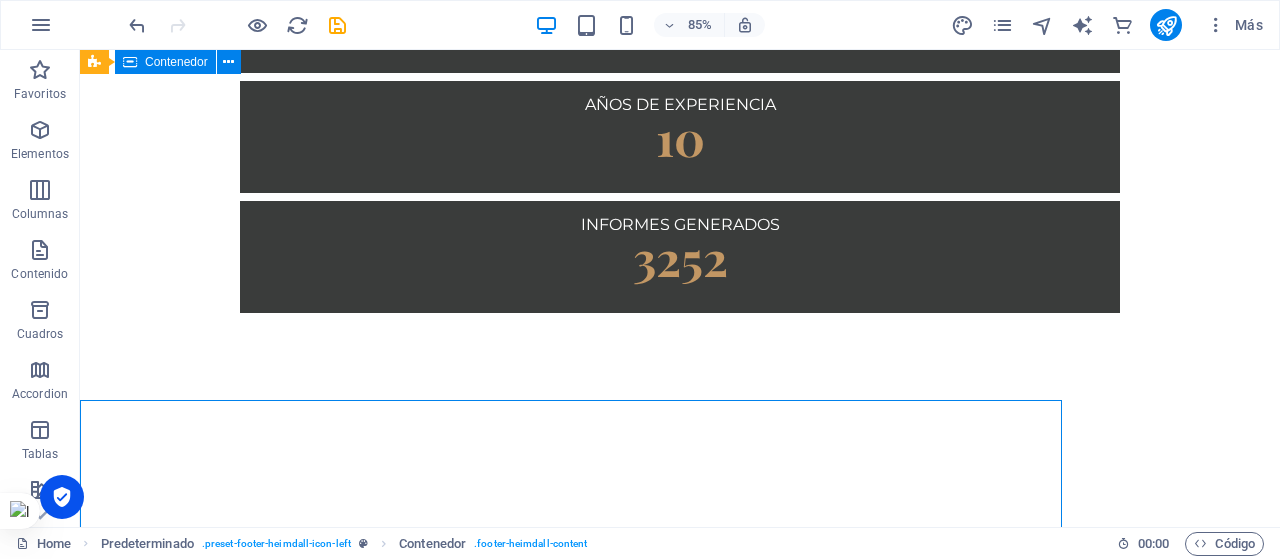scroll, scrollTop: 4204, scrollLeft: 0, axis: vertical 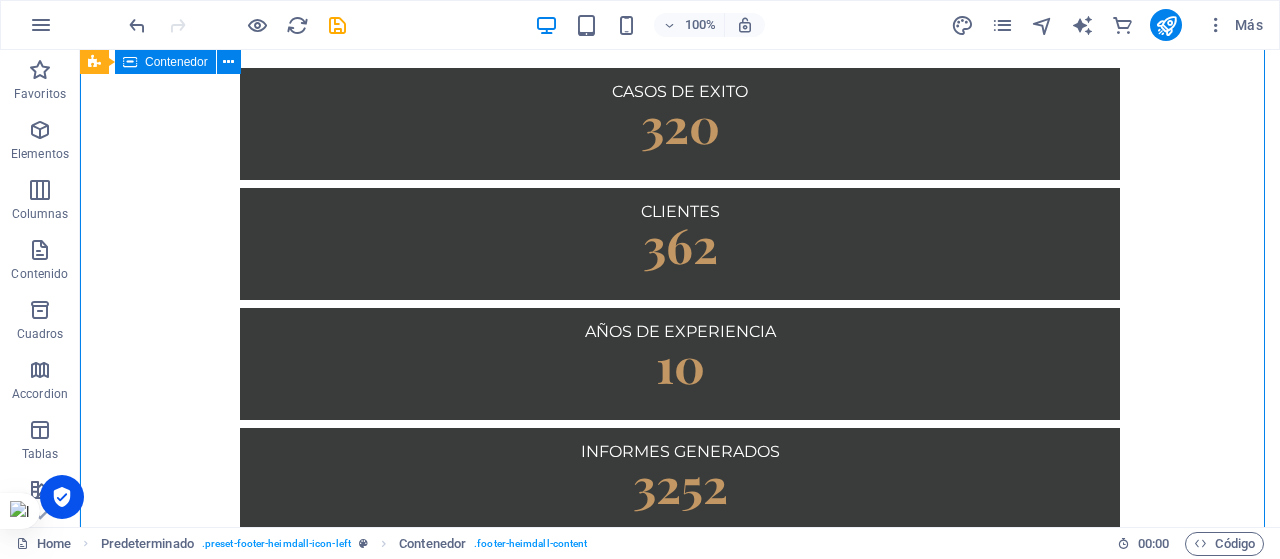 click on "Explora nuestro sitio Home Especialidades Acerca de Nosotros Contacto Confidencialidad Firmamos con todos nuestros clientes un contrato de confidencialidad, con el fin de proteger su reputación y su confianza hacia nosotros. Servicios ofrecidos Derecho Penal Investigación Privada Informes de perfiles Auditoría legal Derecho Laboral Análisis de seguridad" at bounding box center (680, 4296) 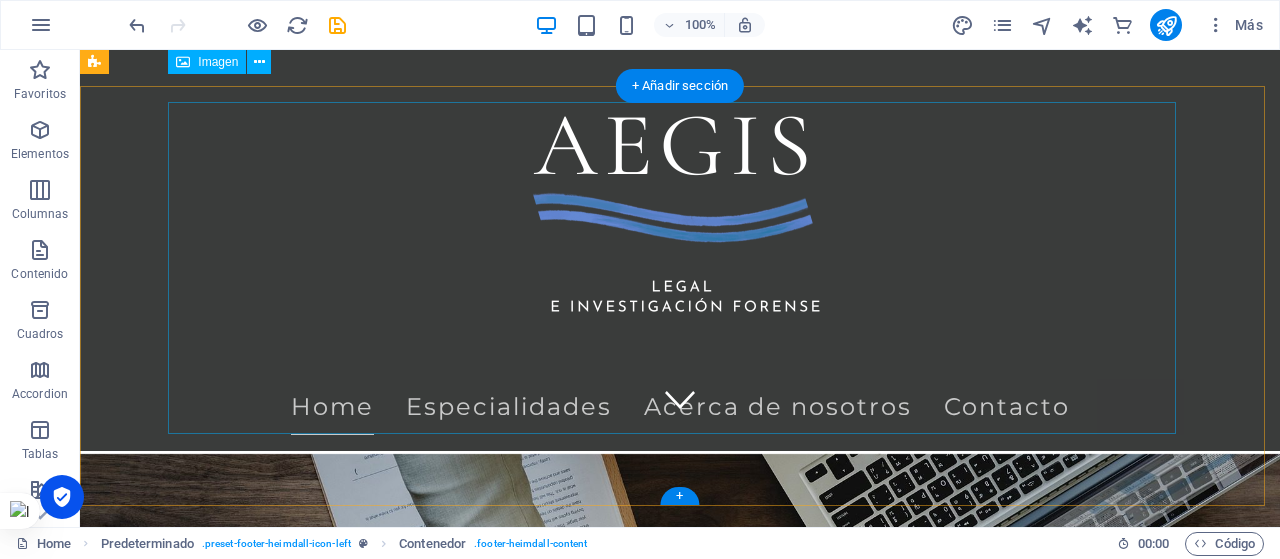 scroll, scrollTop: 0, scrollLeft: 0, axis: both 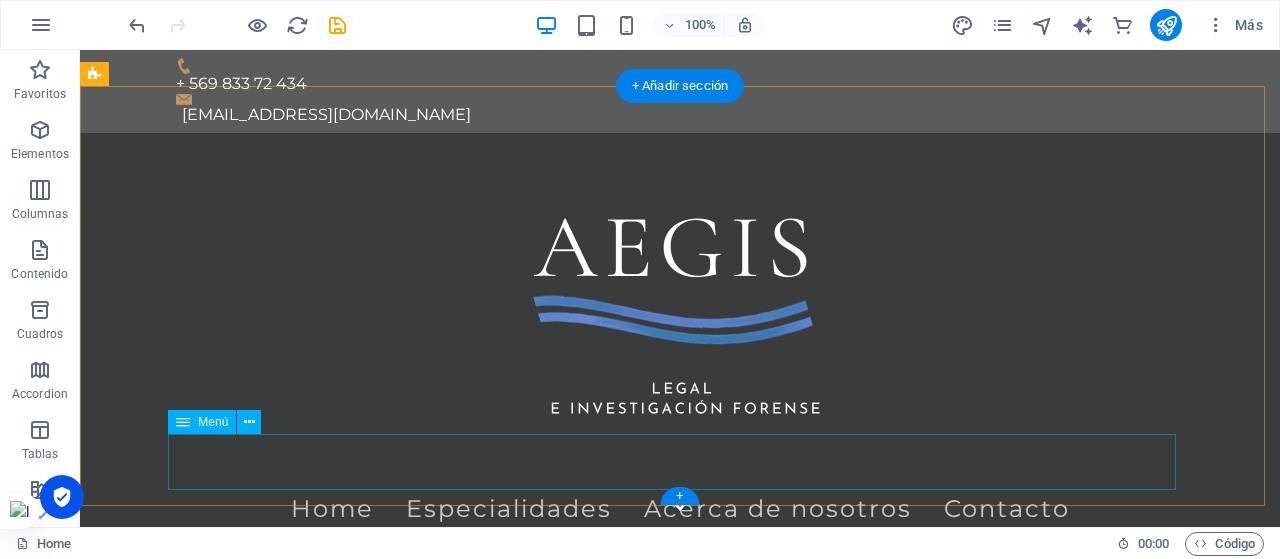 click on "Home Especialidades Acerca de nosotros Contacto" at bounding box center (680, 509) 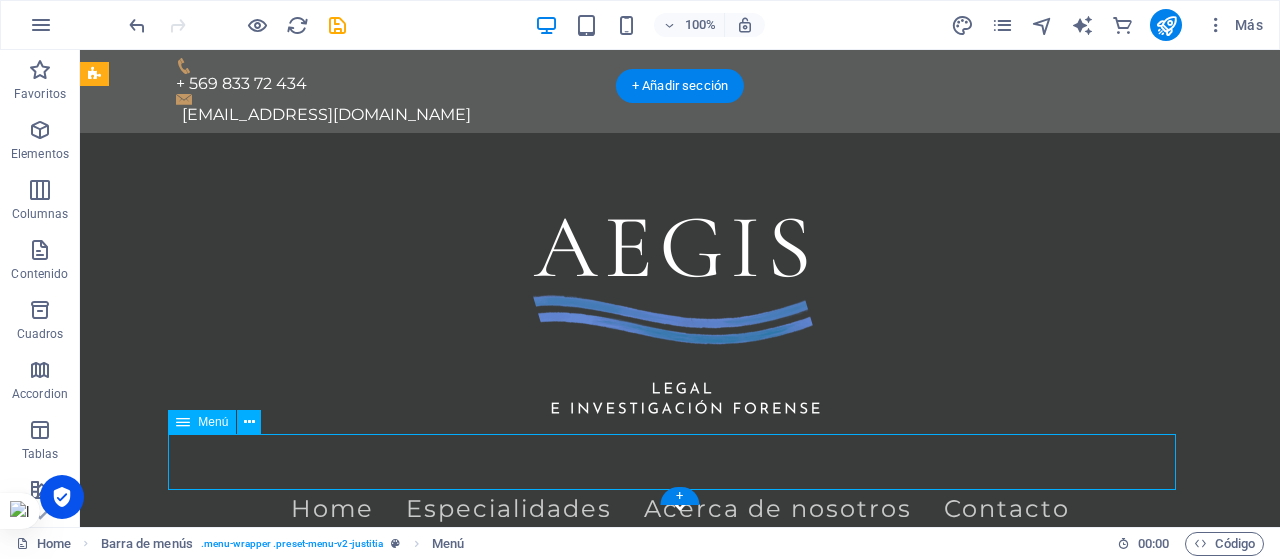 click on "Home Especialidades Acerca de nosotros Contacto" at bounding box center [680, 509] 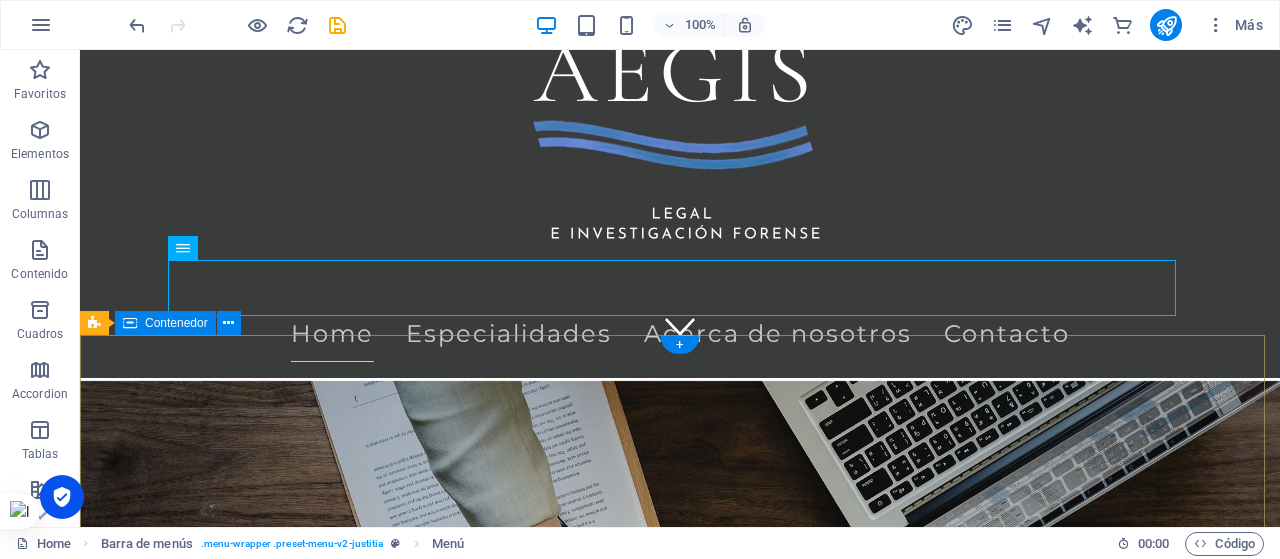 scroll, scrollTop: 176, scrollLeft: 0, axis: vertical 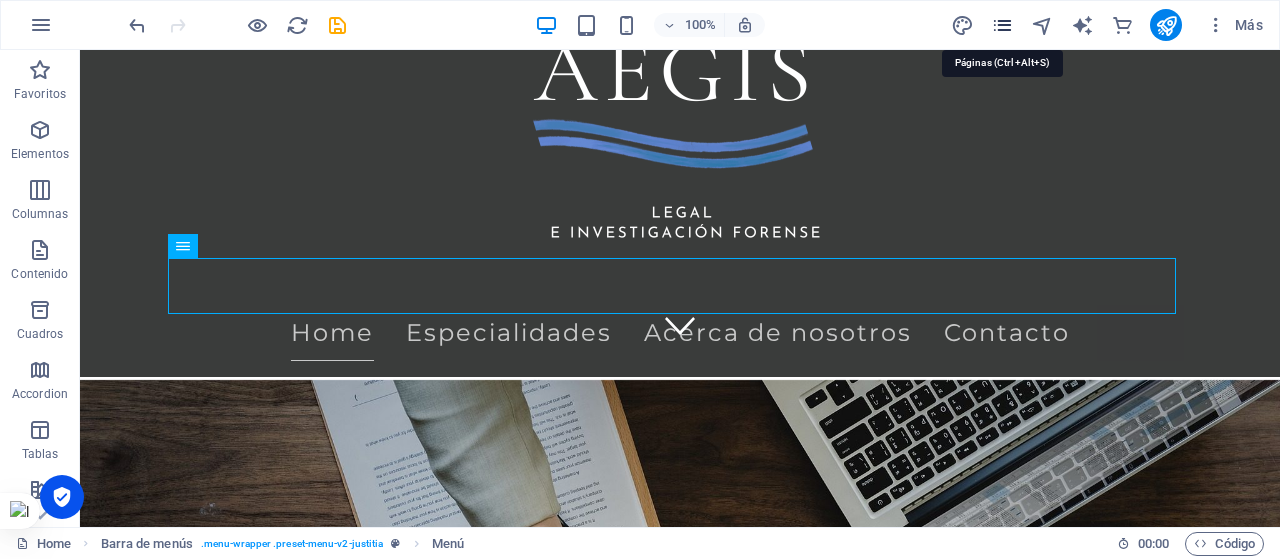 click at bounding box center (1002, 25) 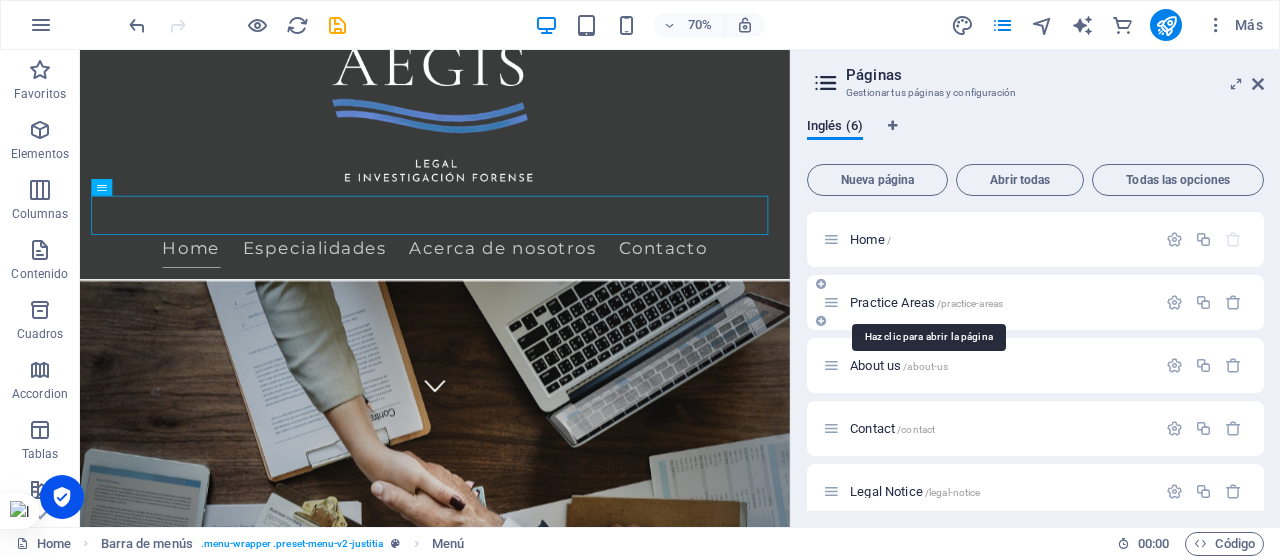 click on "Practice Areas /practice-areas" at bounding box center [989, 302] 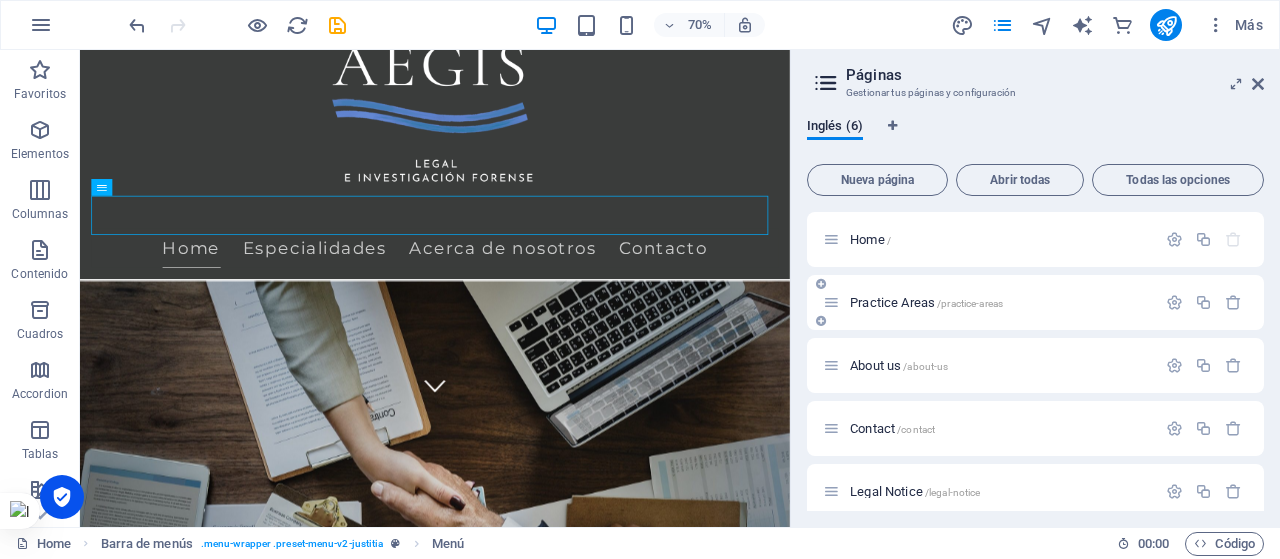 click on "Practice Areas /practice-areas" at bounding box center [926, 302] 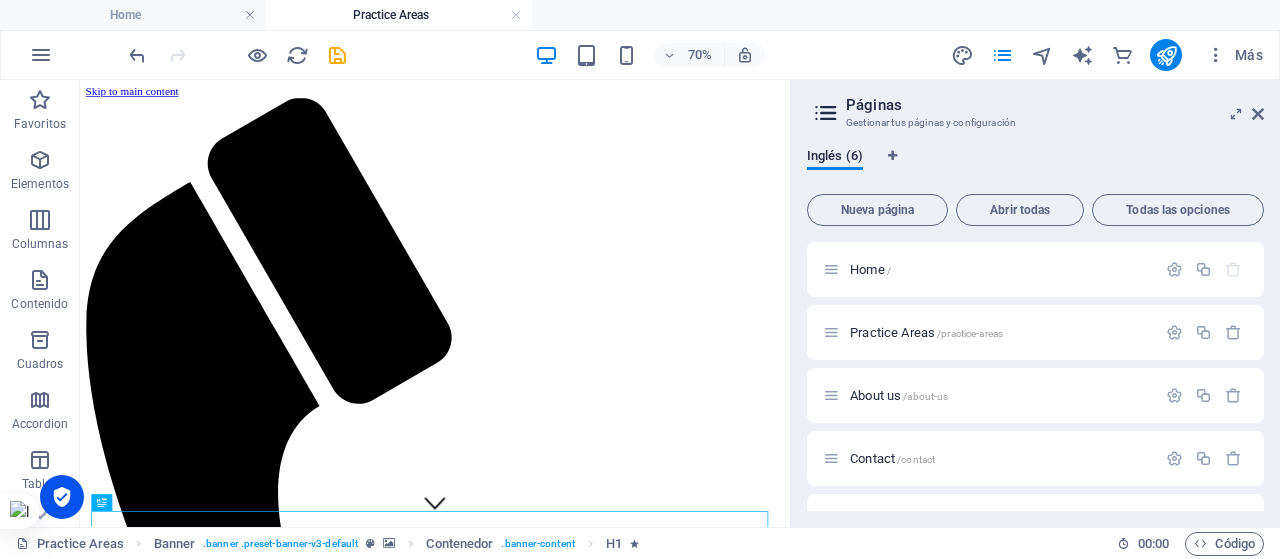 scroll, scrollTop: 0, scrollLeft: 0, axis: both 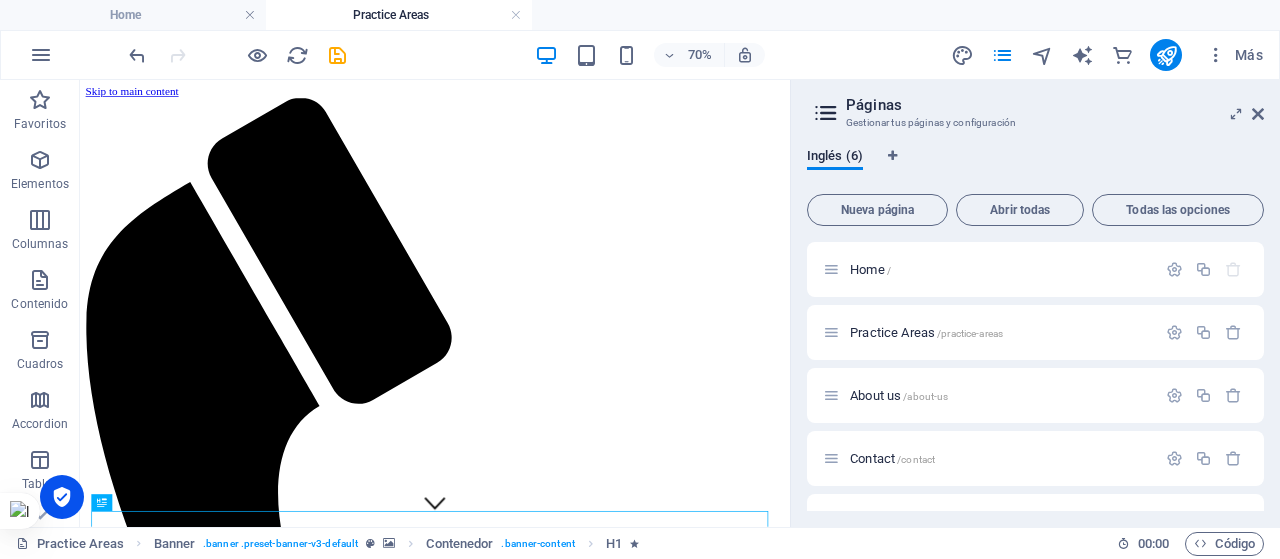 click on "Páginas Gestionar tus páginas y configuración Inglés (6) Nueva página Abrir todas Todas las opciones Home / Practice Areas /practice-areas About us /about-us Contact /contact Legal Notice /legal-notice Privacy /privacy" at bounding box center [1035, 303] 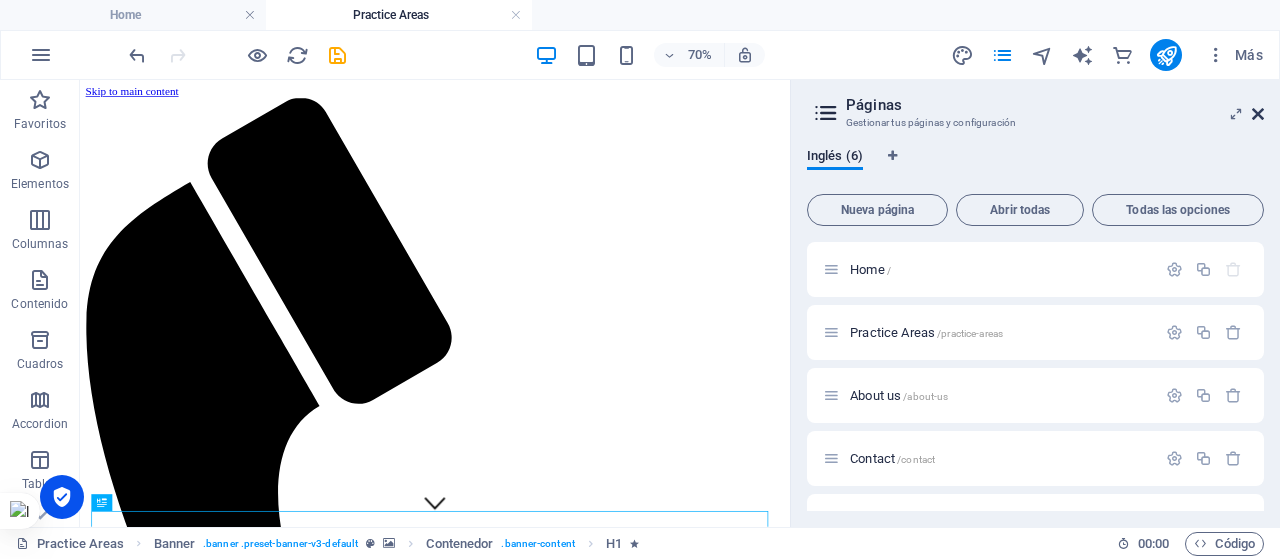 click at bounding box center [1258, 114] 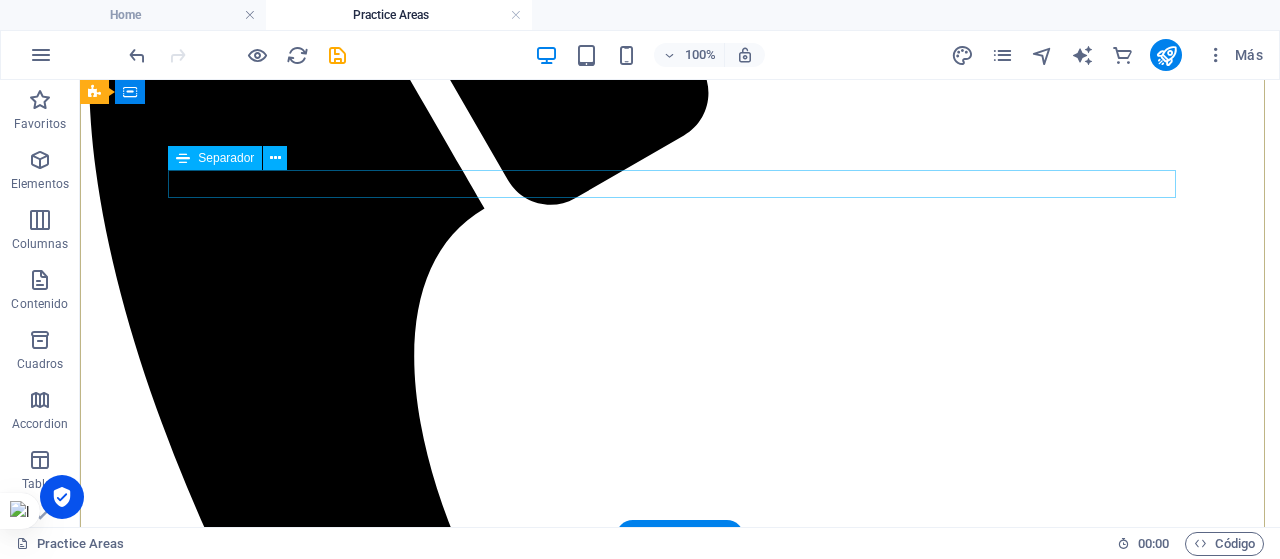scroll, scrollTop: 627, scrollLeft: 0, axis: vertical 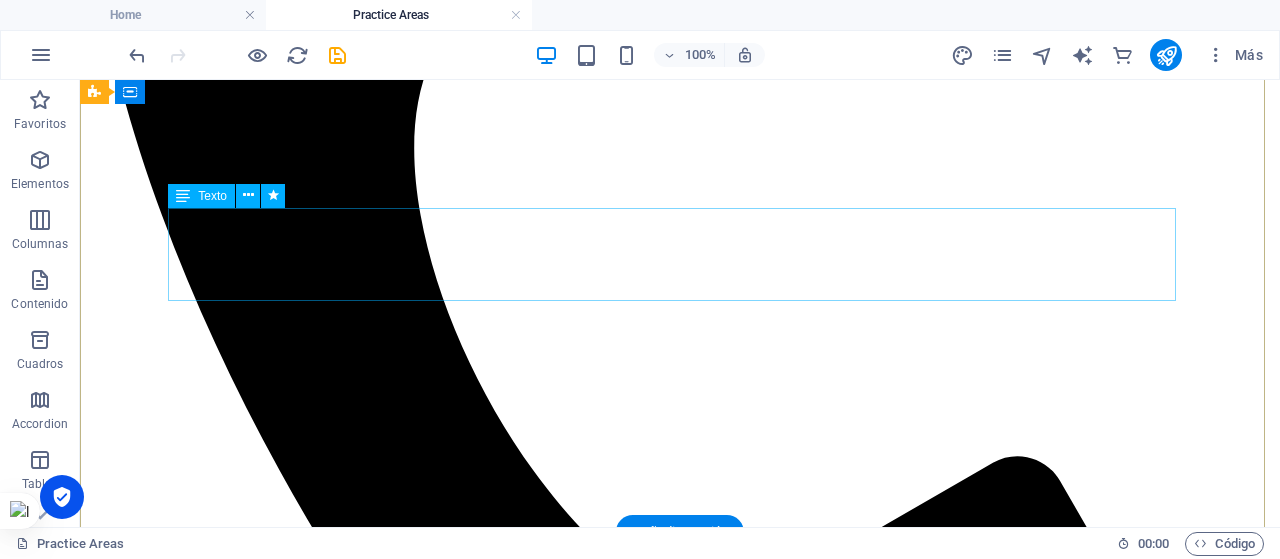 click on "Nuestro equipo de especialistas de las diferentes areas del derecho , operan con los más altos estándares con el objetivo de solucionar sus problemas y gestionar soluciones rápidas y de acción directa" at bounding box center (680, 4694) 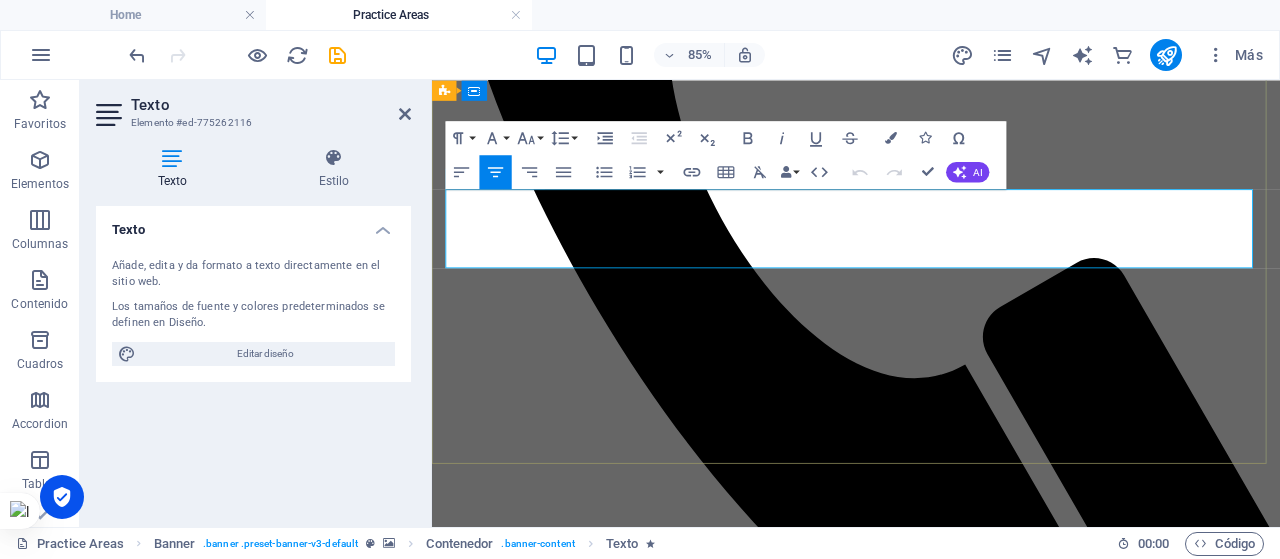 click on "Nuestro equipo de especialistas de las diferentes areas del derecho , operan con los más altos estándares con el objetivo de solucionar sus problemas y gestionar soluciones rápidas y de acción directa" at bounding box center (931, 4022) 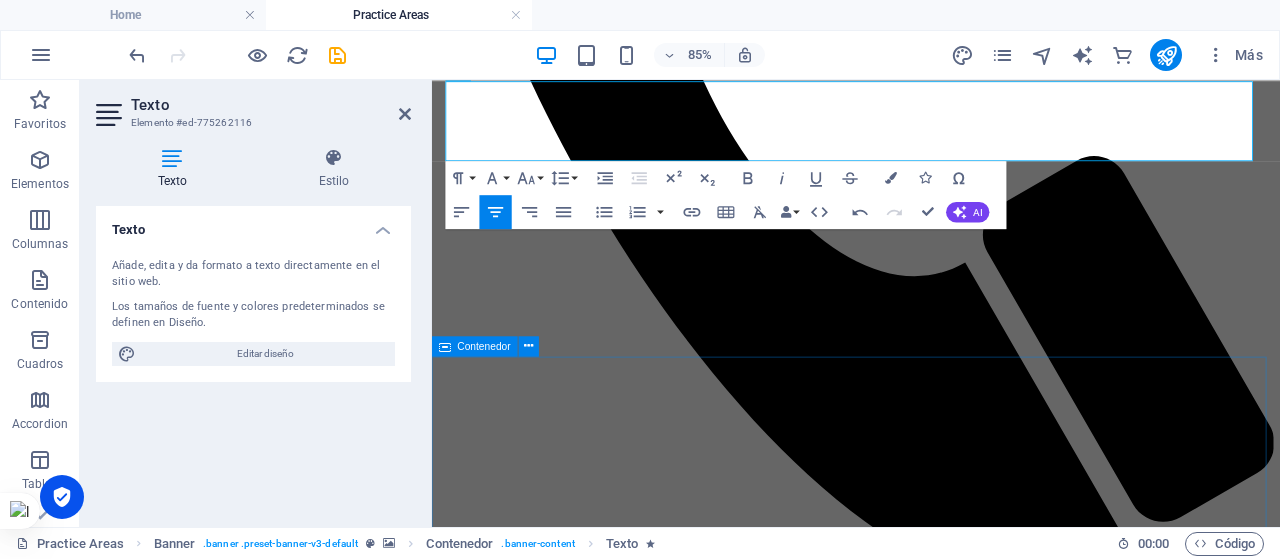 scroll, scrollTop: 746, scrollLeft: 0, axis: vertical 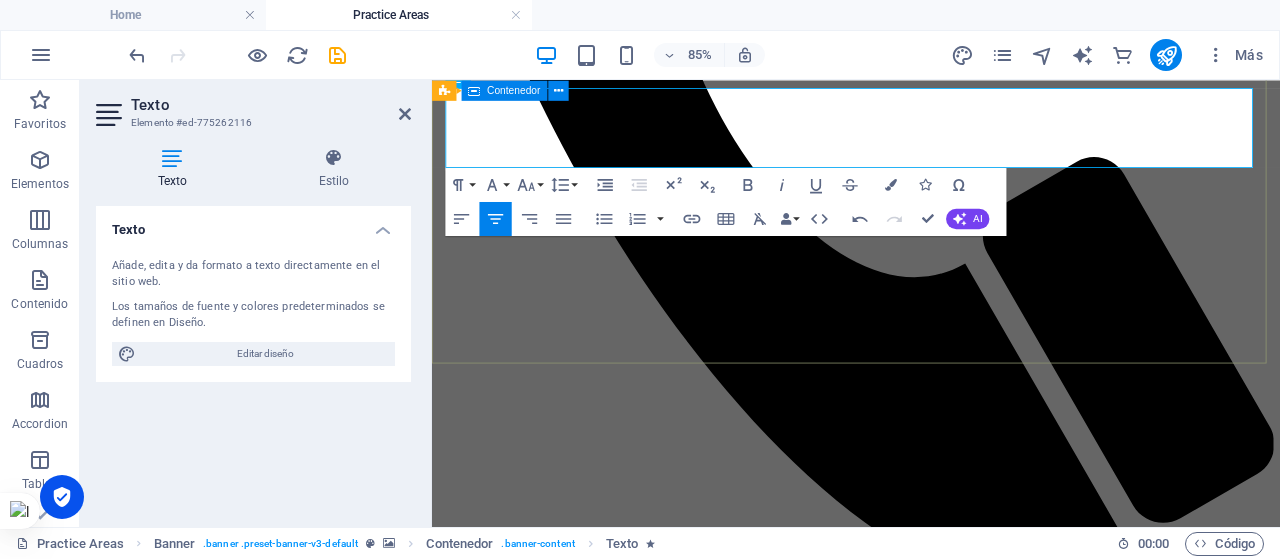 click on "Especialidades Nuestro equipo de especialistas de las diferentes áreas del derecho , operan con los más altos estándares con el objetivo de solucionar sus problemas y gestionar soluciones rápidas y de acción directa Learn more" at bounding box center (931, 3866) 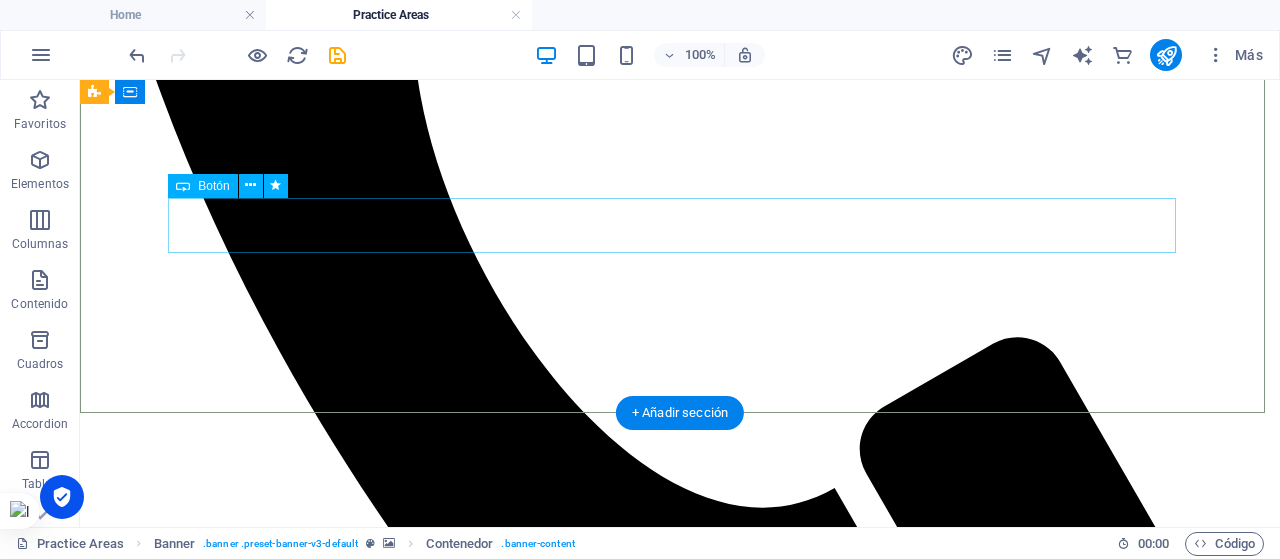 click on "Learn more" at bounding box center (680, 4633) 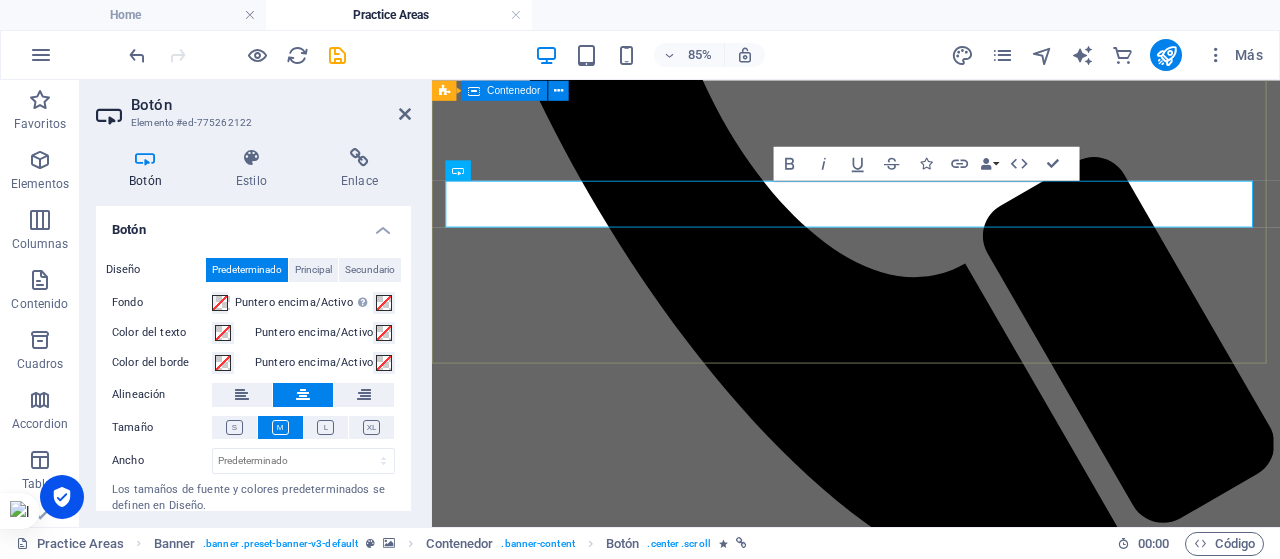 click on "Especialidades Nuestro equipo de especialistas de las diferentes áreas del derecho , operan con los más altos estándares con el objetivo de solucionar sus problemas y gestionar soluciones rápidas y de acción directa Learn more" at bounding box center (931, 3866) 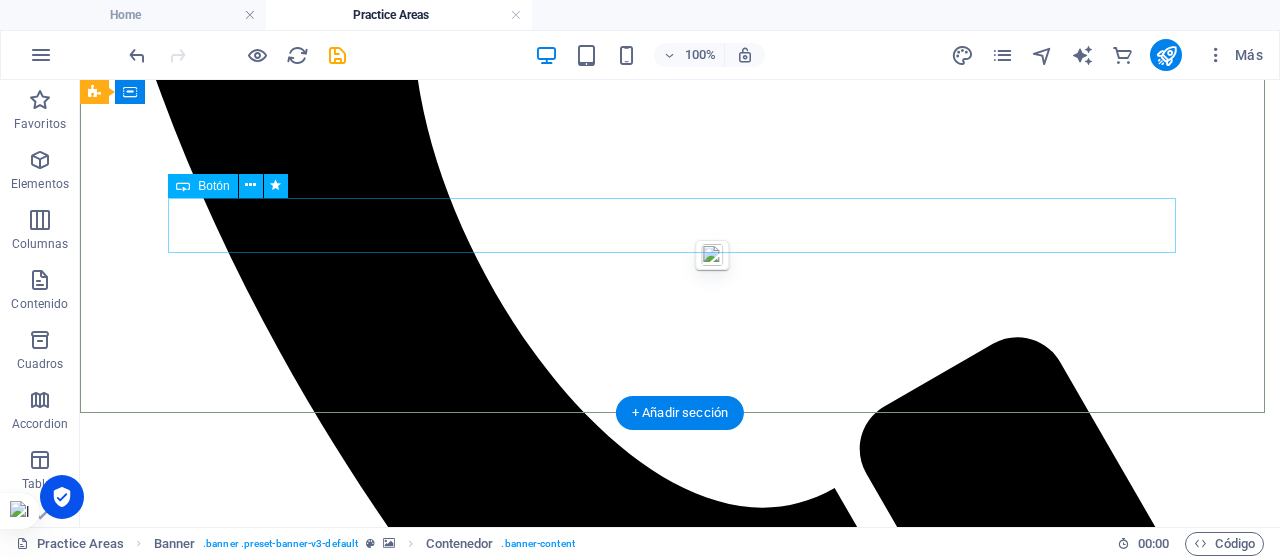 click on "Learn more" at bounding box center (680, 4633) 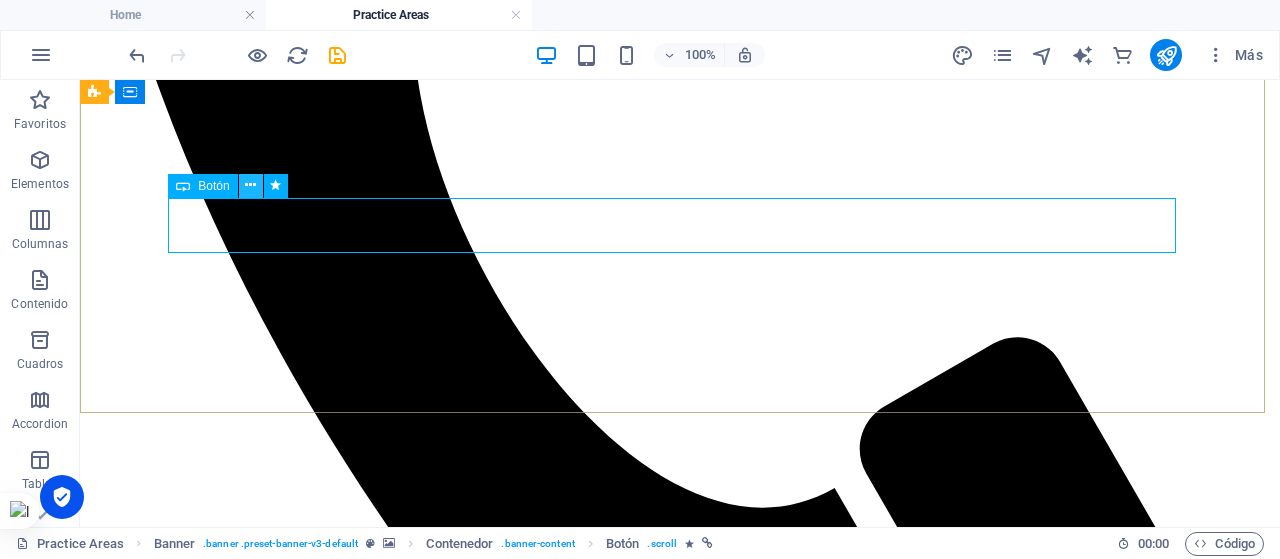 click at bounding box center (250, 185) 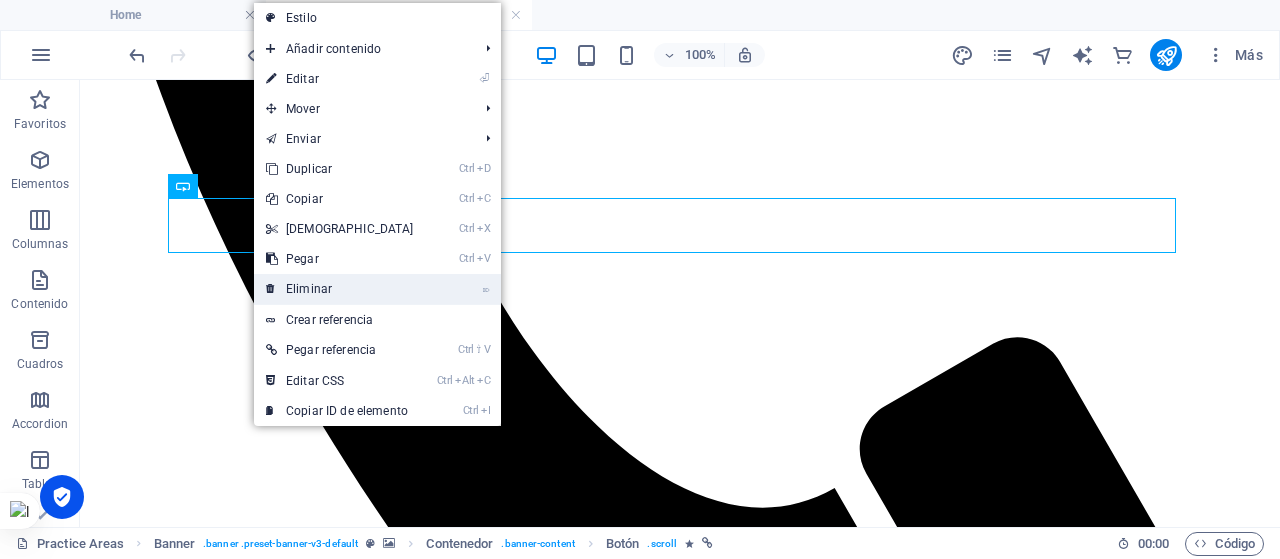 click on "⌦  Eliminar" at bounding box center (340, 289) 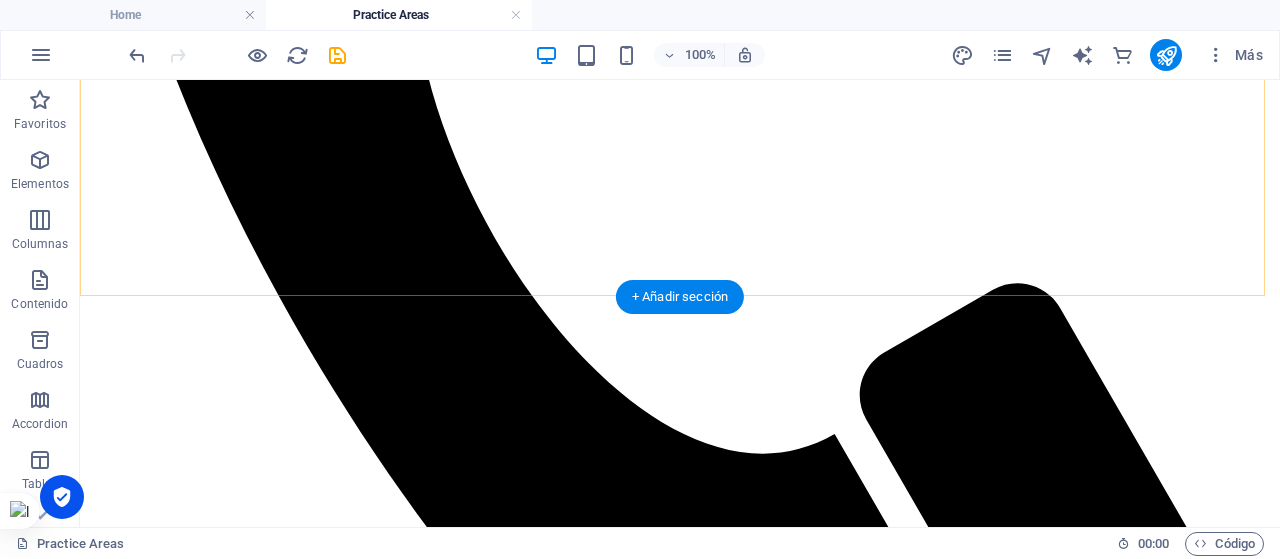 scroll, scrollTop: 808, scrollLeft: 0, axis: vertical 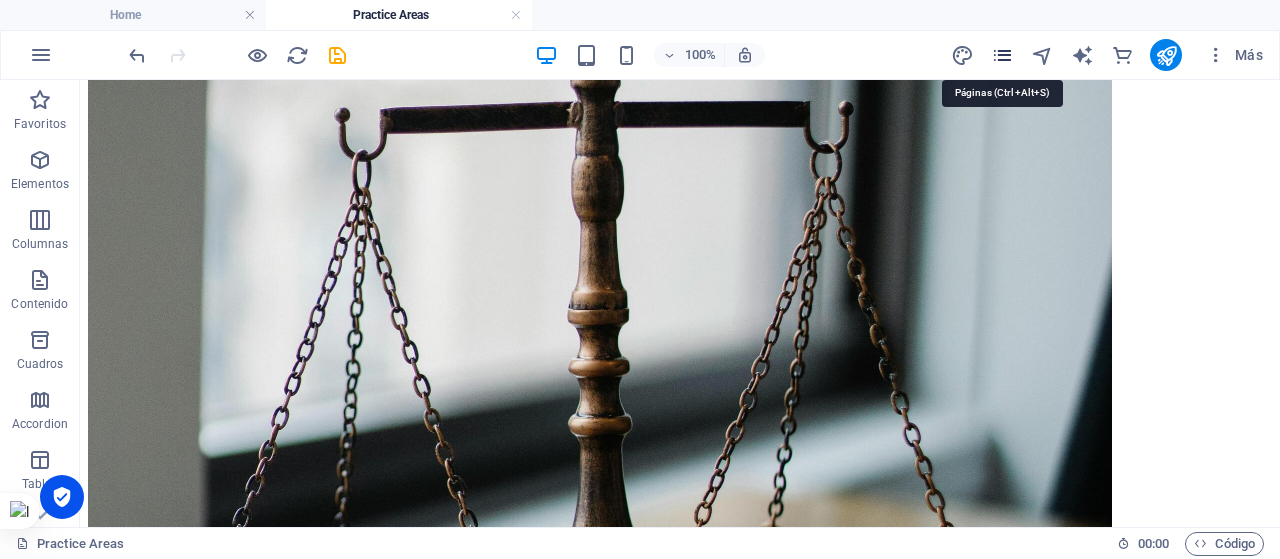 click at bounding box center [1002, 55] 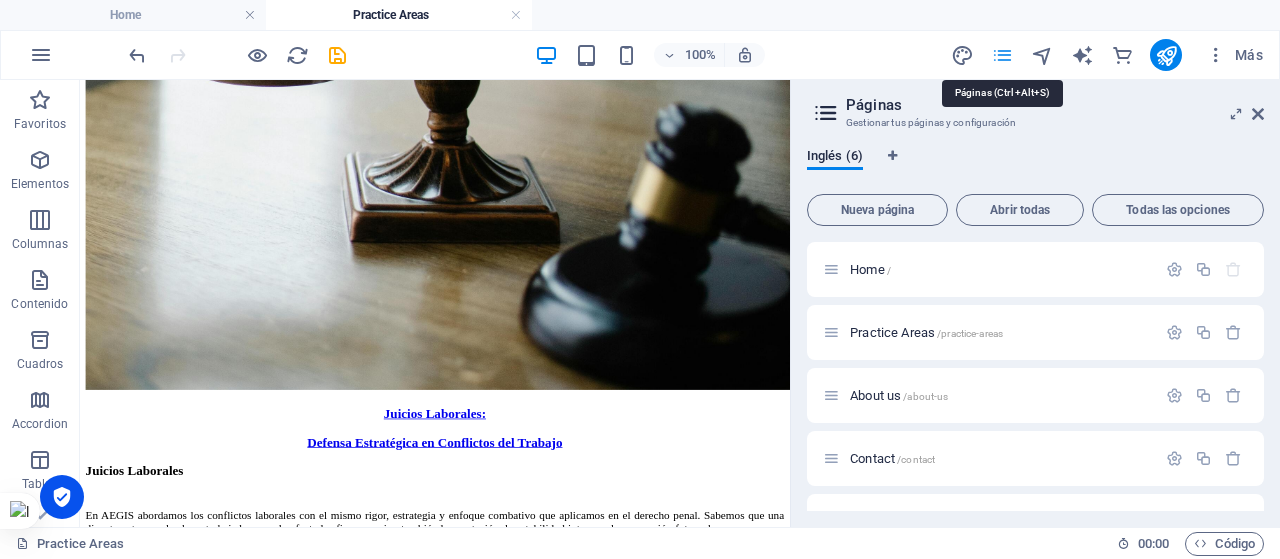 scroll, scrollTop: 9860, scrollLeft: 0, axis: vertical 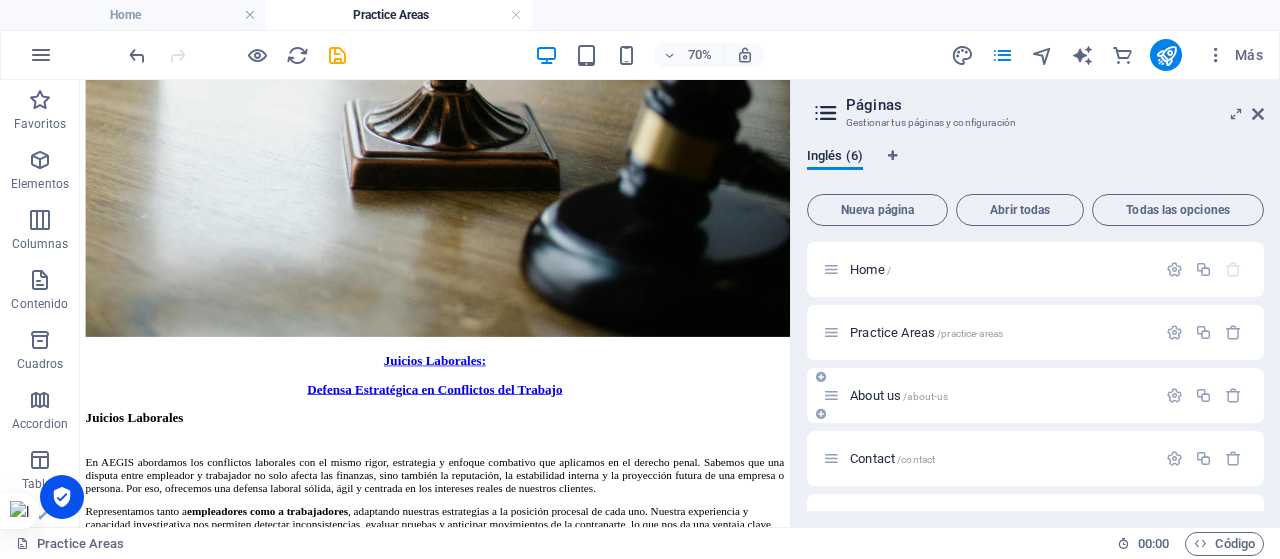 click on "About us /about-us" at bounding box center [899, 395] 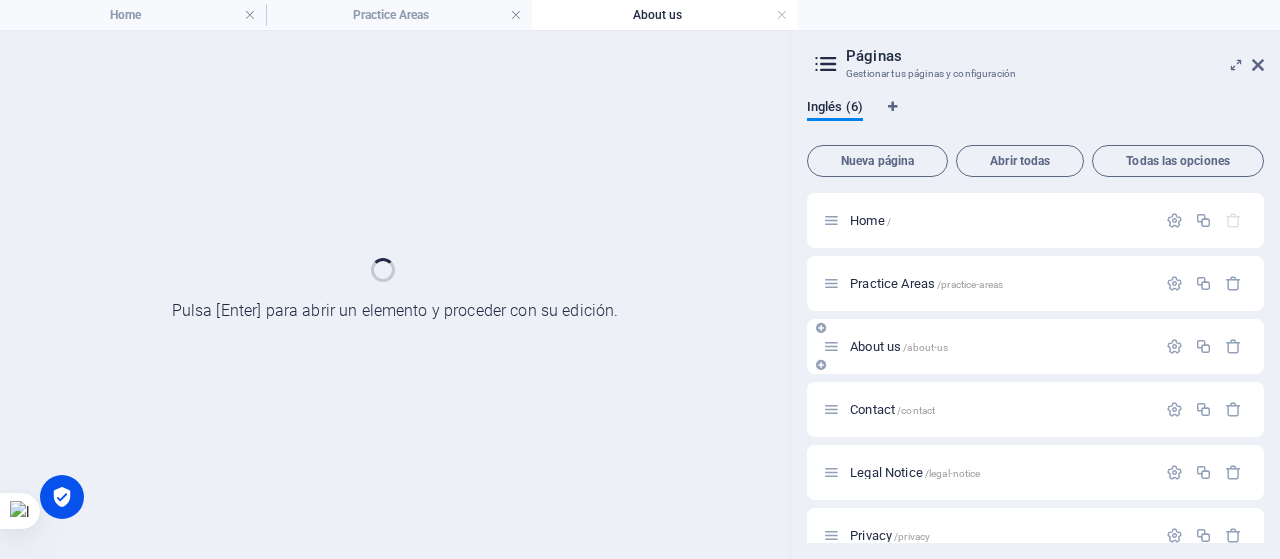 scroll, scrollTop: 0, scrollLeft: 0, axis: both 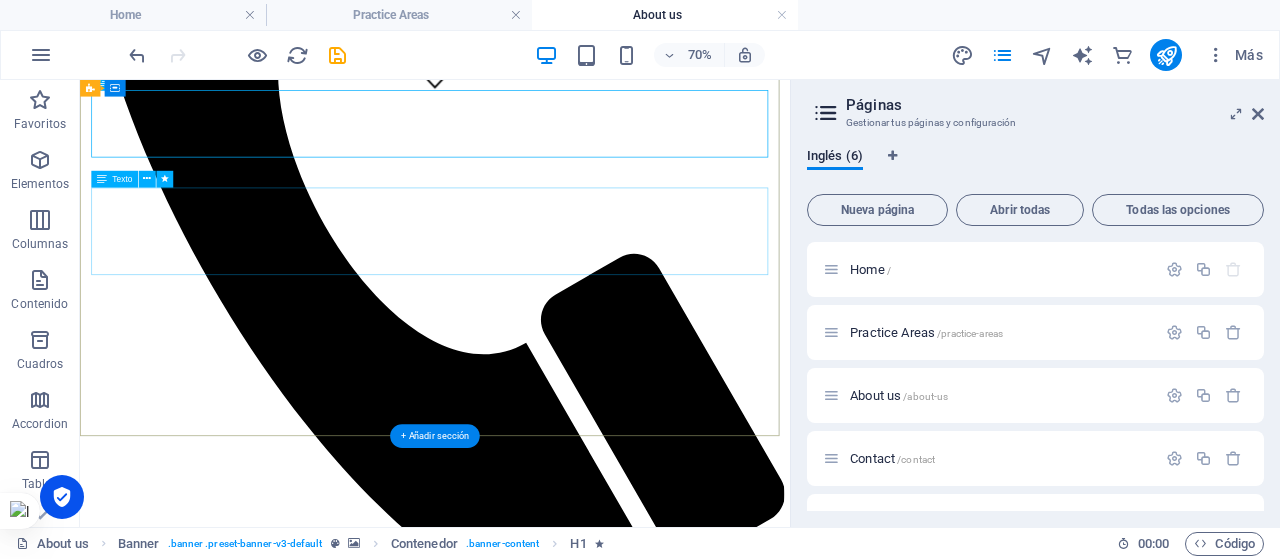 click on "Más que un estudio jurídico, somos un aliado estratégico que protege legal y operativamente a las empresas. Disuadimos conductas delictivas y realizamos investigaciones internas y externas para apoyar la toma de decisiones" at bounding box center (587, 4133) 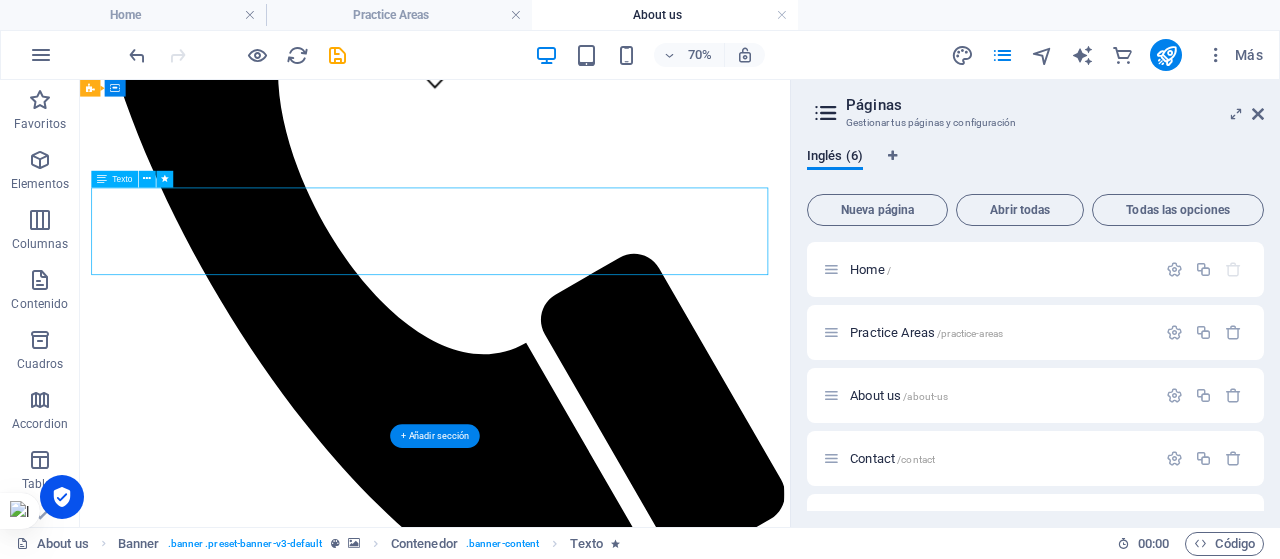 click on "Más que un estudio jurídico, somos un aliado estratégico que protege legal y operativamente a las empresas. Disuadimos conductas delictivas y realizamos investigaciones internas y externas para apoyar la toma de decisiones" at bounding box center (587, 4133) 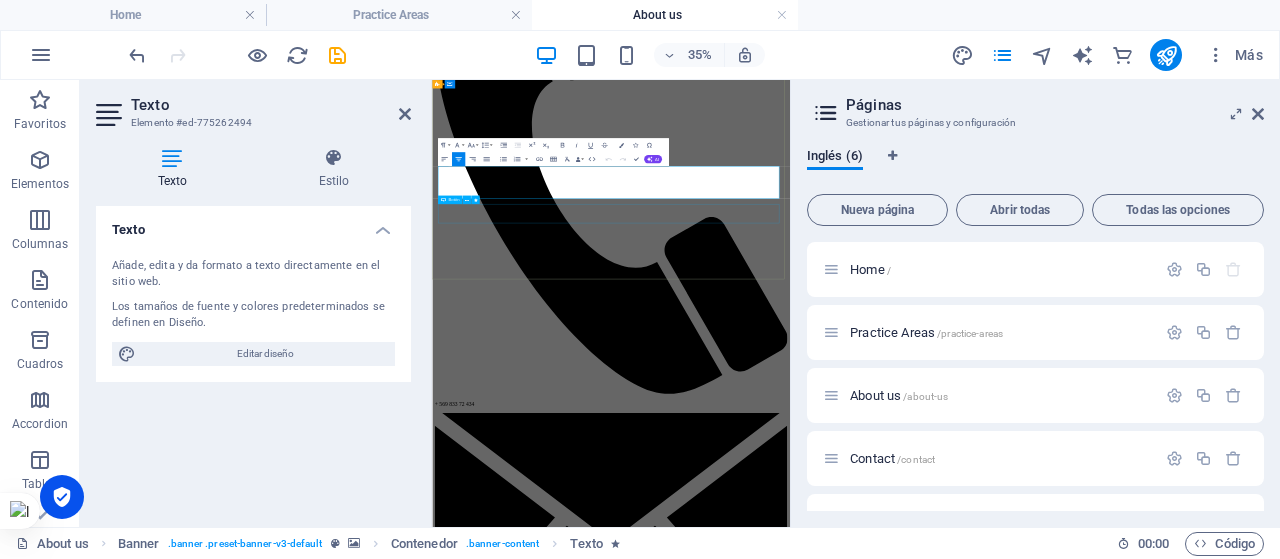 scroll, scrollTop: 459, scrollLeft: 0, axis: vertical 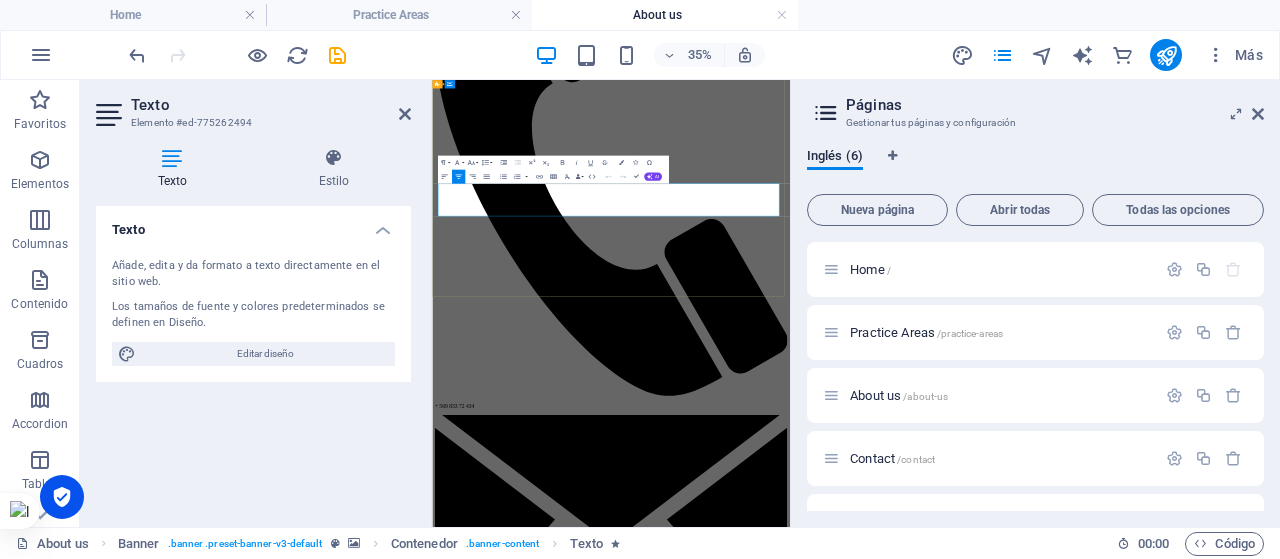 drag, startPoint x: 1382, startPoint y: 459, endPoint x: 456, endPoint y: 389, distance: 928.642 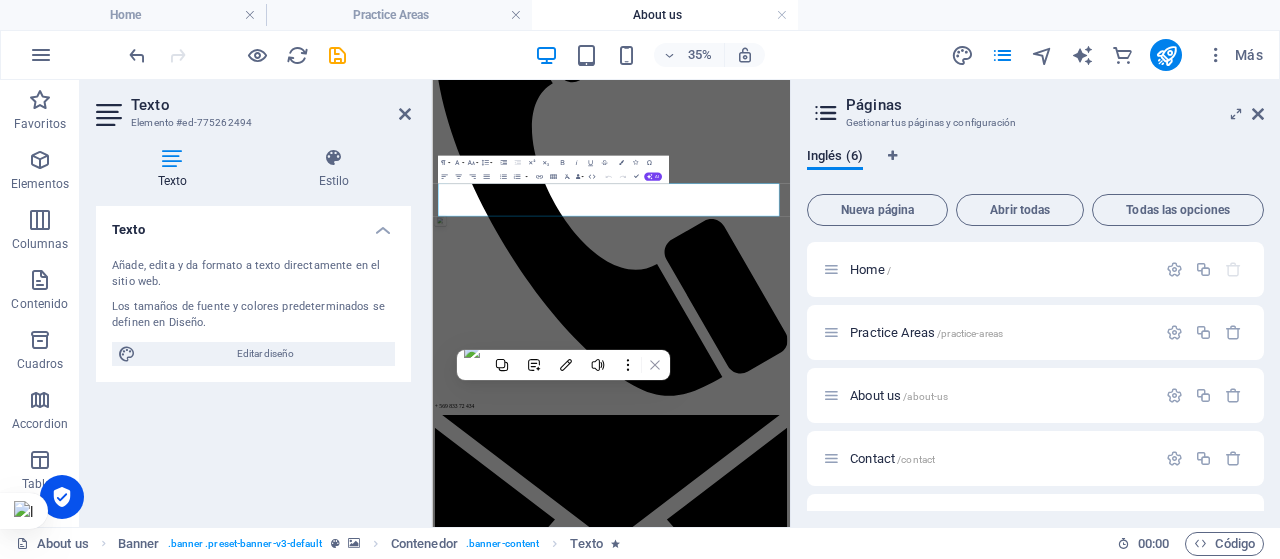 click on "Texto Estilo Texto Añade, edita y da formato a texto directamente en el sitio web. Los tamaños de fuente y colores predeterminados se definen en Diseño. Editar diseño Alineación Alineado a la izquierda Centrado Alineado a la derecha Banner Element Diseño La forma en la que este elemento se expande en la disposición (Flexbox). Tamaño Predeterminado automático px % 1/1 1/2 1/3 1/4 1/5 1/6 1/7 1/8 1/9 1/10 Crecer Reducir Comprar Disposición de contenedor Visible Visible Opacidad 100 % Desbordamiento Espaciado Margen Predeterminado automático px % rem vw vh Personalizado Personalizado automático px % rem vw vh automático px % rem vw vh automático px % rem vw vh automático px % rem vw vh Espaciado Predeterminado px rem % vh vw Personalizado Personalizado px rem % vh vw px rem % vh vw px rem % vh vw px rem % vh vw Borde Estilo              - Ancho 1 automático px rem % vh vw Personalizado Personalizado 1 automático px rem % vh vw 1 automático px rem % vh vw 1 automático px rem % vh vw 1" at bounding box center (253, 329) 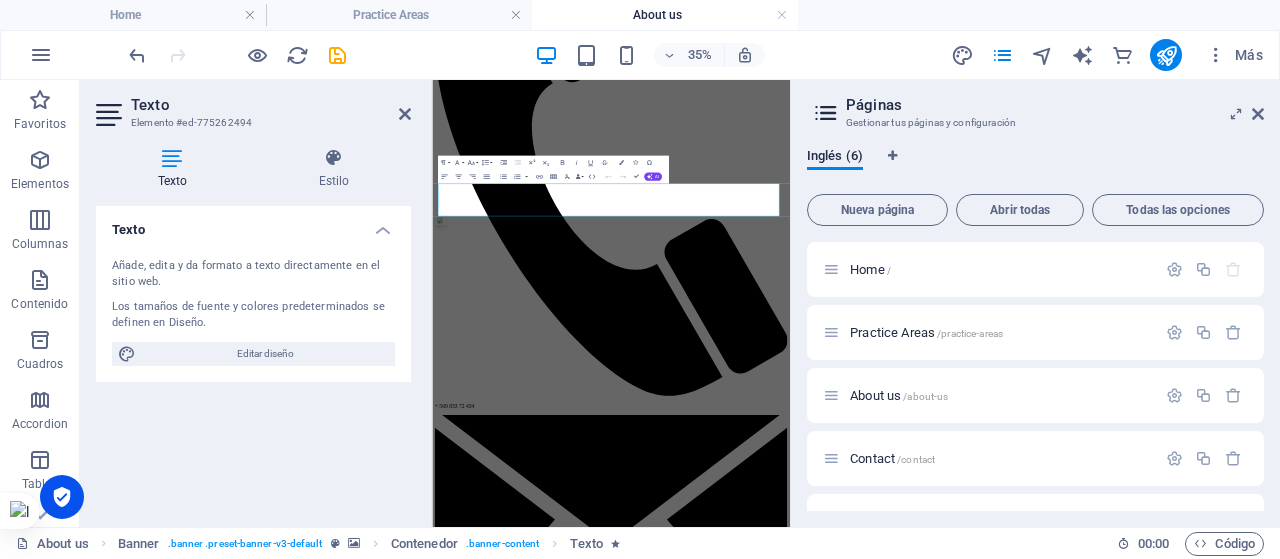 click on "Texto Estilo Texto Añade, edita y da formato a texto directamente en el sitio web. Los tamaños de fuente y colores predeterminados se definen en Diseño. Editar diseño Alineación Alineado a la izquierda Centrado Alineado a la derecha Banner Element Diseño La forma en la que este elemento se expande en la disposición (Flexbox). Tamaño Predeterminado automático px % 1/1 1/2 1/3 1/4 1/5 1/6 1/7 1/8 1/9 1/10 Crecer Reducir Comprar Disposición de contenedor Visible Visible Opacidad 100 % Desbordamiento Espaciado Margen Predeterminado automático px % rem vw vh Personalizado Personalizado automático px % rem vw vh automático px % rem vw vh automático px % rem vw vh automático px % rem vw vh Espaciado Predeterminado px rem % vh vw Personalizado Personalizado px rem % vh vw px rem % vh vw px rem % vh vw px rem % vh vw Borde Estilo              - Ancho 1 automático px rem % vh vw Personalizado Personalizado 1 automático px rem % vh vw 1 automático px rem % vh vw 1 automático px rem % vh vw 1" at bounding box center (253, 329) 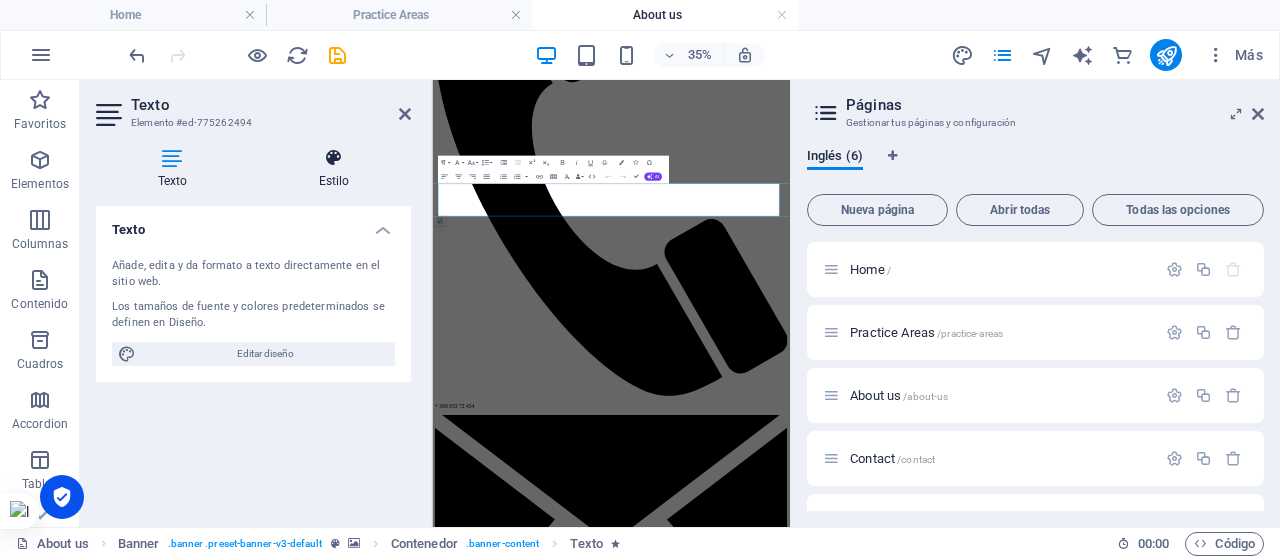 click at bounding box center [334, 158] 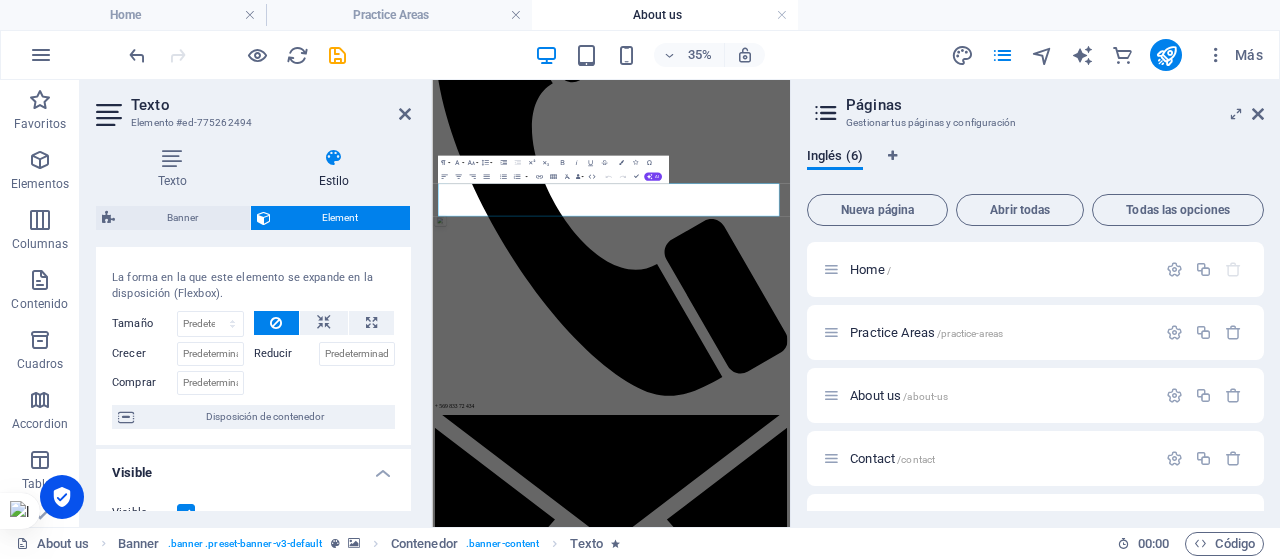 scroll, scrollTop: 0, scrollLeft: 0, axis: both 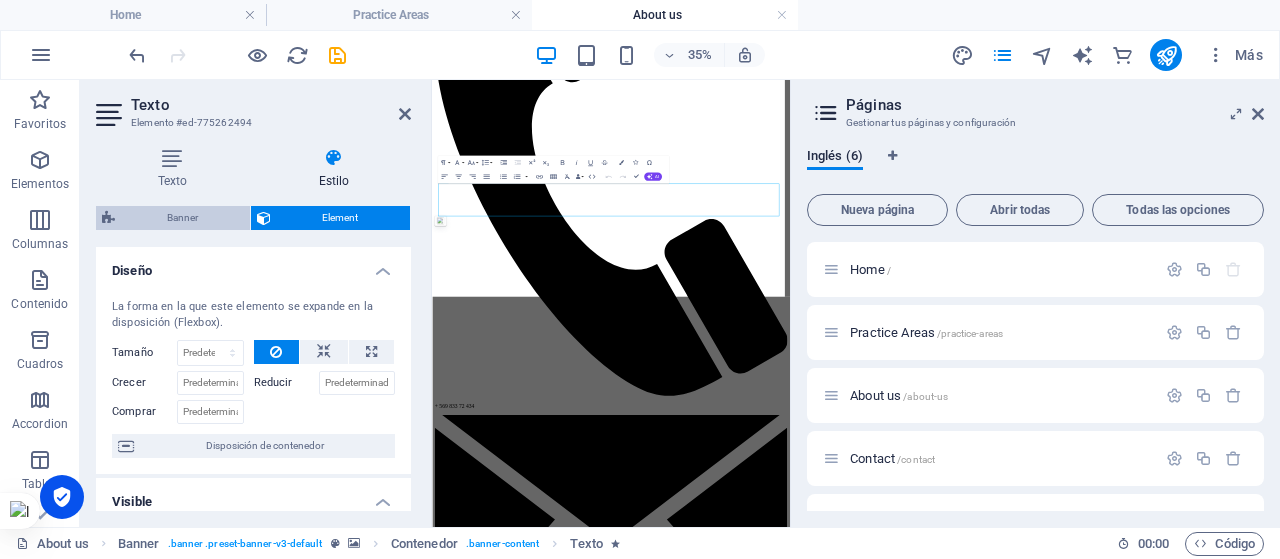click on "Banner" at bounding box center [182, 218] 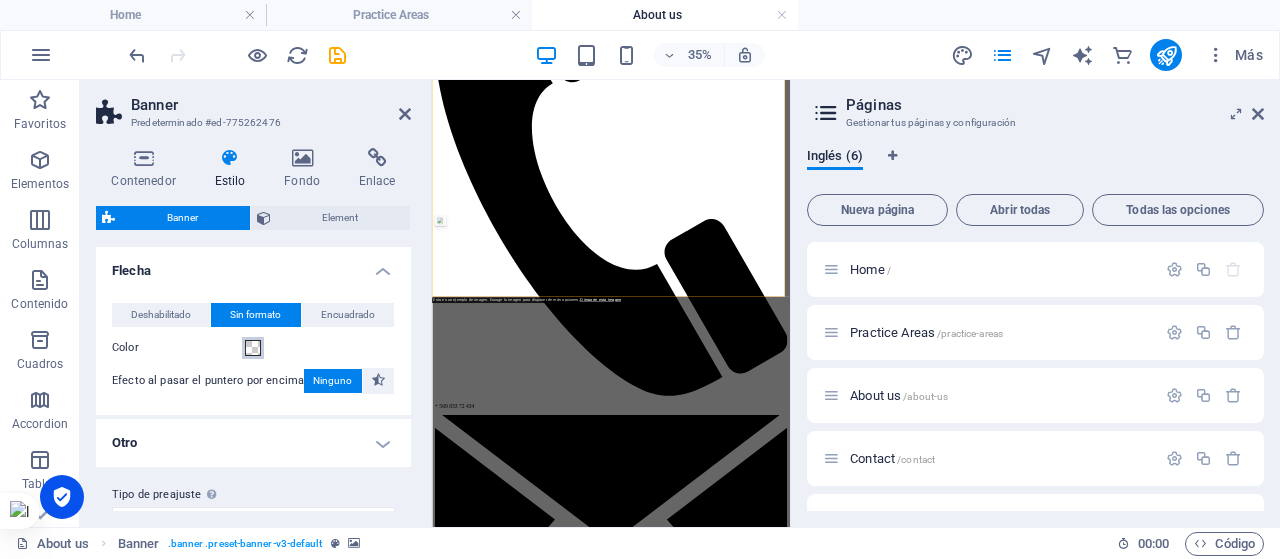click at bounding box center [253, 348] 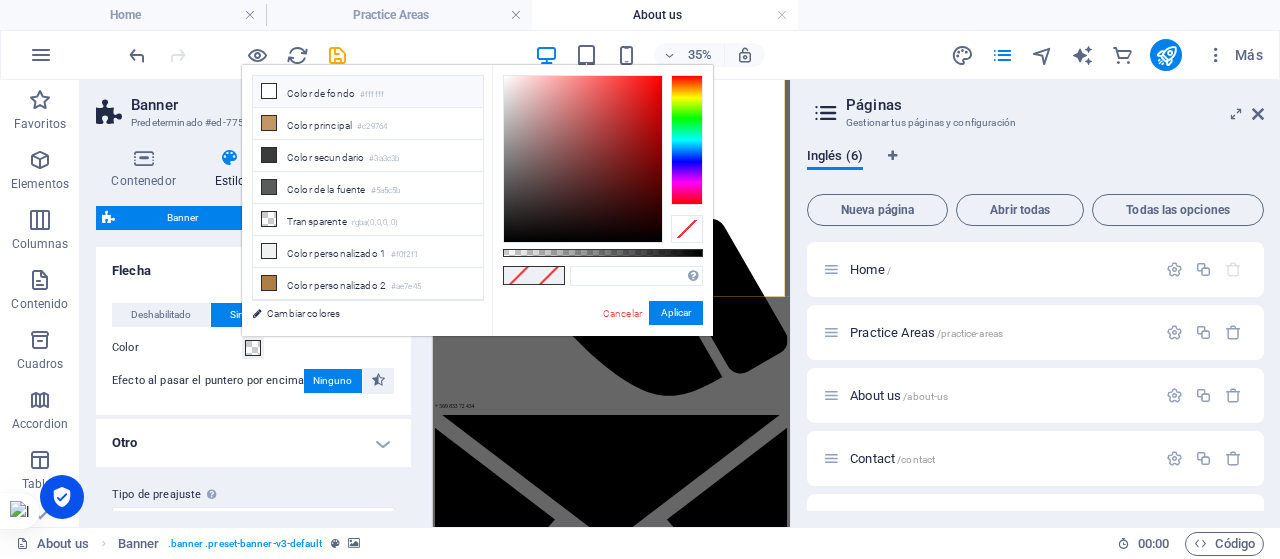 click at bounding box center [269, 91] 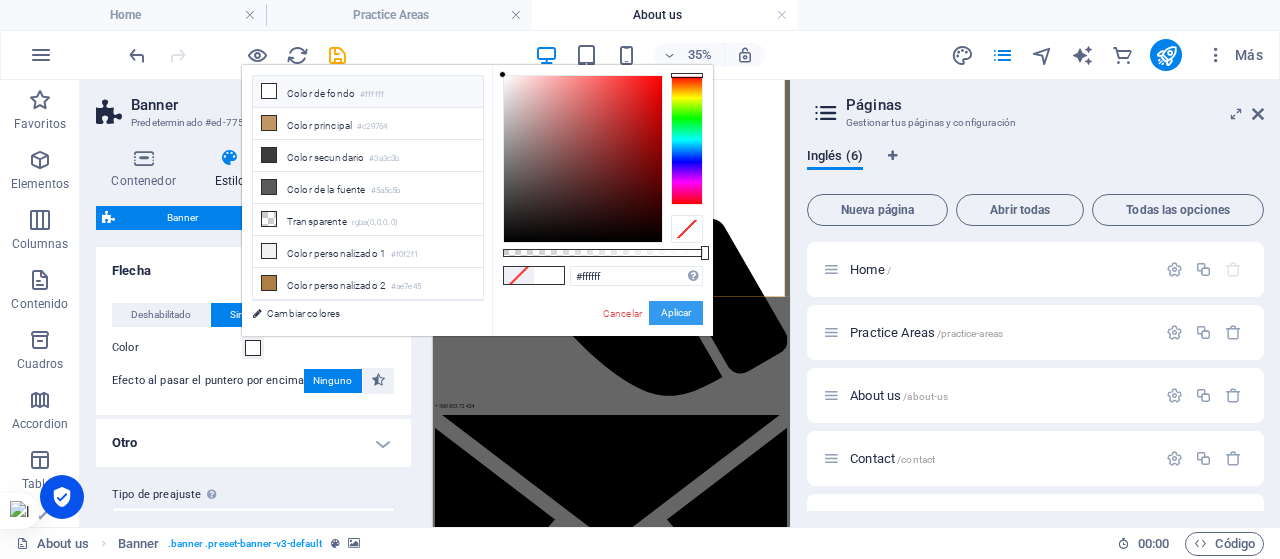 click on "Aplicar" at bounding box center [676, 313] 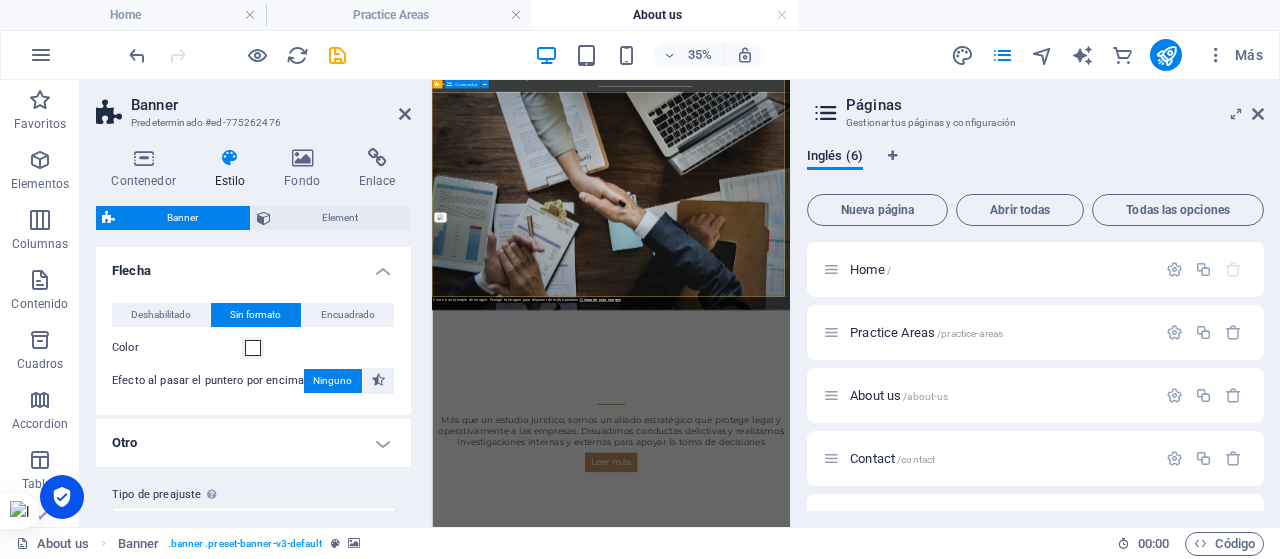scroll, scrollTop: 477, scrollLeft: 0, axis: vertical 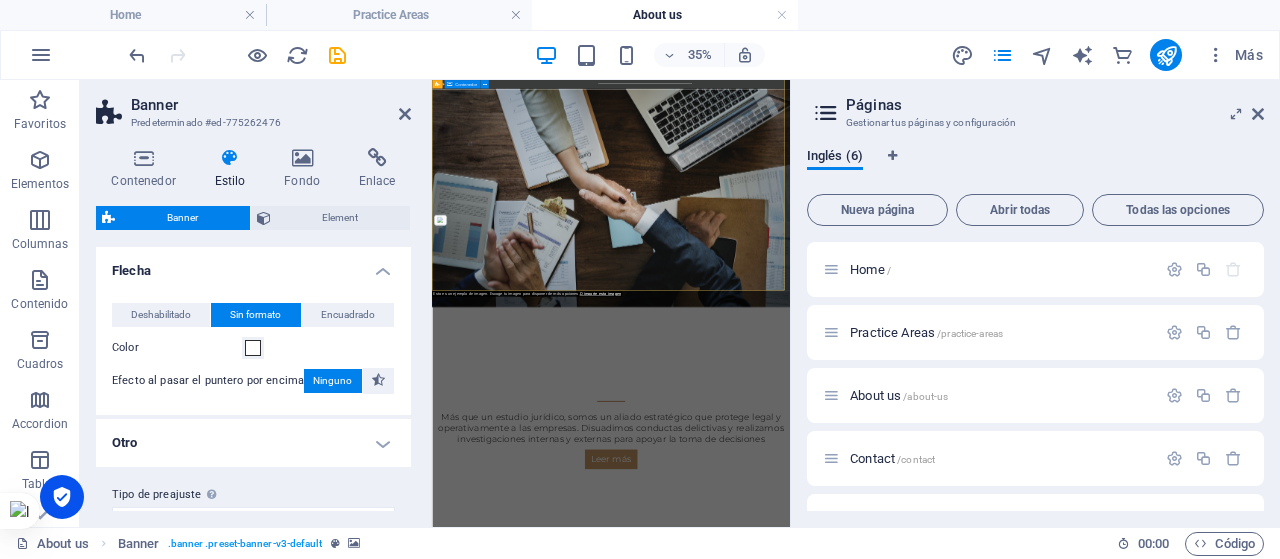 click on "¿Quienes somos? Más que un estudio jurídico, somos un aliado estratégico que protege legal y operativamente a las empresas. Disuadimos conductas delictivas y realizamos investigaciones internas y externas para apoyar la toma de decisiones Leer más" at bounding box center (943, 1040) 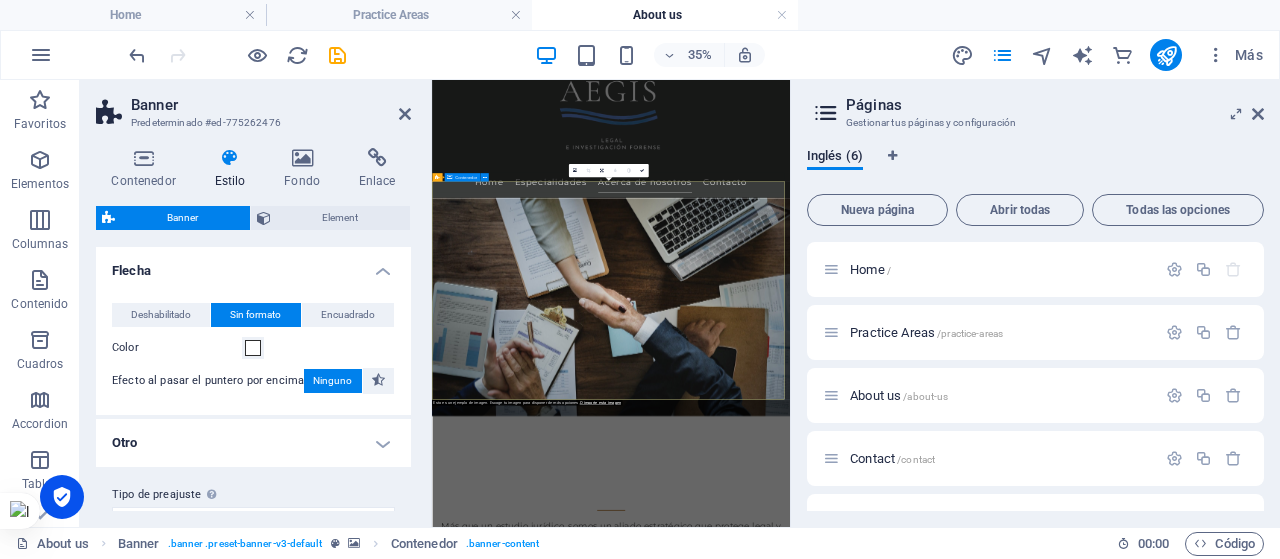 scroll, scrollTop: 165, scrollLeft: 0, axis: vertical 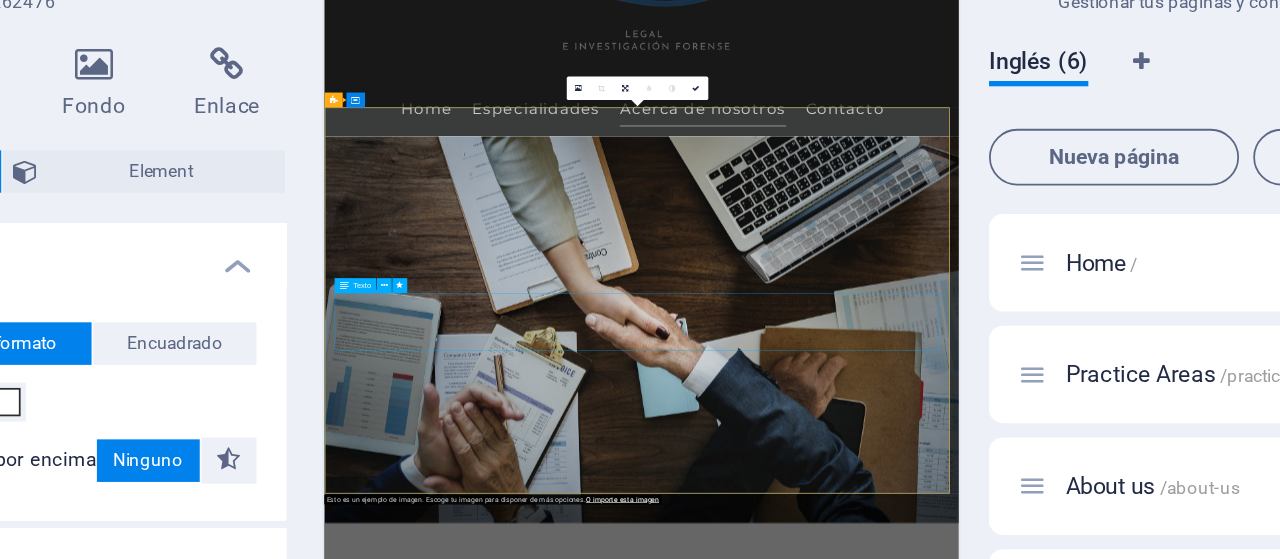 click on "Más que un estudio jurídico, somos un aliado estratégico que protege legal y operativamente a las empresas. Disuadimos conductas delictivas y realizamos investigaciones internas y externas para apoyar la toma de decisiones" at bounding box center [834, 1234] 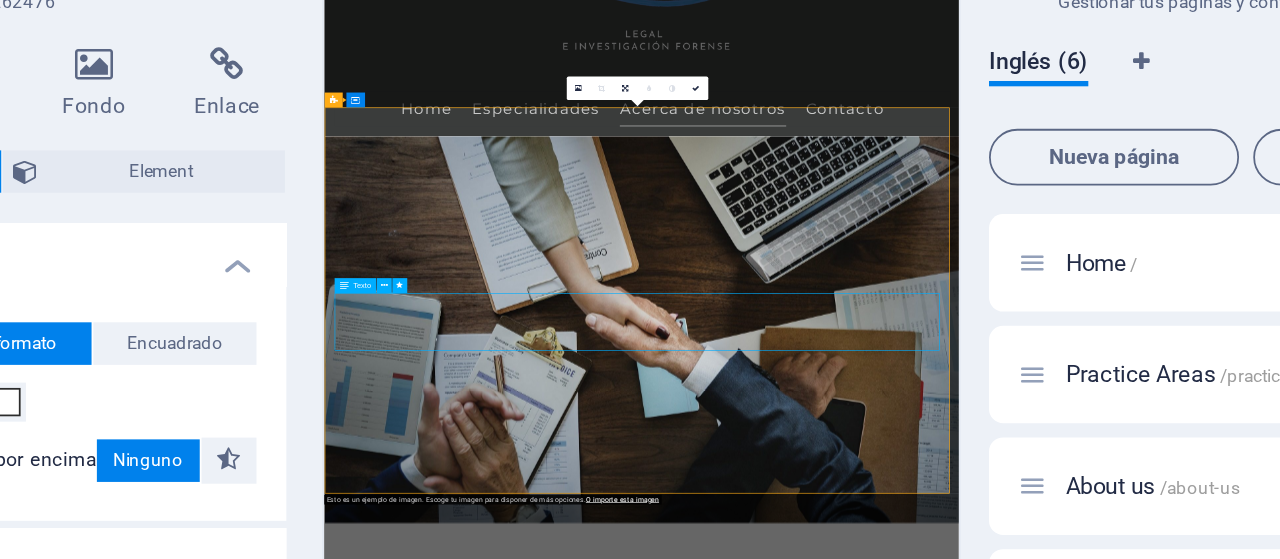 click on "Más que un estudio jurídico, somos un aliado estratégico que protege legal y operativamente a las empresas. Disuadimos conductas delictivas y realizamos investigaciones internas y externas para apoyar la toma de decisiones" at bounding box center [834, 1234] 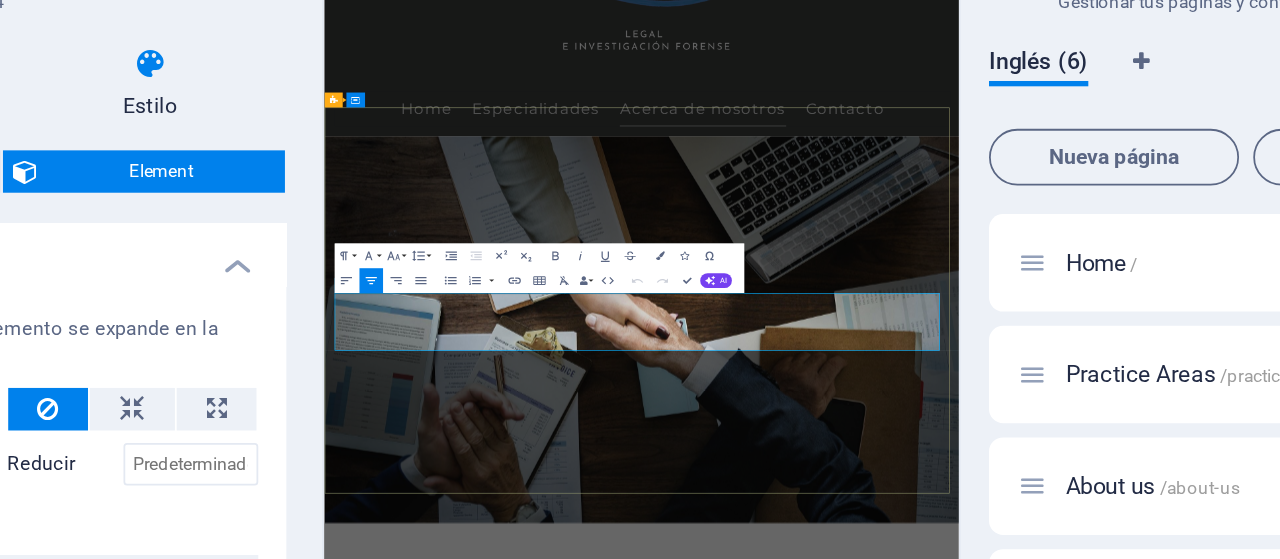 click on "Más que un estudio jurídico, somos un aliado estratégico que protege legal y operativamente a las empresas. Disuadimos conductas delictivas y realizamos investigaciones internas y externas para apoyar la toma de decisiones" at bounding box center (834, 1234) 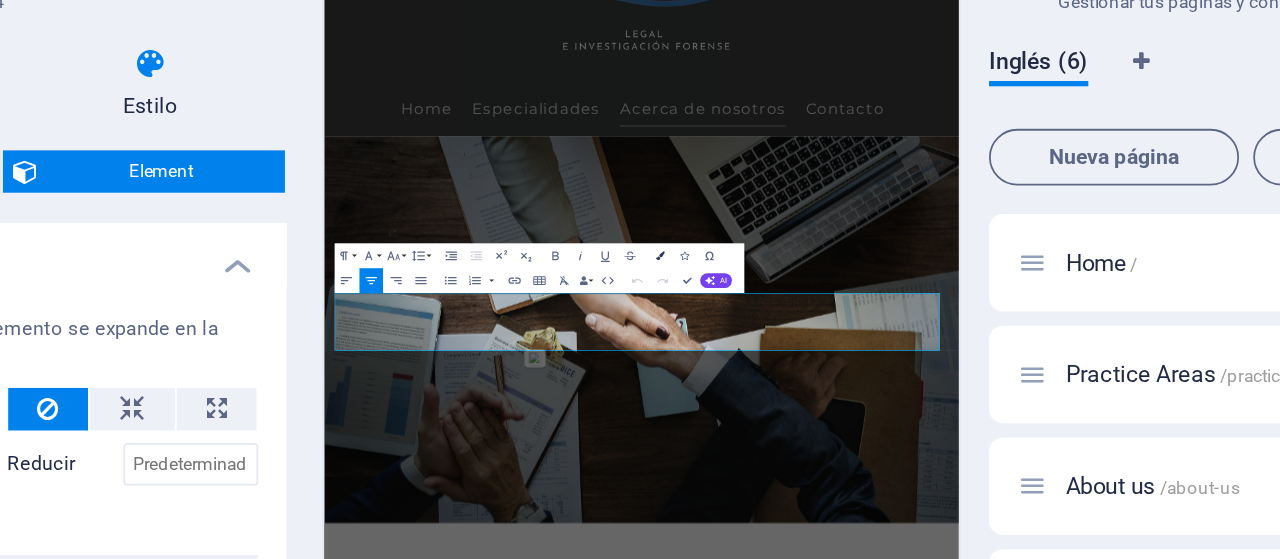 click at bounding box center [621, 265] 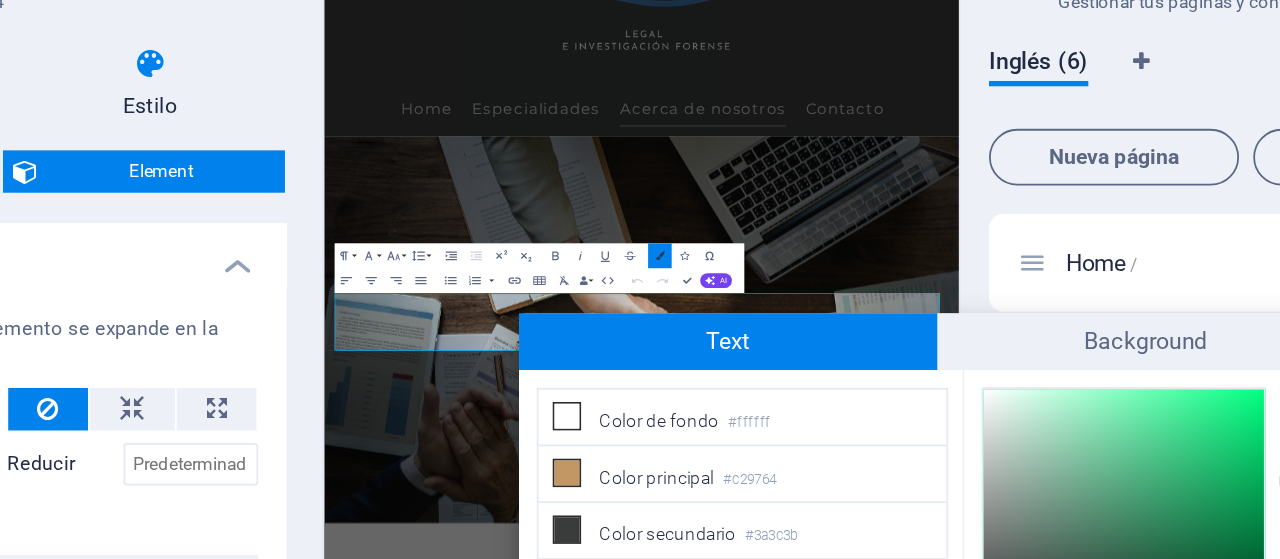 scroll, scrollTop: 19, scrollLeft: 0, axis: vertical 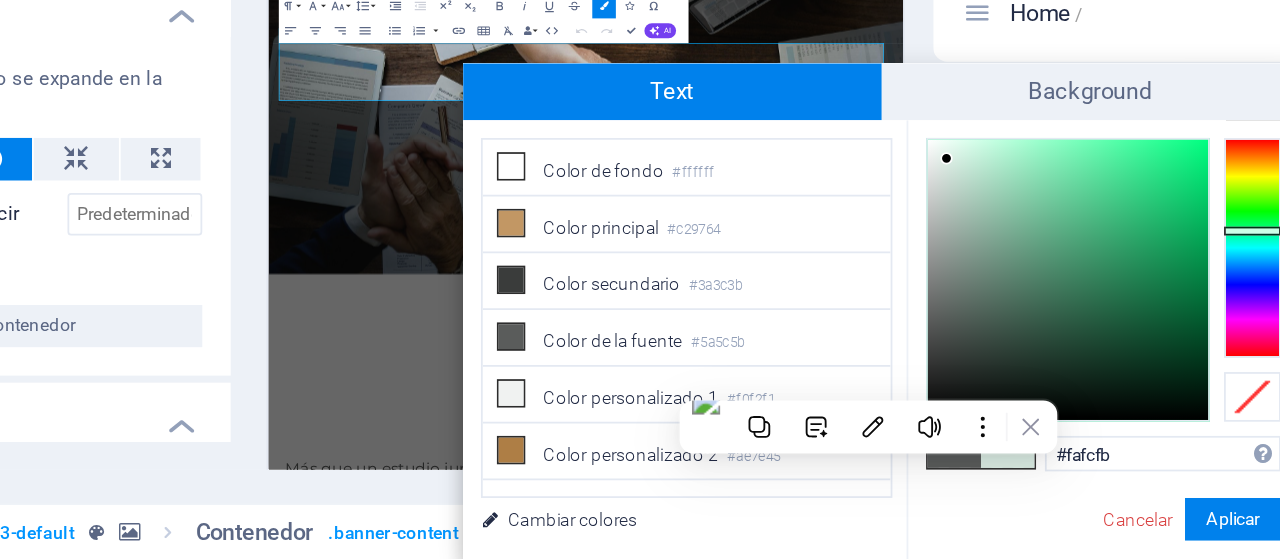 type on "#fcfcfc" 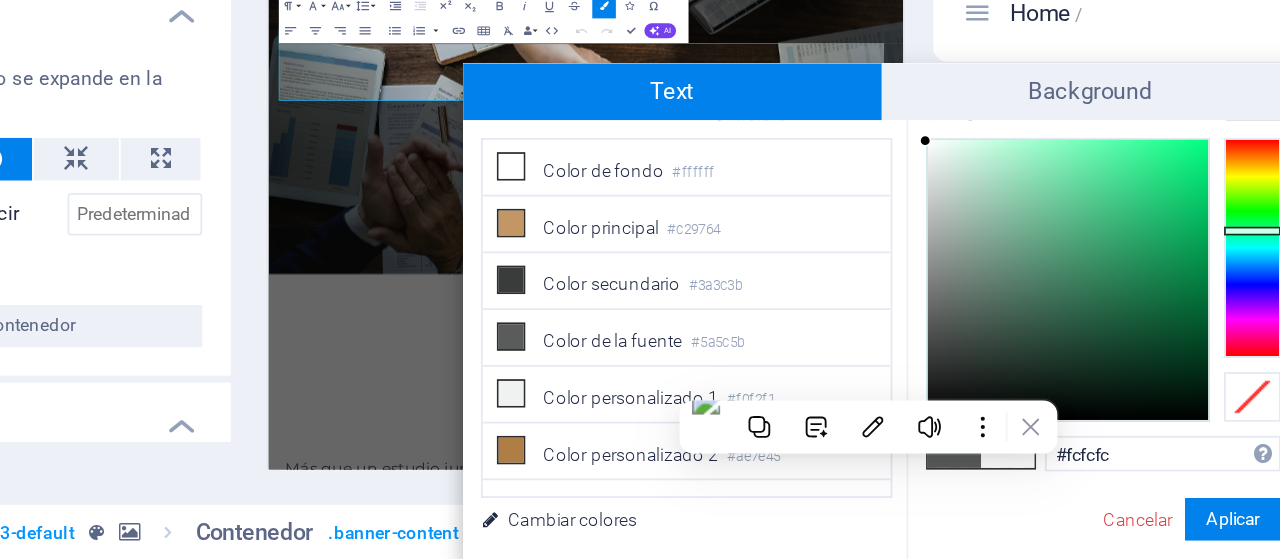 drag, startPoint x: 803, startPoint y: 419, endPoint x: 802, endPoint y: 322, distance: 97.00516 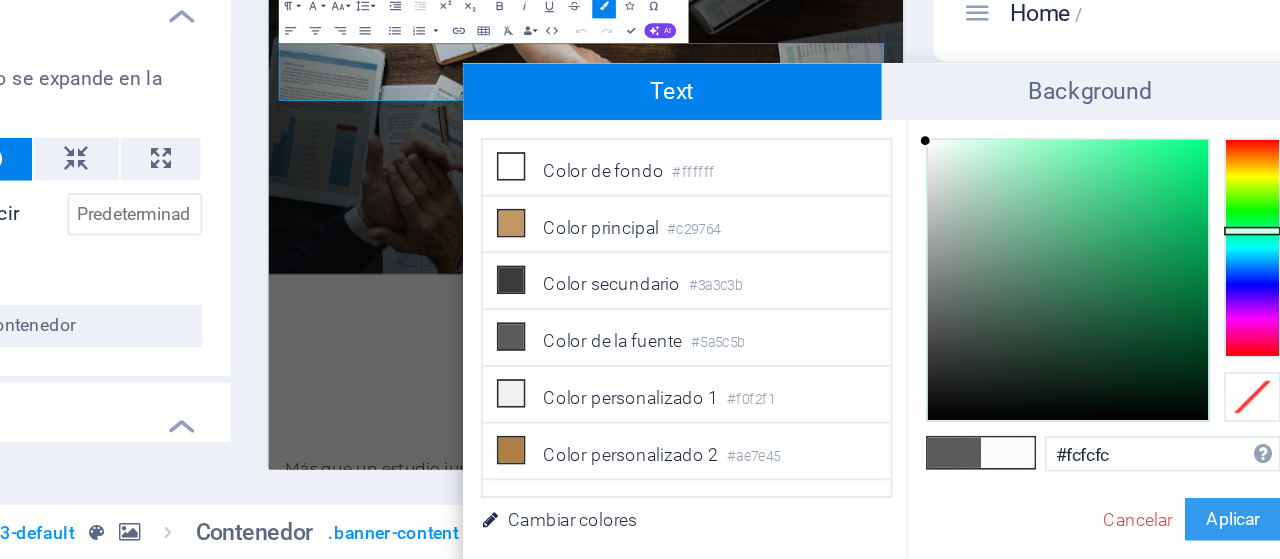 click on "Aplicar" at bounding box center (976, 536) 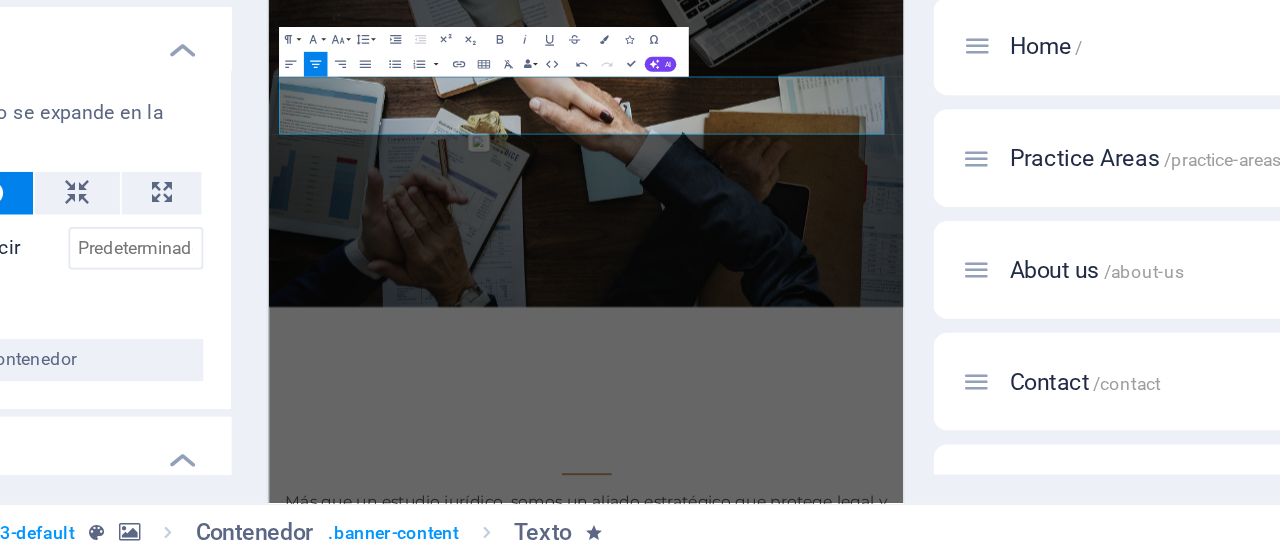 scroll, scrollTop: 0, scrollLeft: 0, axis: both 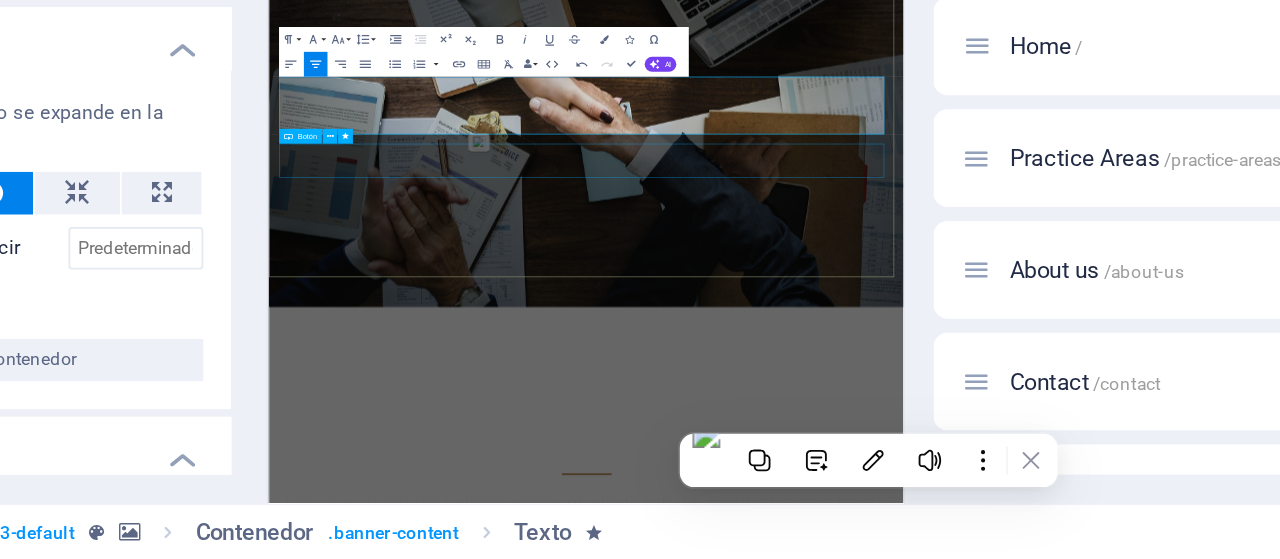 click on "Leer más" at bounding box center [779, 1107] 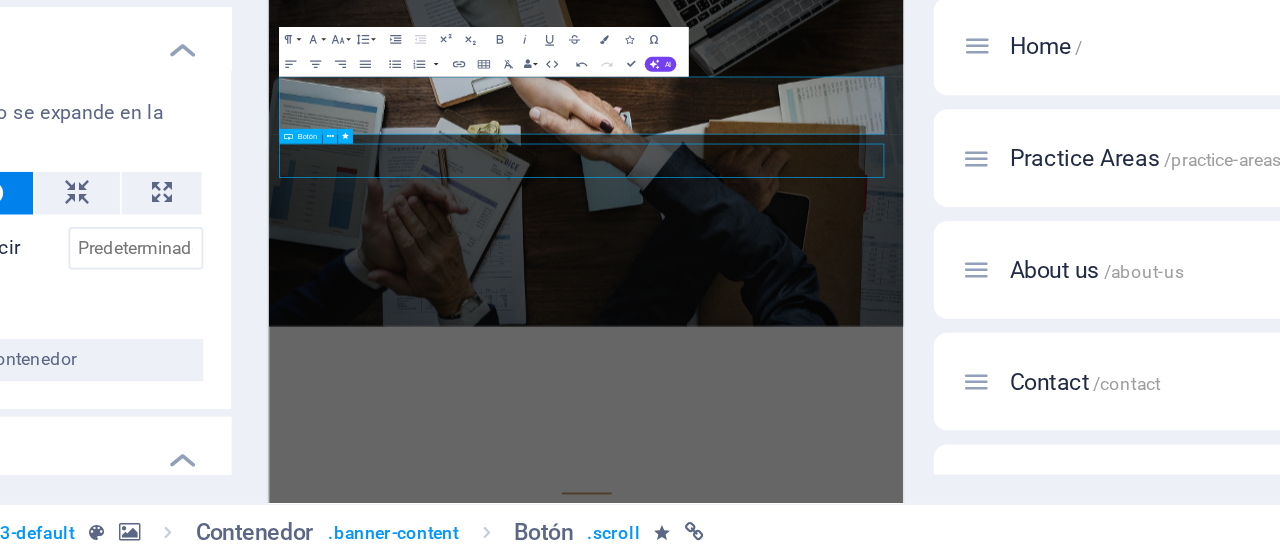 scroll, scrollTop: 603, scrollLeft: 0, axis: vertical 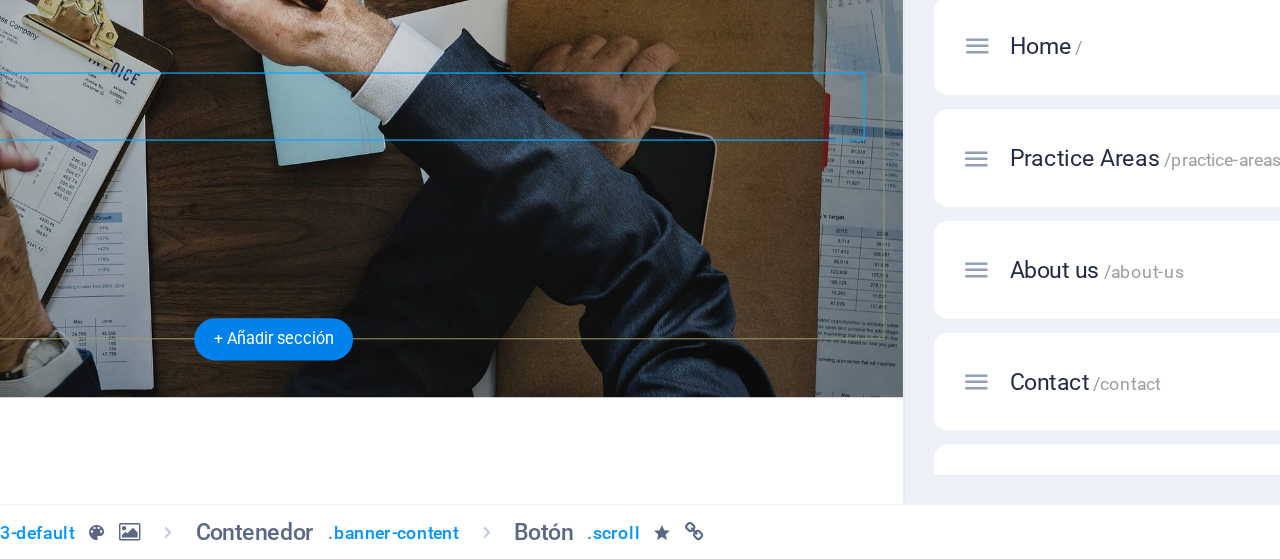 click on "¿Quienes somos? Más que un estudio jurídico, somos un aliado estratégico que protege legal y operativamente a las empresas. Disuadimos conductas delictivas y realizamos investigaciones internas y externas para apoyar la toma de decisiones Leer más" at bounding box center [152, 592] 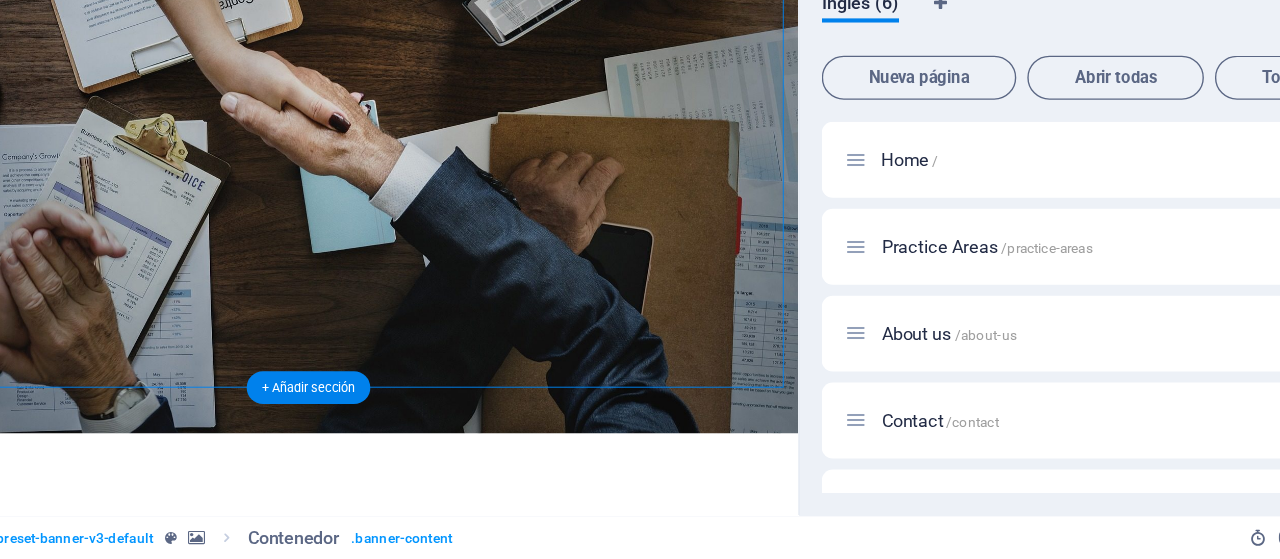 scroll, scrollTop: 0, scrollLeft: 0, axis: both 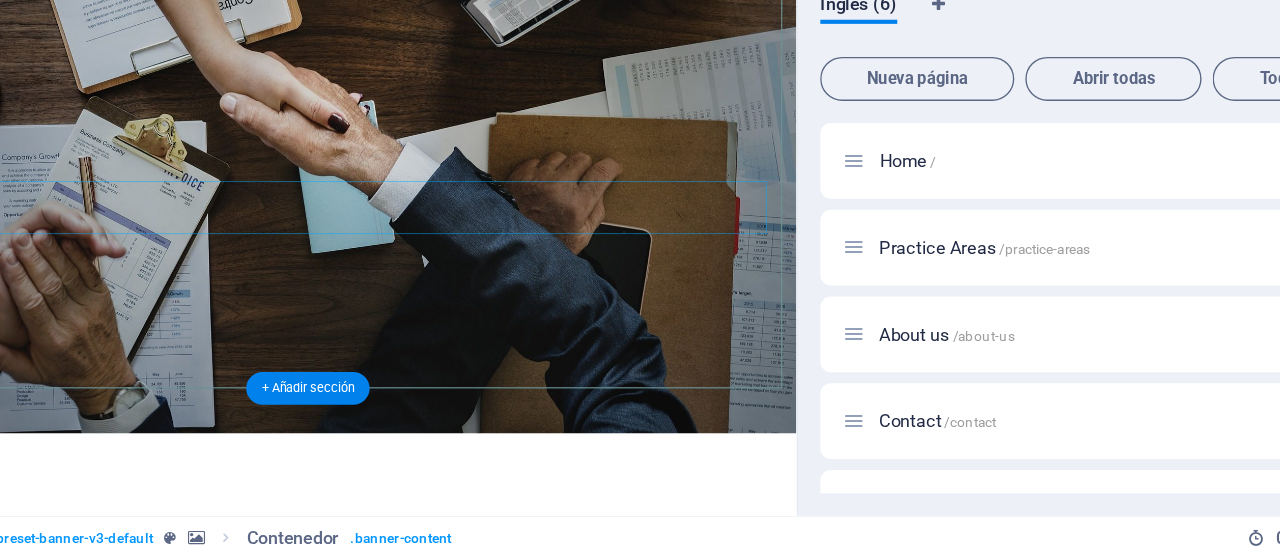 click on "Leer más" at bounding box center [327, 921] 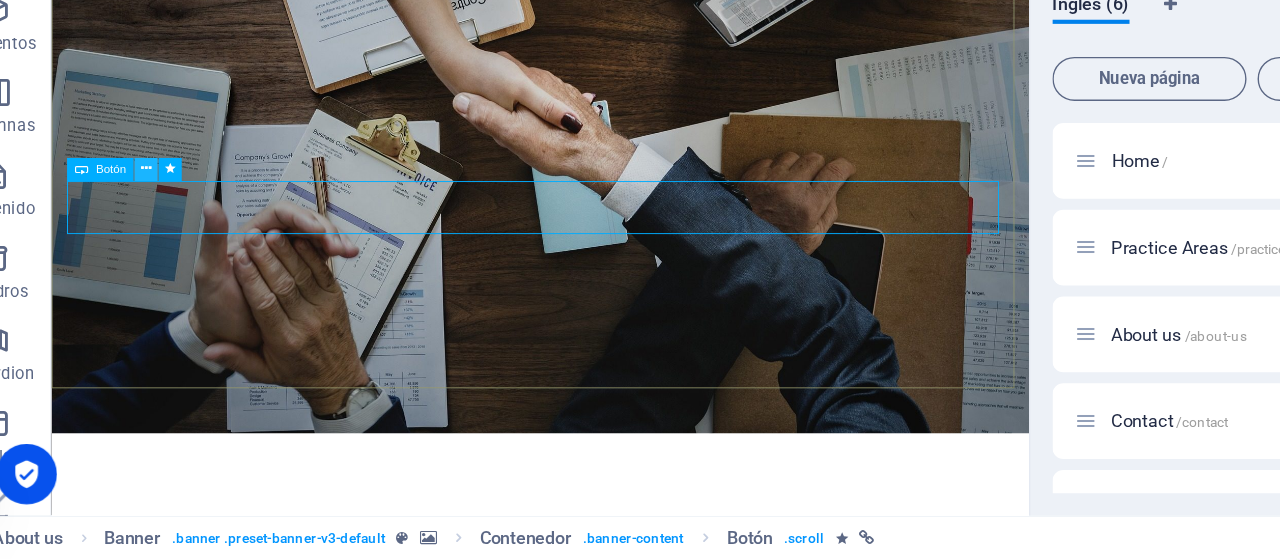 click at bounding box center [149, 275] 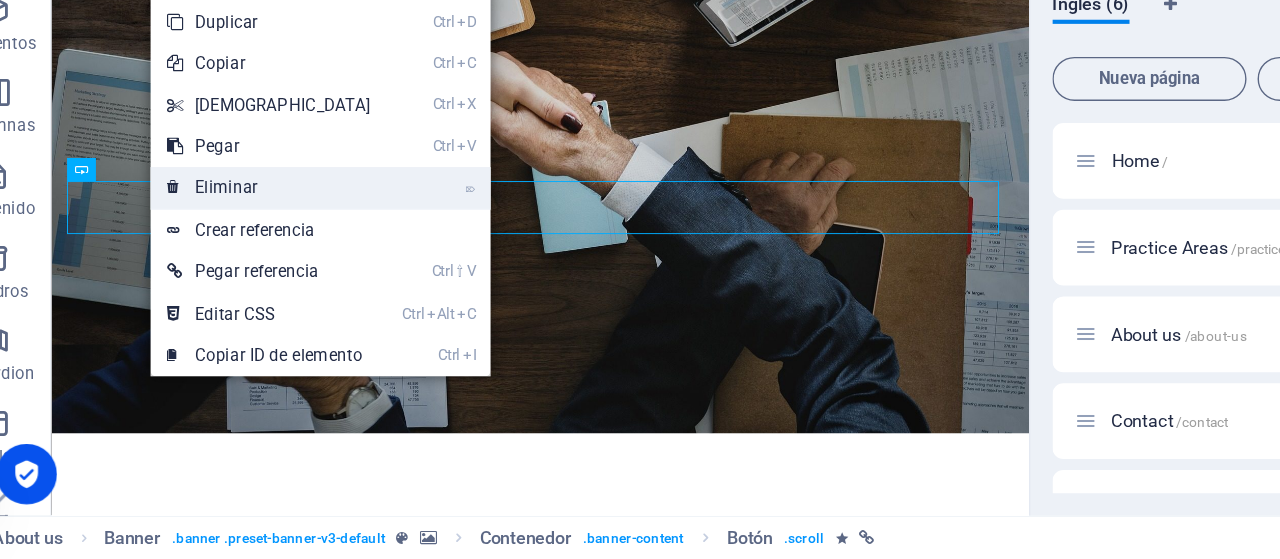 click on "⌦  Eliminar" at bounding box center (238, 289) 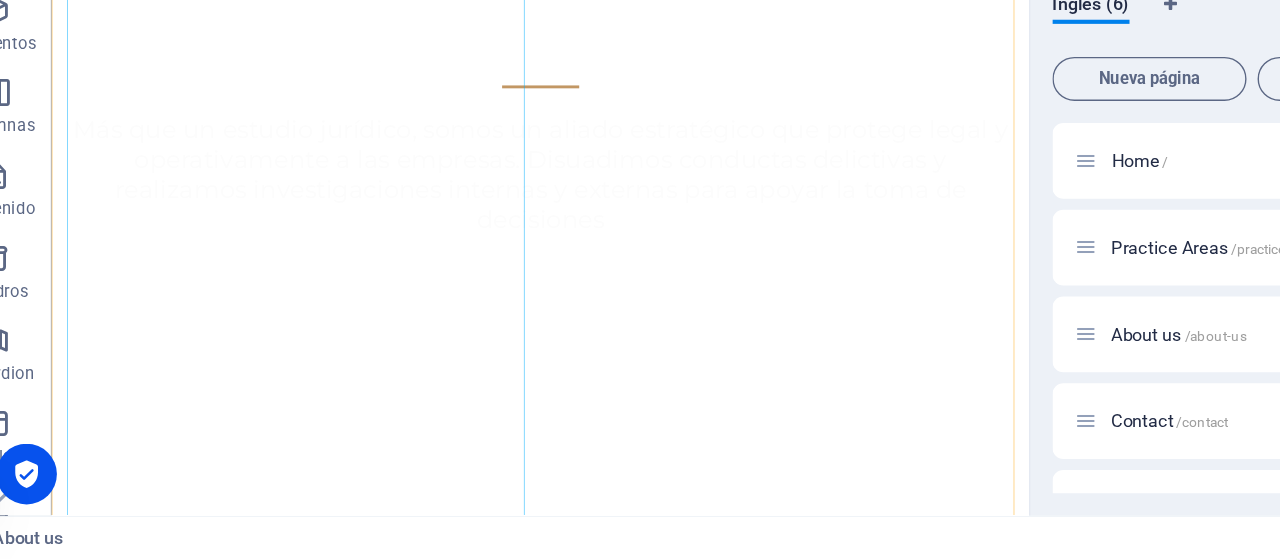 scroll, scrollTop: 1192, scrollLeft: 0, axis: vertical 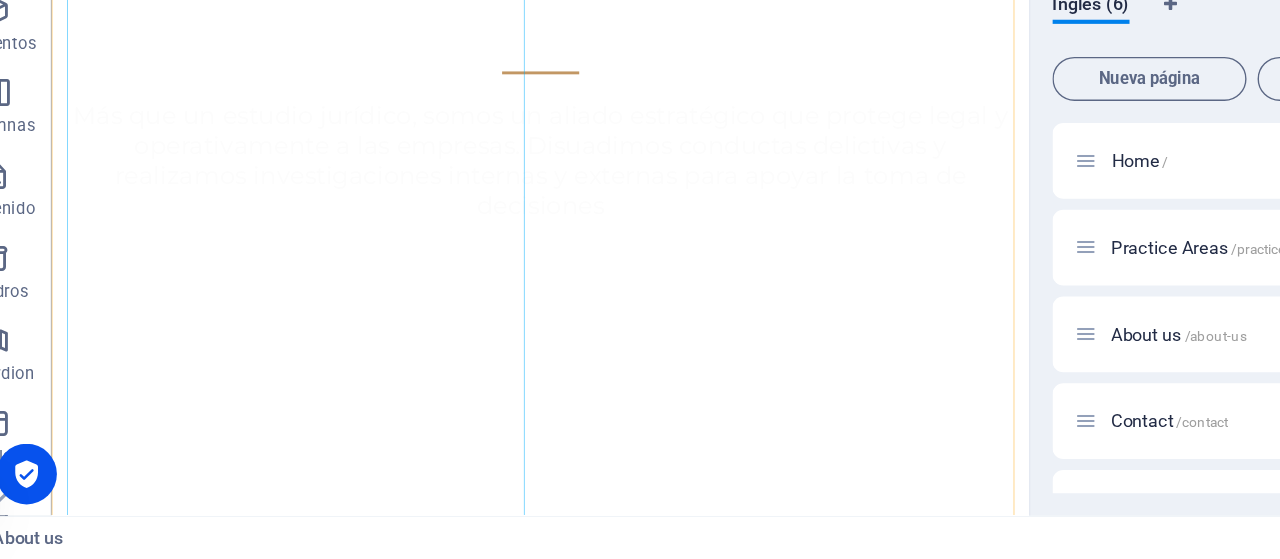 click at bounding box center [216, 771] 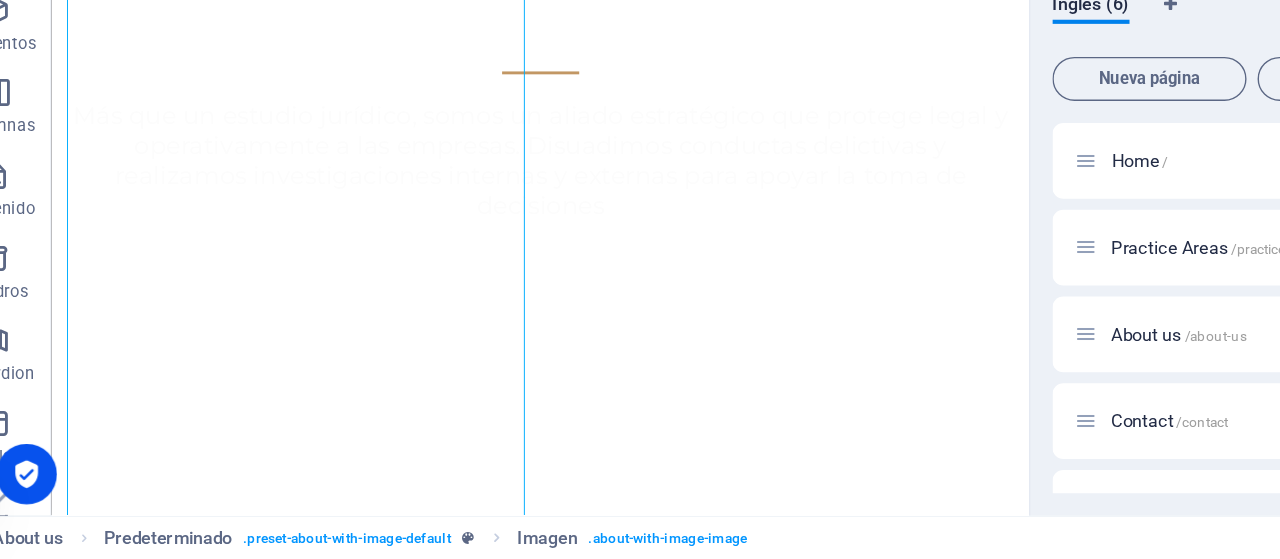 click at bounding box center [216, 771] 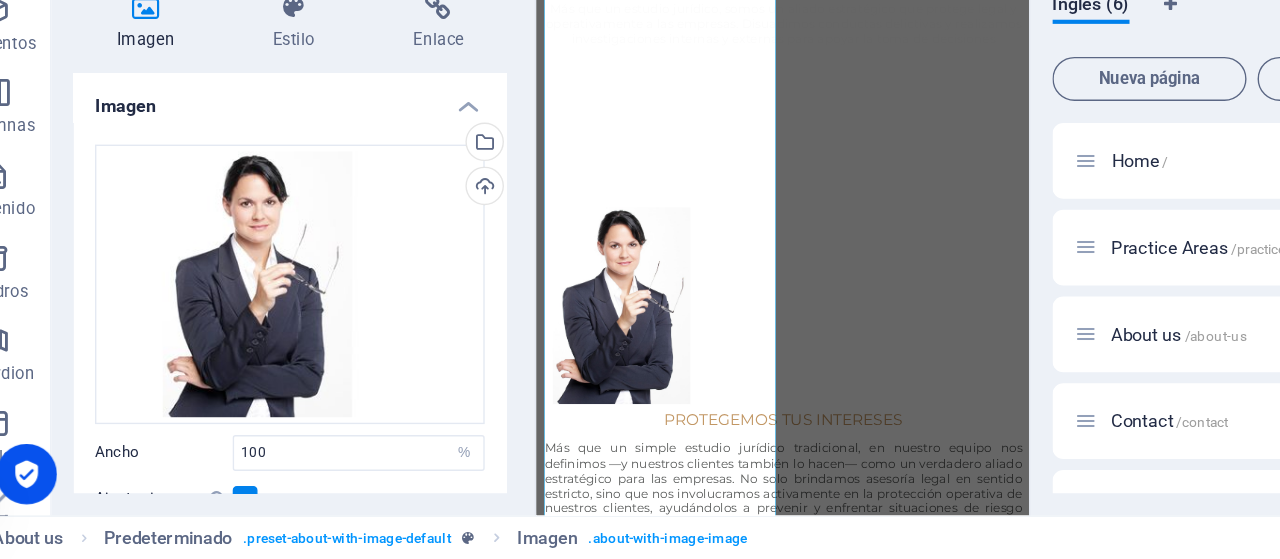 scroll, scrollTop: 1161, scrollLeft: 0, axis: vertical 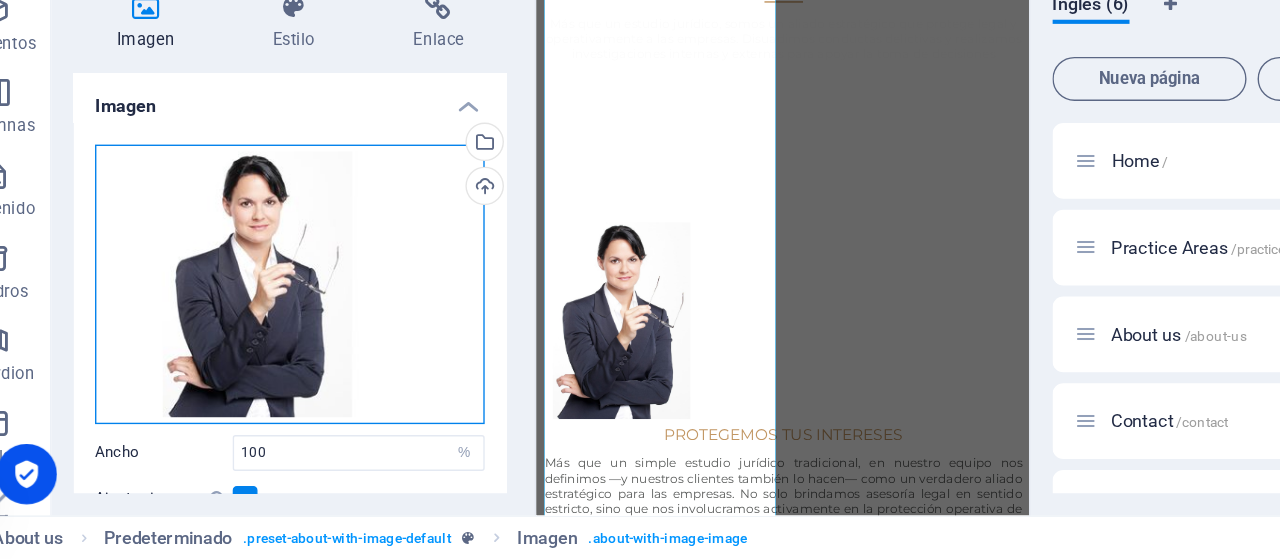 click on "Arrastra archivos aquí, haz clic para escoger archivos o  selecciona archivos de Archivos o de nuestra galería gratuita de fotos y vídeos" at bounding box center [253, 359] 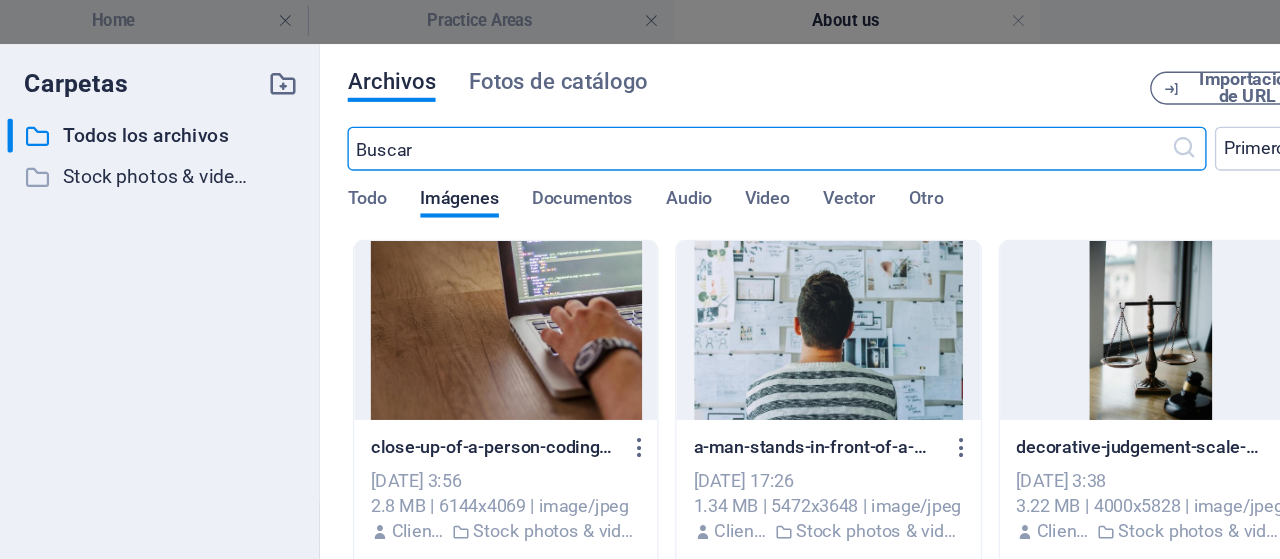 scroll, scrollTop: 1701, scrollLeft: 0, axis: vertical 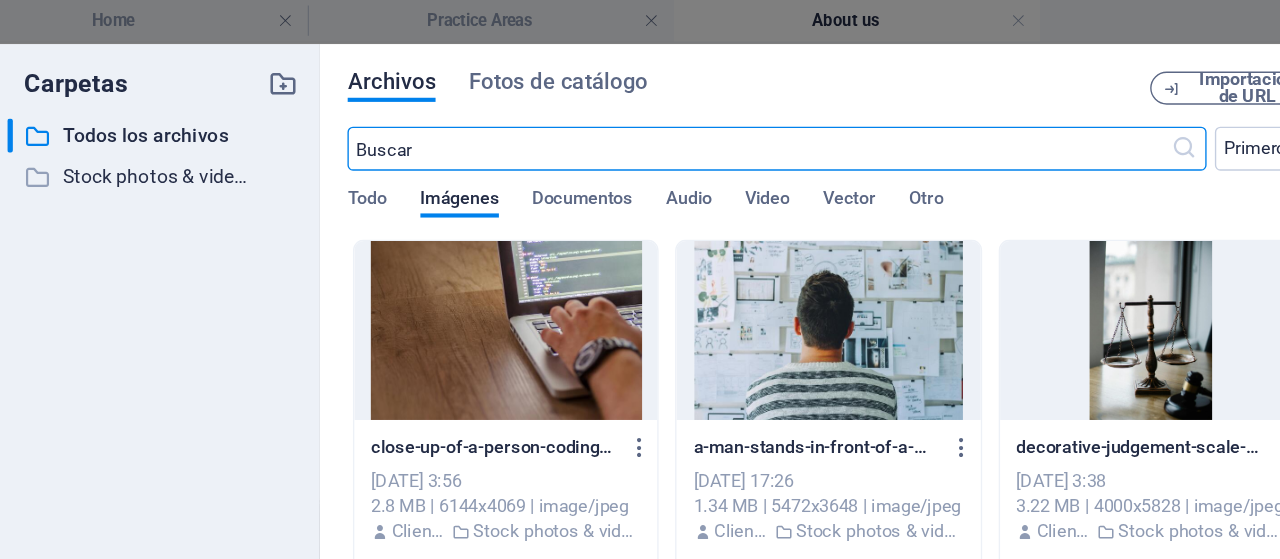click at bounding box center [593, 108] 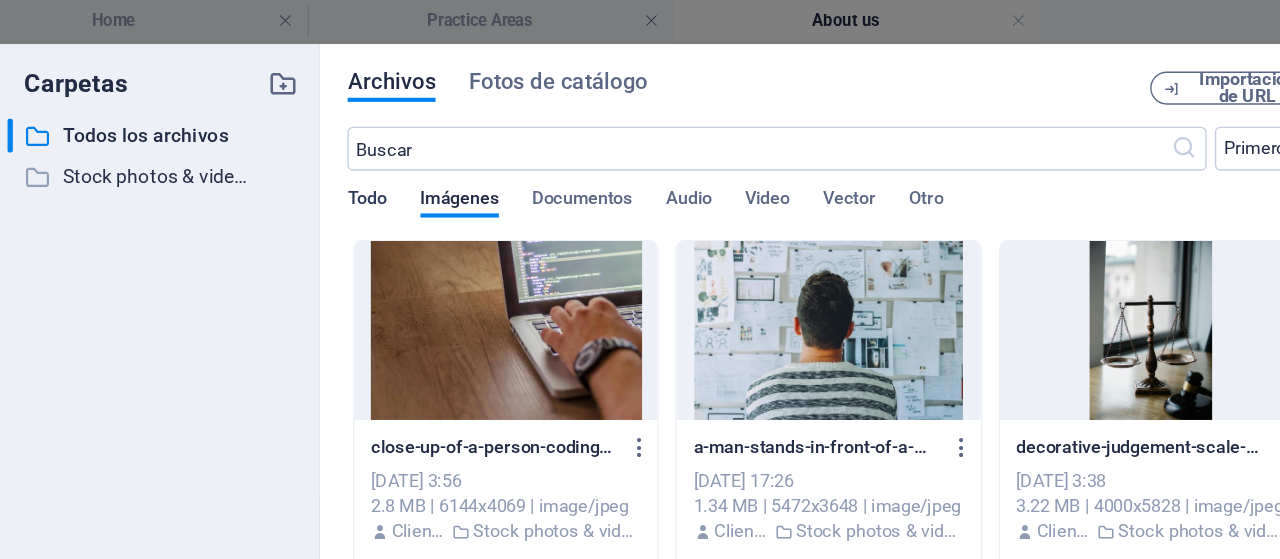 click on "Todo" at bounding box center [309, 146] 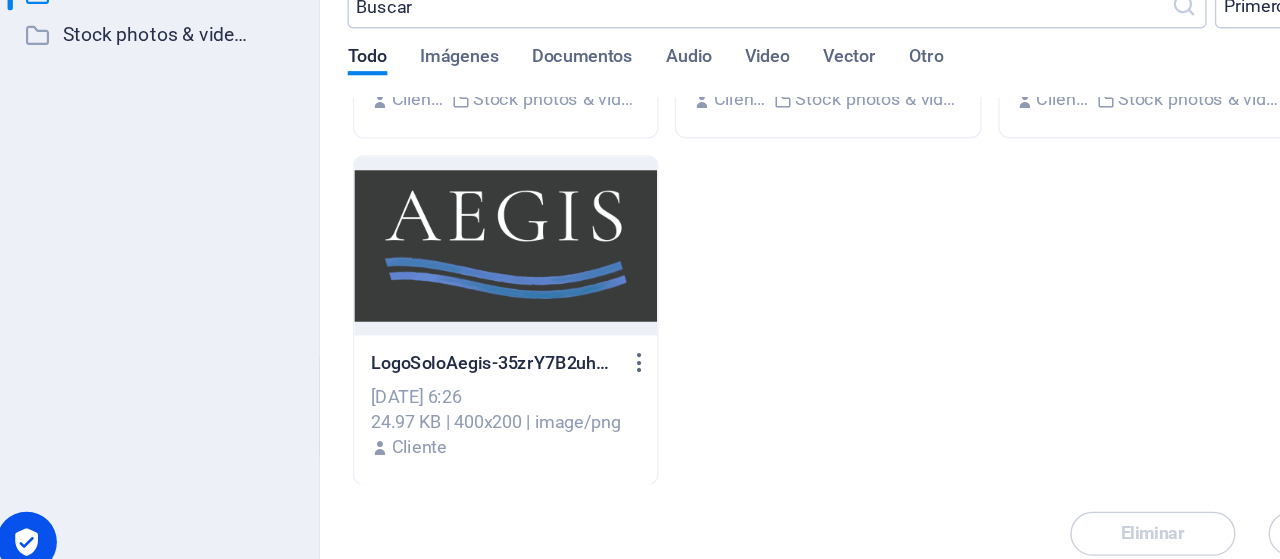 scroll, scrollTop: 0, scrollLeft: 0, axis: both 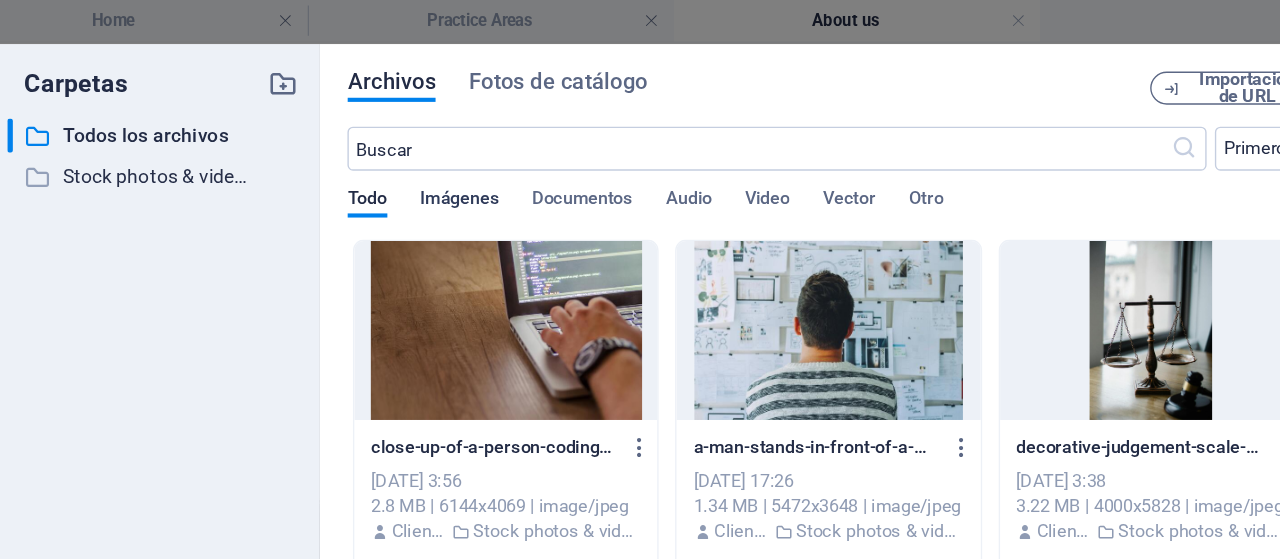 click on "Imágenes" at bounding box center [377, 146] 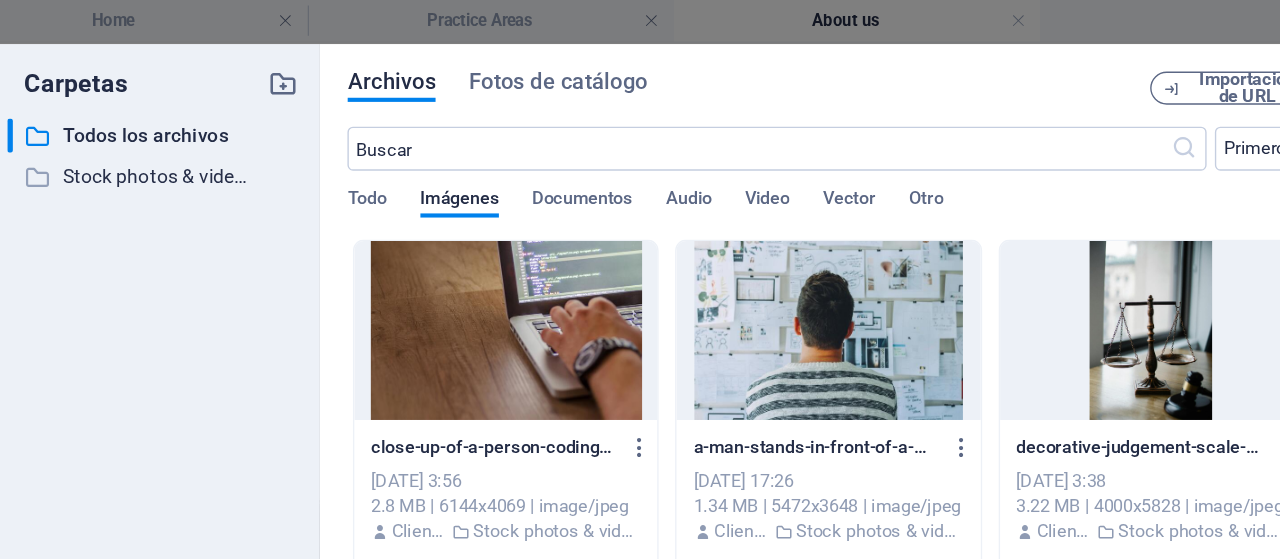 scroll, scrollTop: 210, scrollLeft: 0, axis: vertical 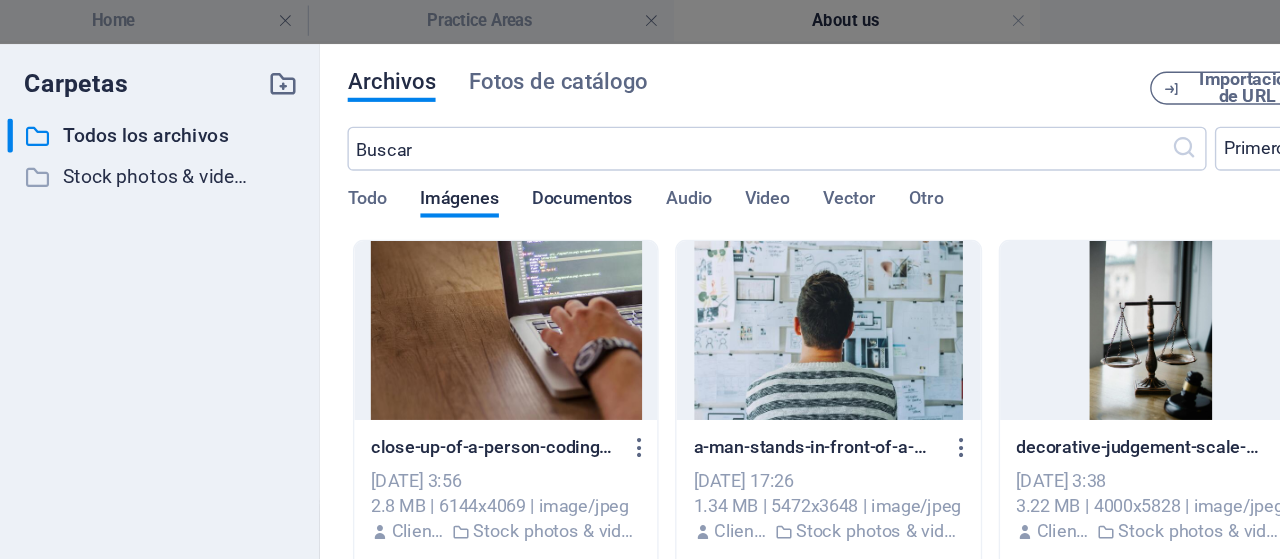 click on "Documentos" at bounding box center (465, 146) 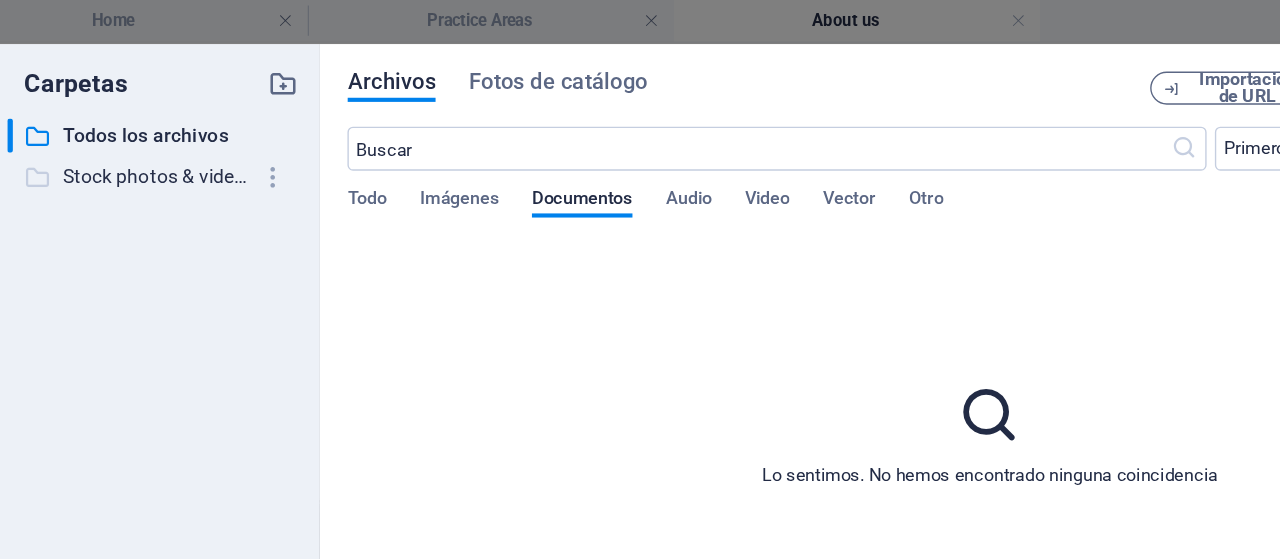 click on "Stock photos & videos" at bounding box center [155, 128] 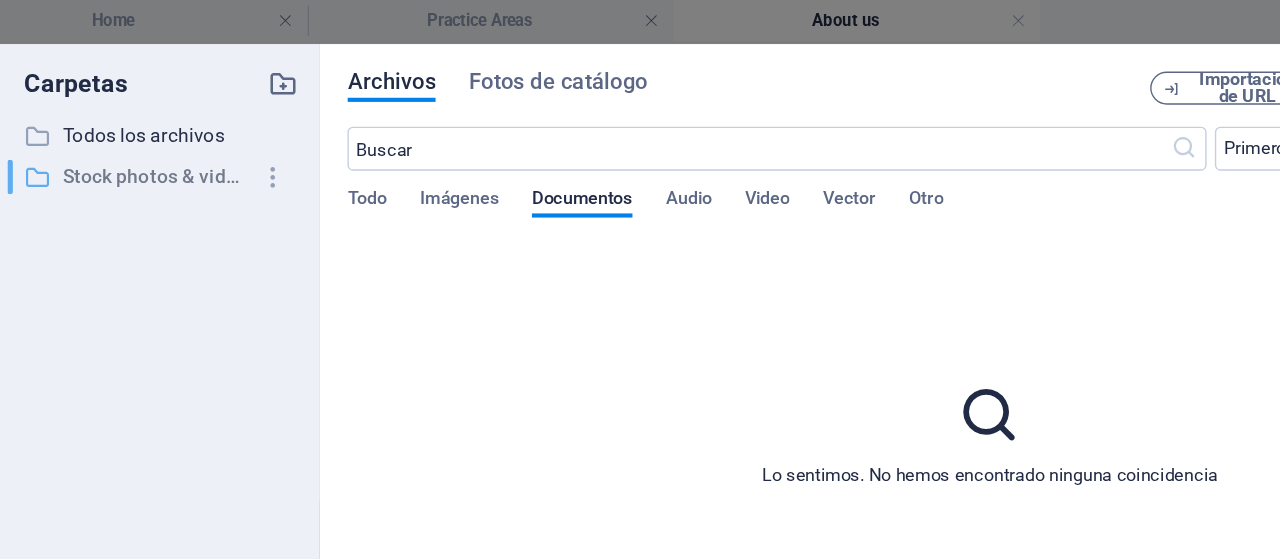 click on "Stock photos & videos" at bounding box center (155, 128) 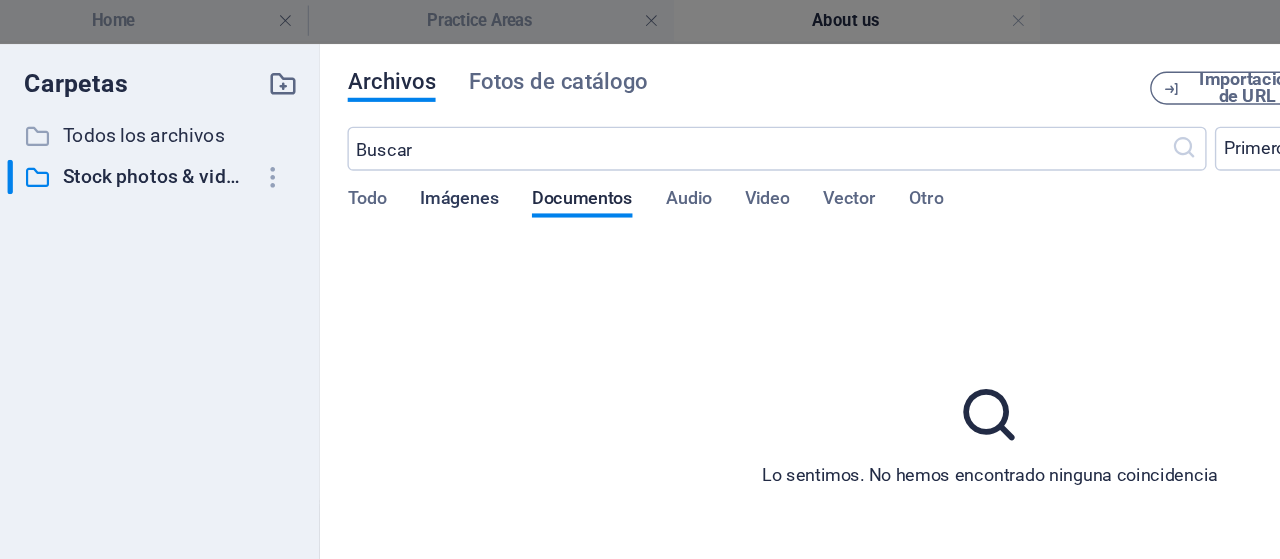 drag, startPoint x: 403, startPoint y: 131, endPoint x: 384, endPoint y: 147, distance: 24.839485 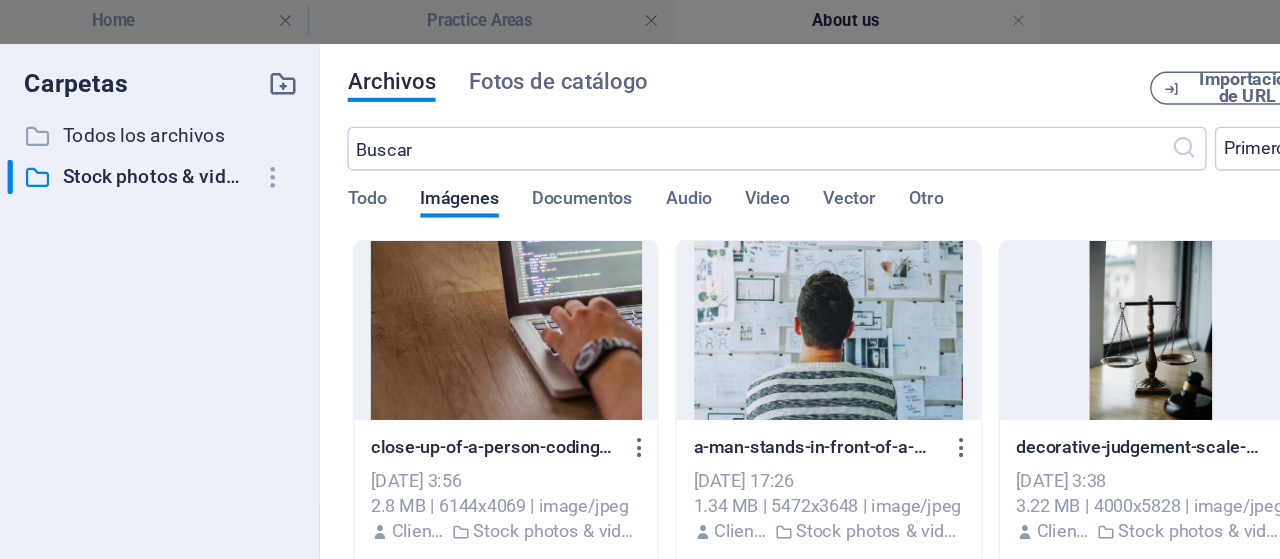 click on "Todo Imágenes Documentos Audio Video Vector Otro" at bounding box center [706, 155] 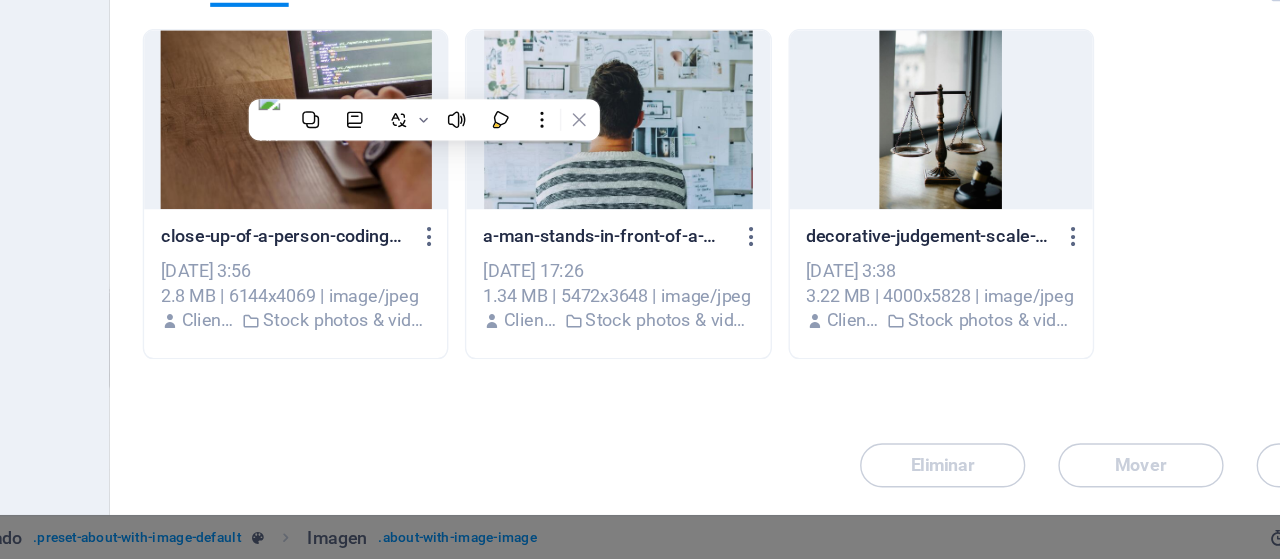 scroll, scrollTop: 0, scrollLeft: 0, axis: both 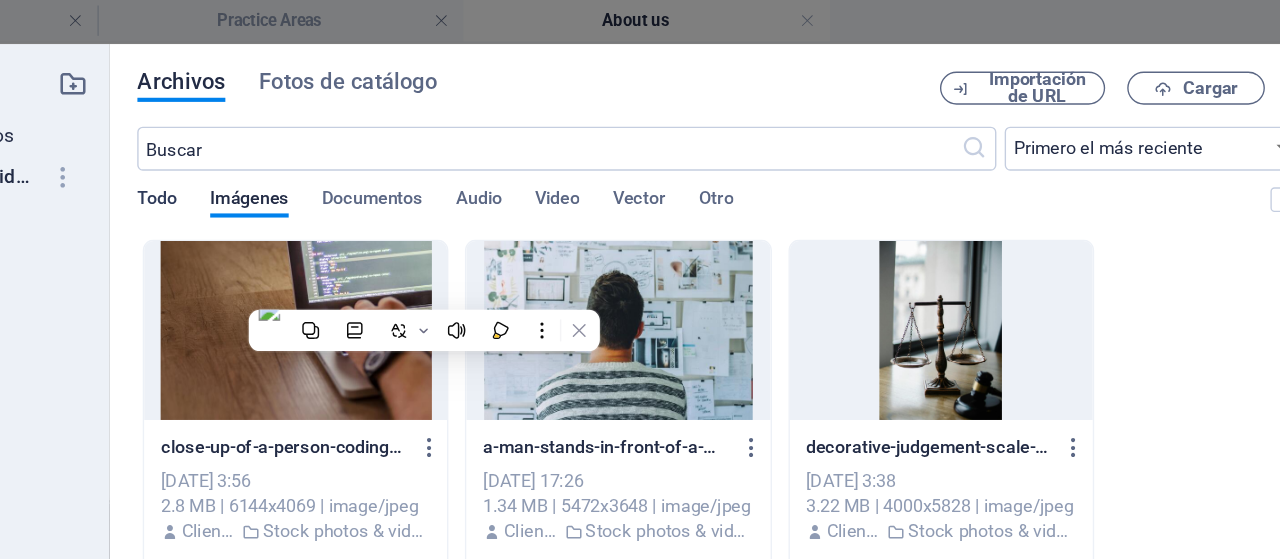 click on "Todo" at bounding box center (309, 147) 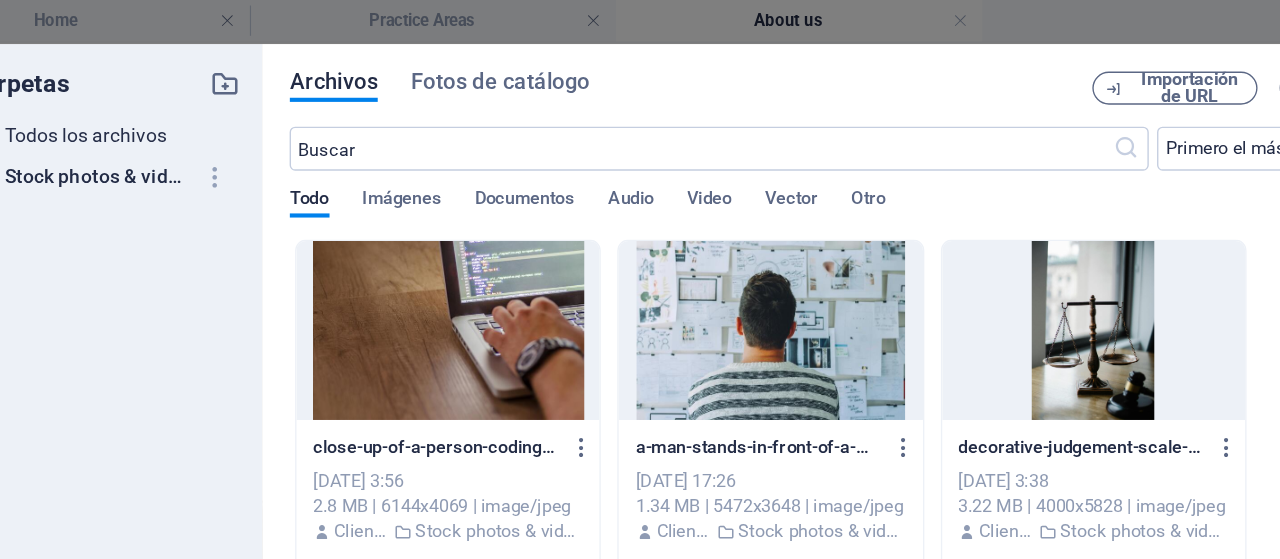 click on "Todos los archivos" at bounding box center [155, 98] 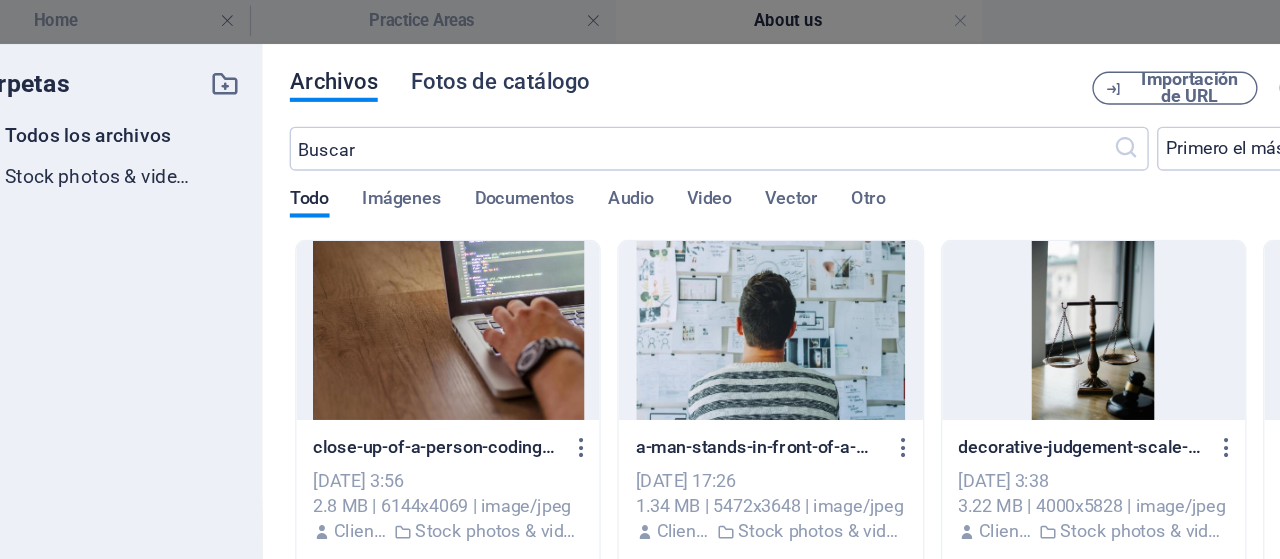 click on "Fotos de catálogo" at bounding box center (448, 60) 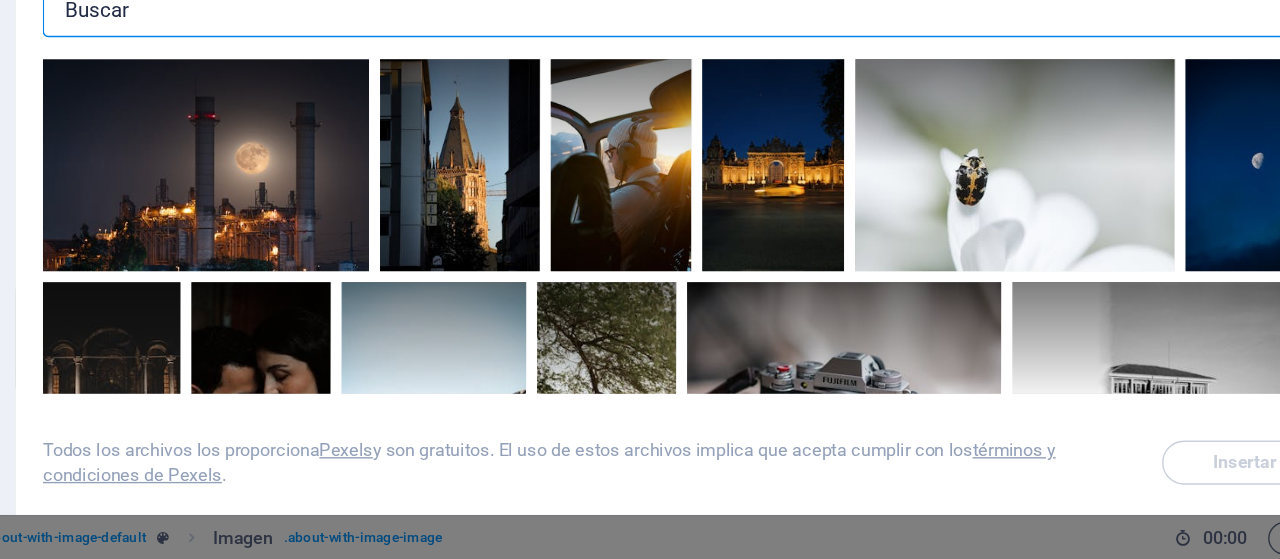 scroll, scrollTop: 0, scrollLeft: 0, axis: both 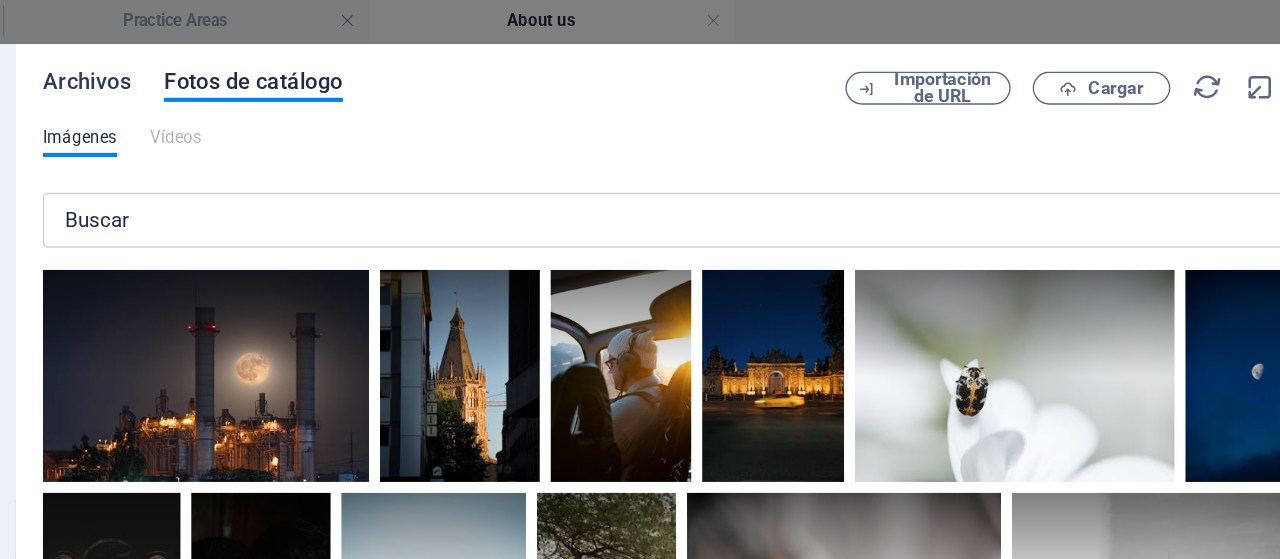 click on "Archivos" at bounding box center [327, 60] 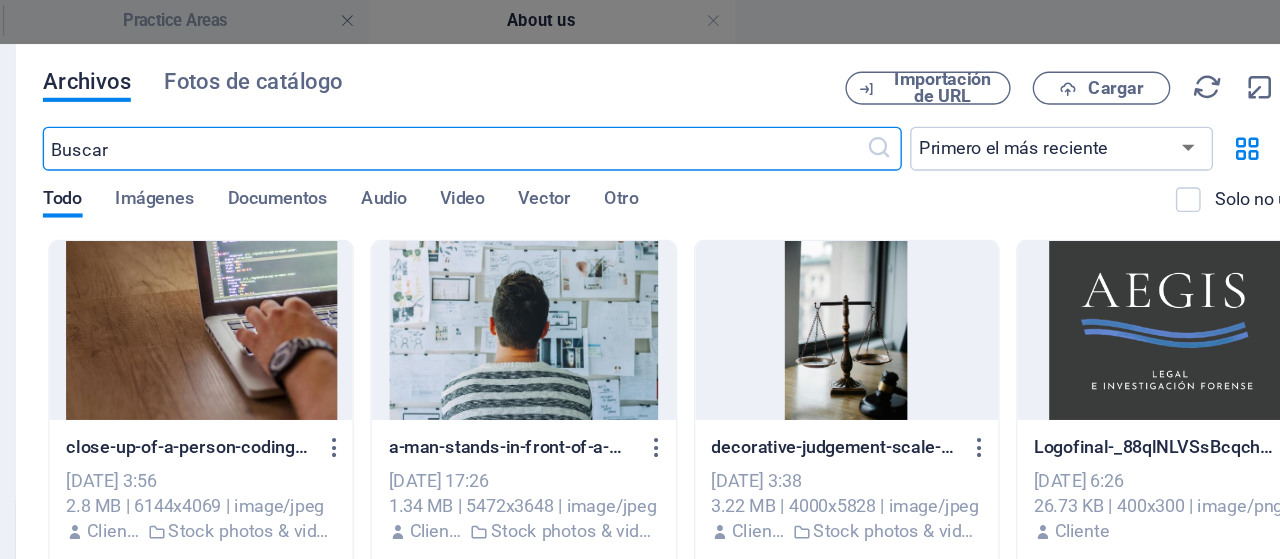 scroll, scrollTop: 0, scrollLeft: 0, axis: both 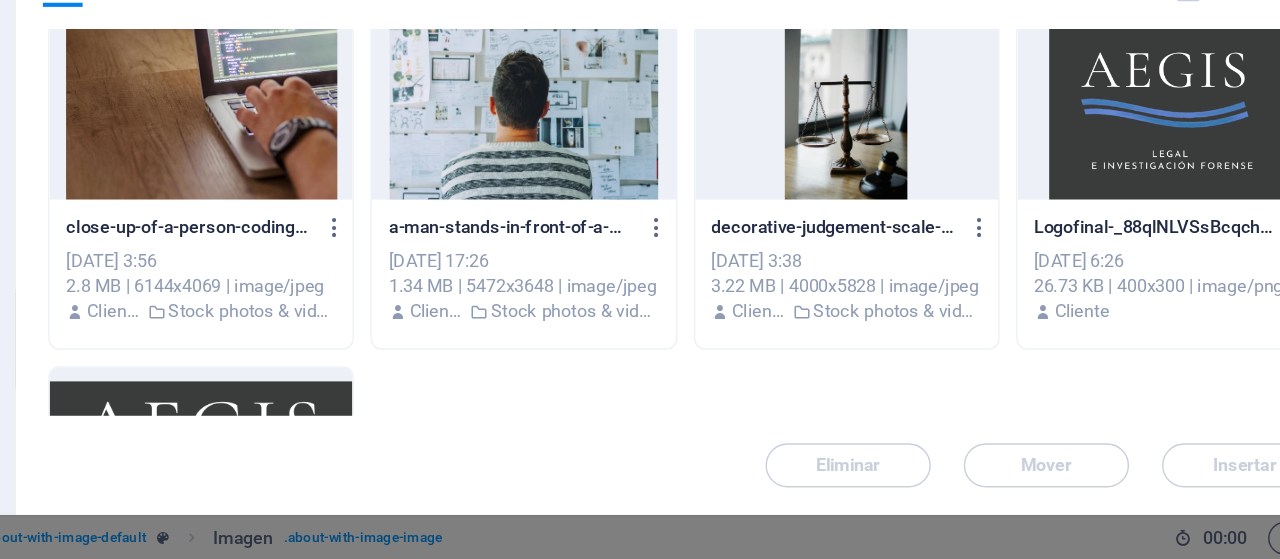 click at bounding box center [1113, 233] 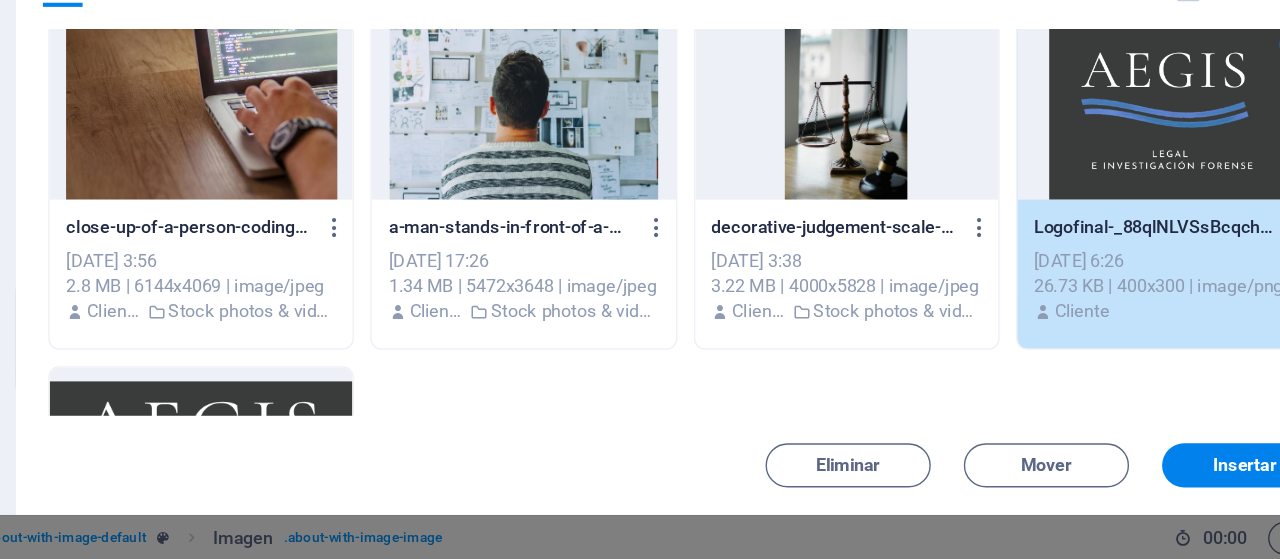 click on "1" at bounding box center (1113, 233) 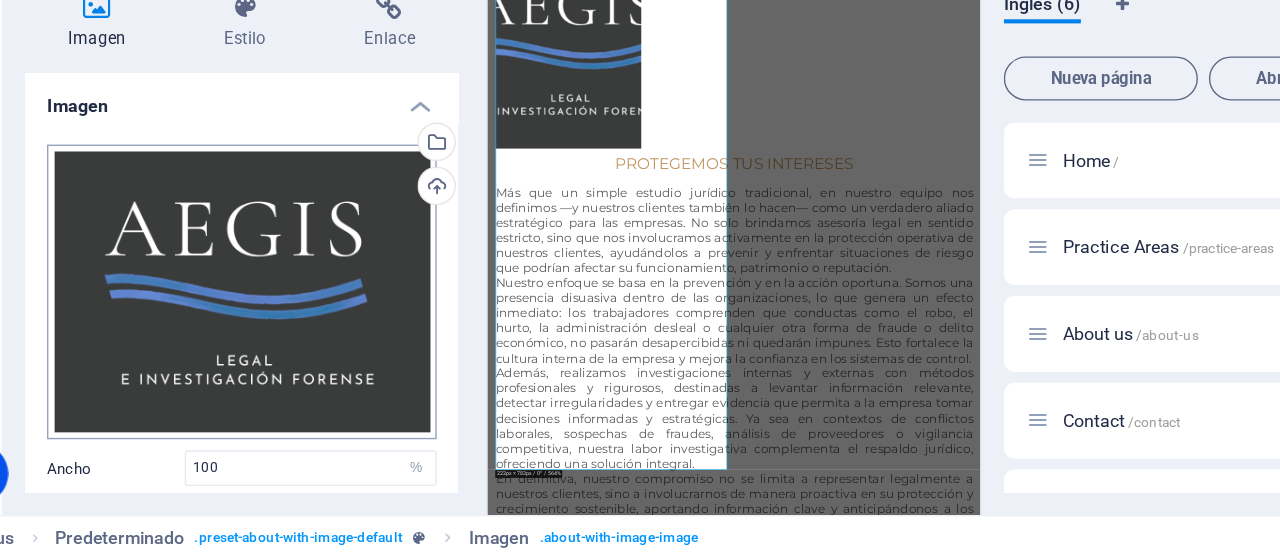 scroll, scrollTop: 0, scrollLeft: 0, axis: both 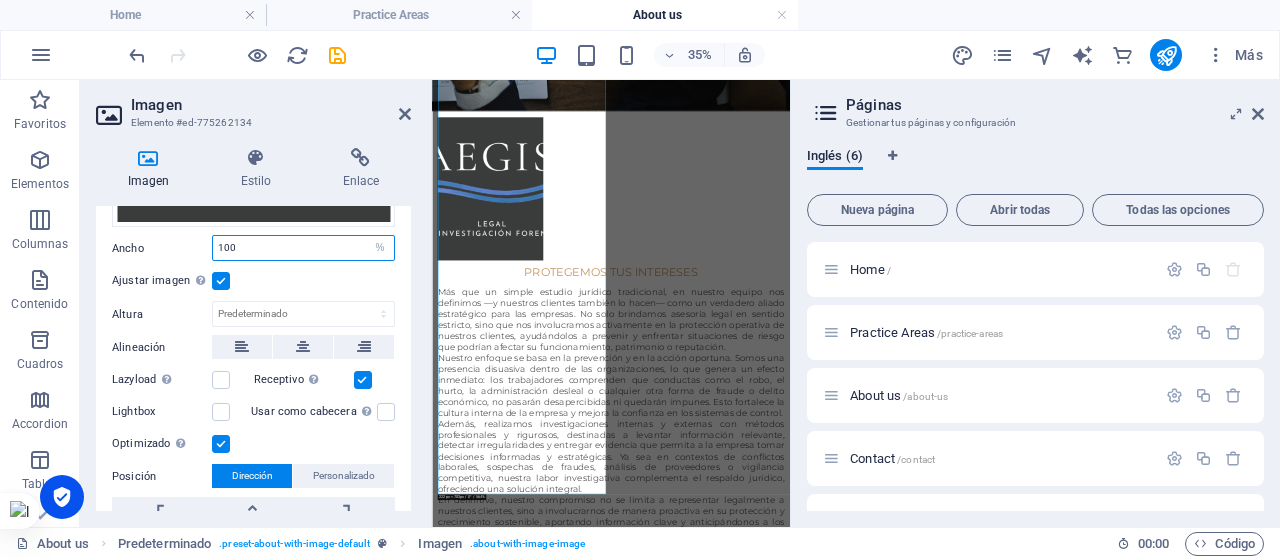 click on "100" at bounding box center [303, 248] 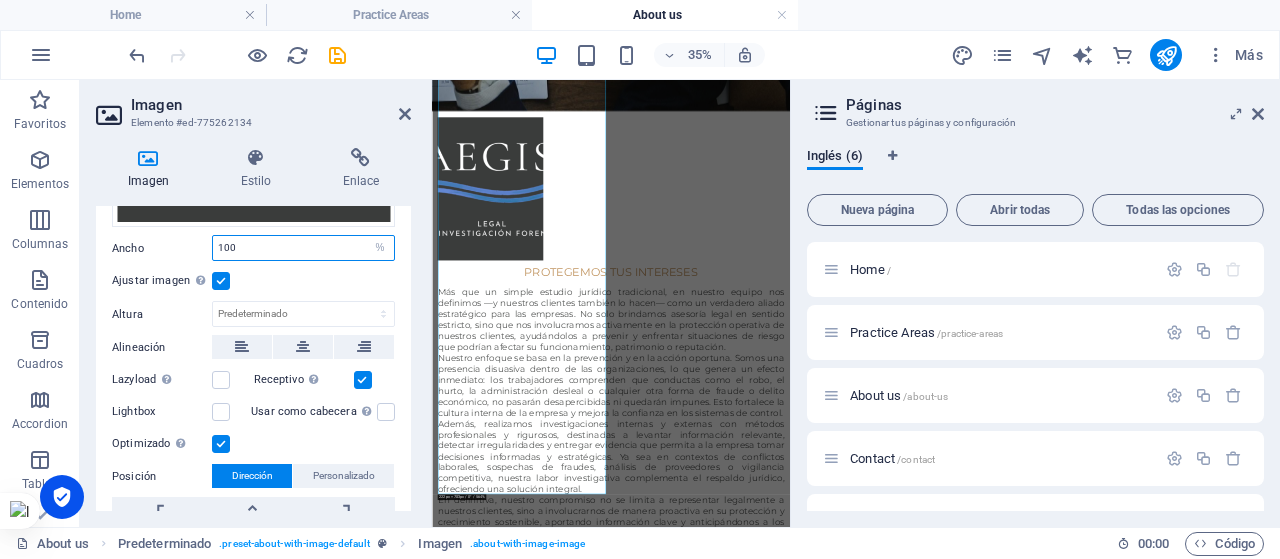 click on "100" at bounding box center [303, 248] 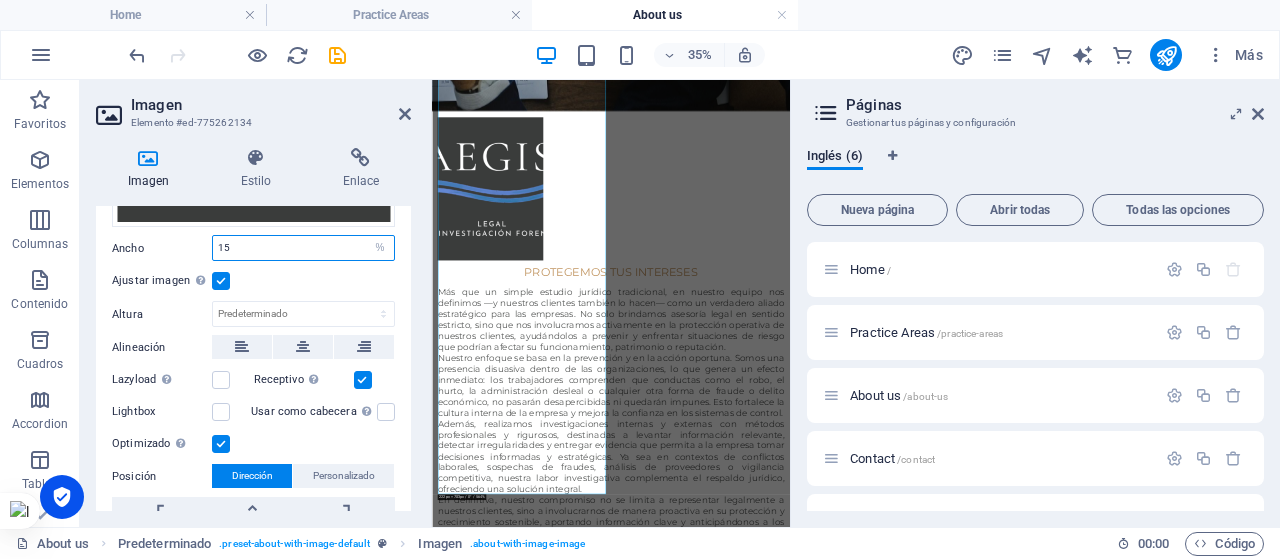 type on "15" 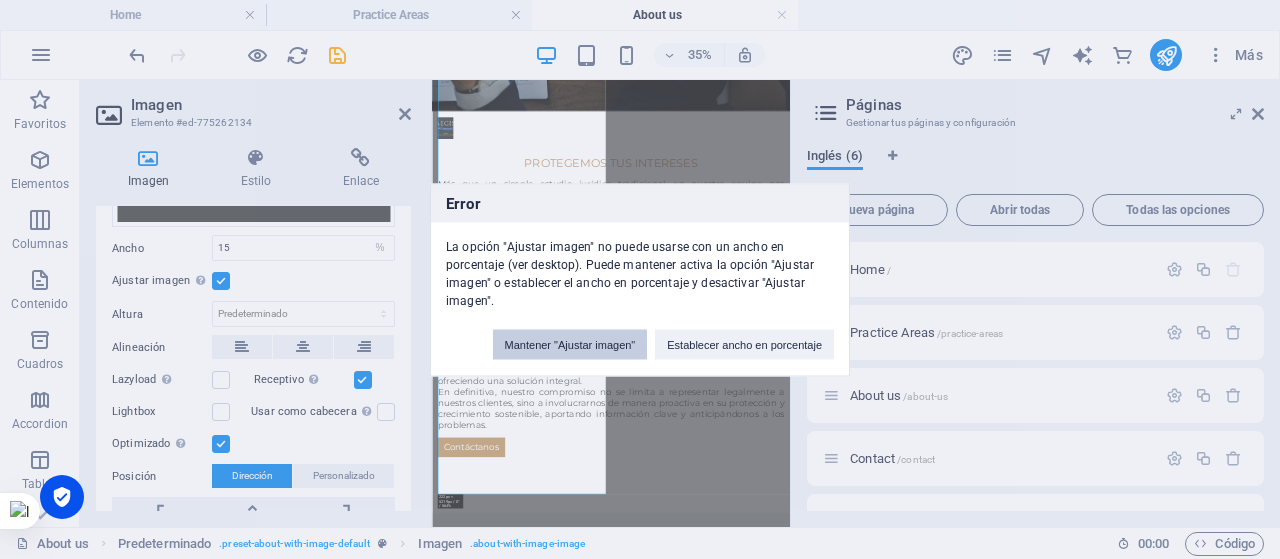 click on "Mantener "Ajustar imagen"" at bounding box center [570, 344] 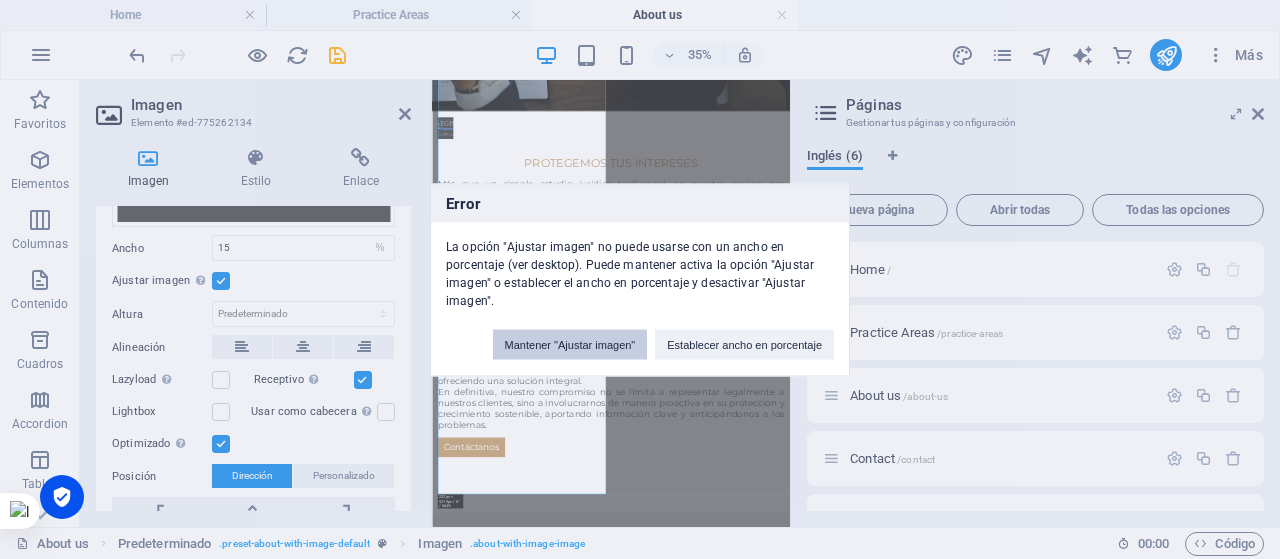 type 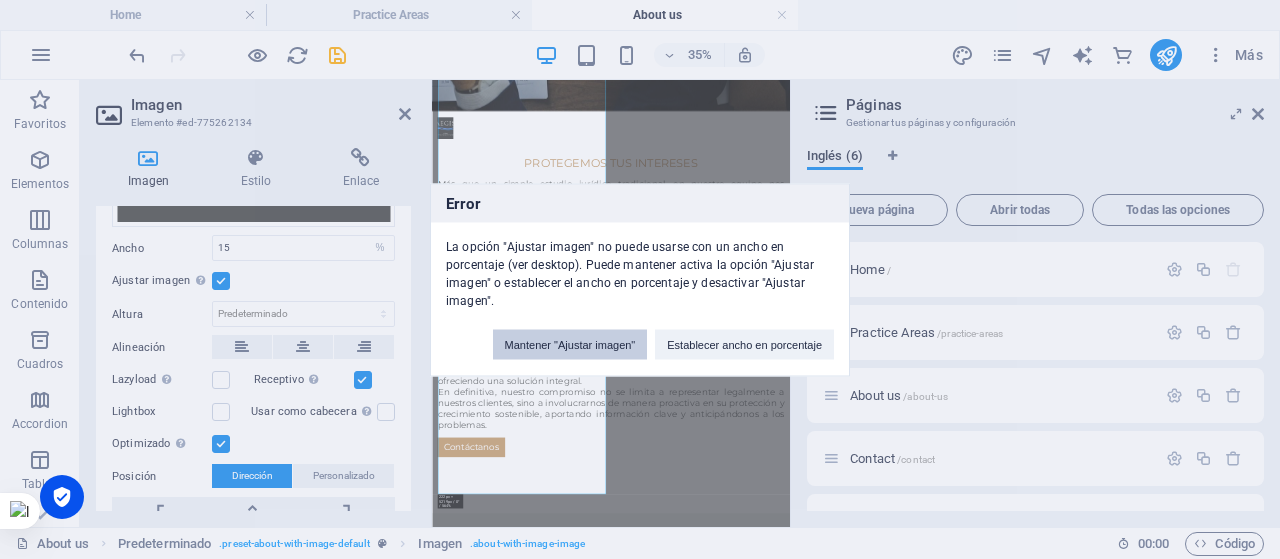 select on "DISABLED_OPTION_VALUE" 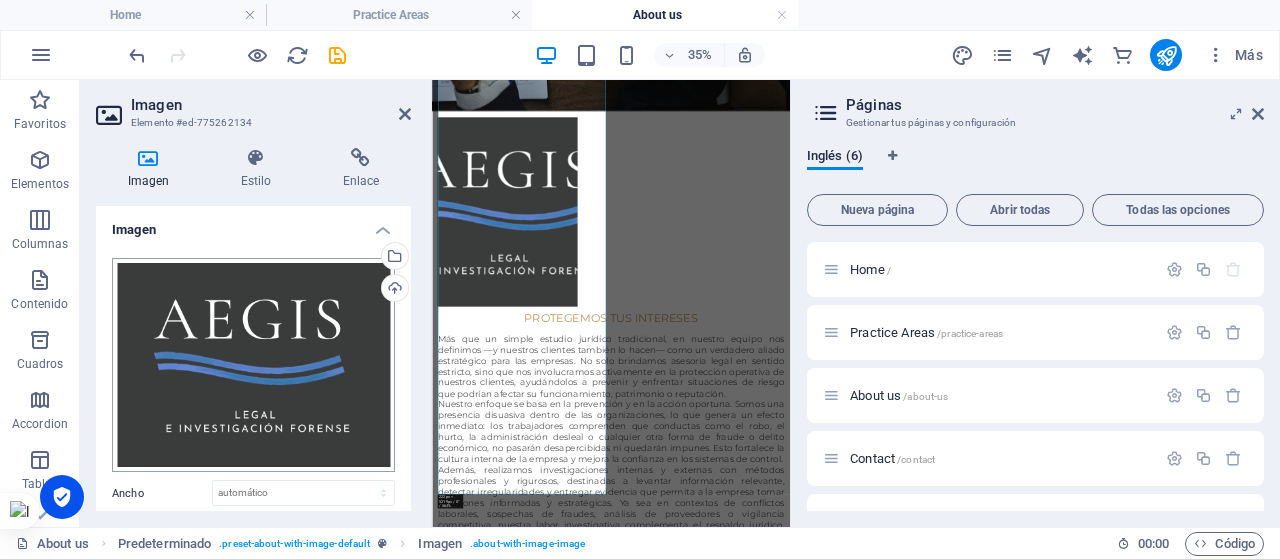 scroll, scrollTop: 162, scrollLeft: 0, axis: vertical 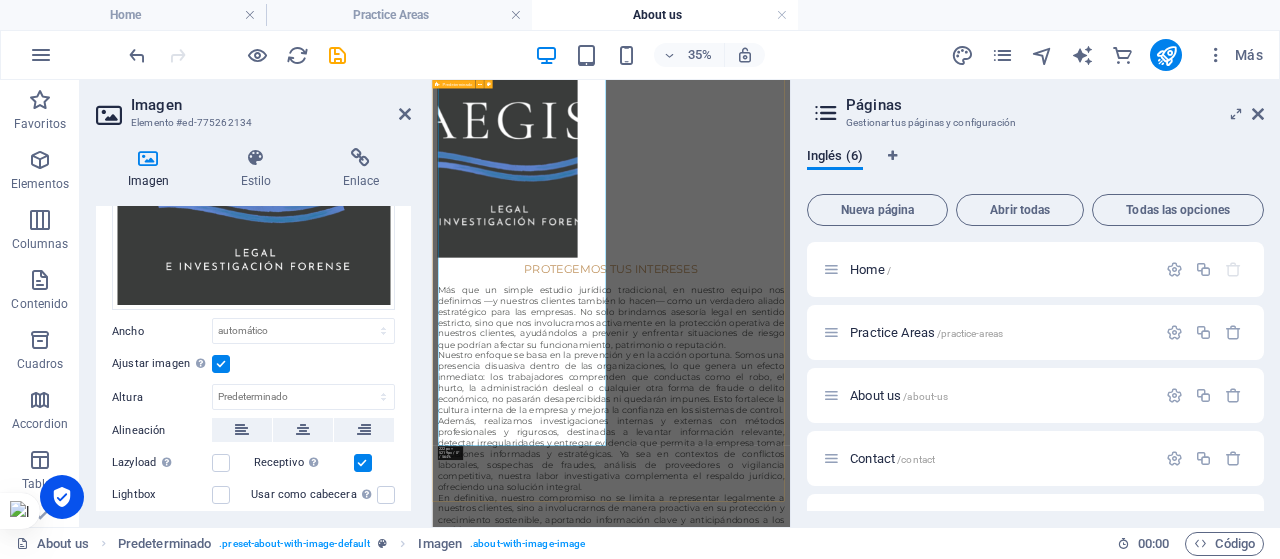 click on "Protegemos tus intereses Más que un simple estudio jurídico tradicional, en nuestro equipo nos definimos —y nuestros clientes también lo hacen— como un verdadero aliado estratégico para las empresas. No solo brindamos asesoría legal en sentido estricto, sino que nos involucramos activamente en la protección operativa de nuestros clientes, ayudándolos a prevenir y enfrentar situaciones de riesgo que podrían afectar su funcionamiento, patrimonio o reputación. Nuestro enfoque se basa en la prevención y en la acción oportuna. Somos una presencia disuasiva dentro de las organizaciones, lo que genera un efecto inmediato: los trabajadores comprenden que conductas como el robo, el hurto, la administración desleal o cualquier otra forma de fraude o delito económico, no pasarán desapercibidas ni quedarán impunes. Esto fortalece la cultura interna de la empresa y mejora la confianza en los sistemas de control. Contáctanos" at bounding box center (943, 752) 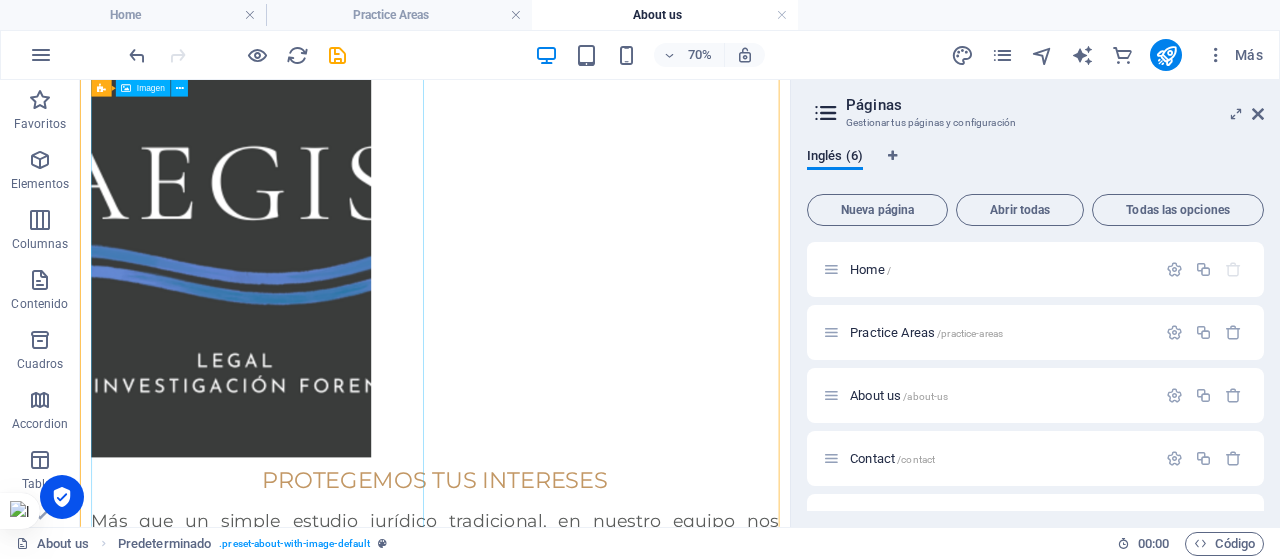 scroll, scrollTop: 1868, scrollLeft: 0, axis: vertical 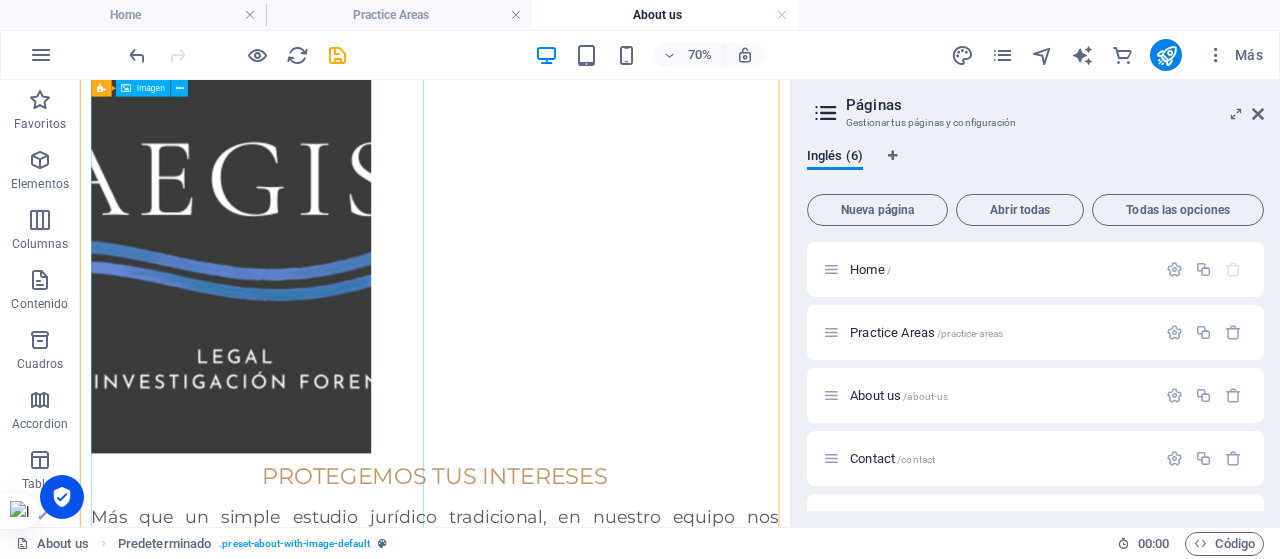 click at bounding box center (245, 343) 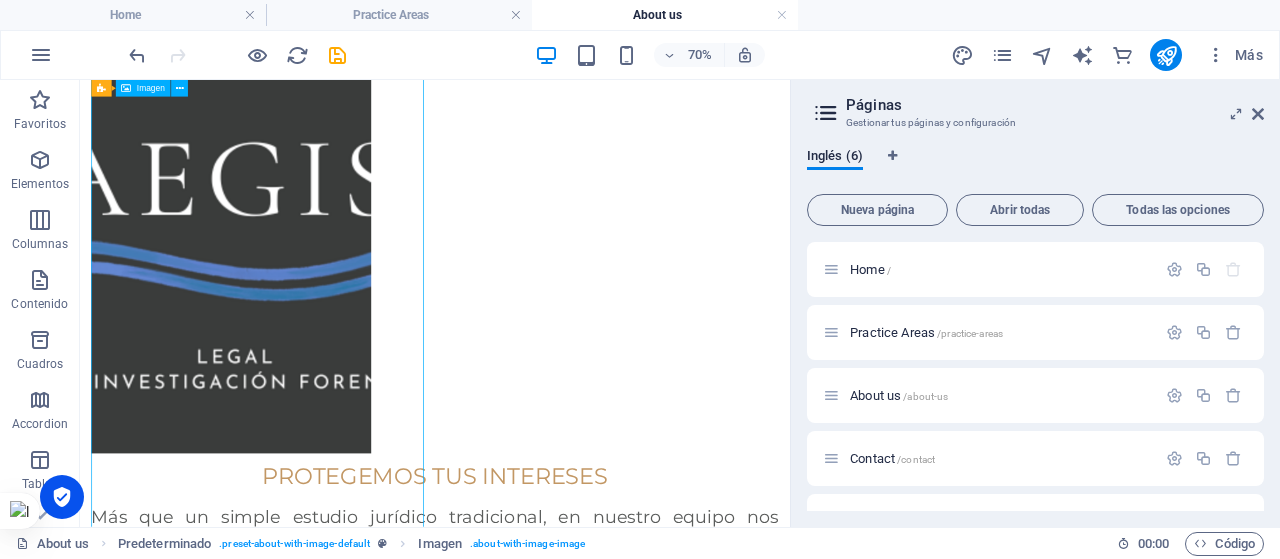 click at bounding box center [245, 343] 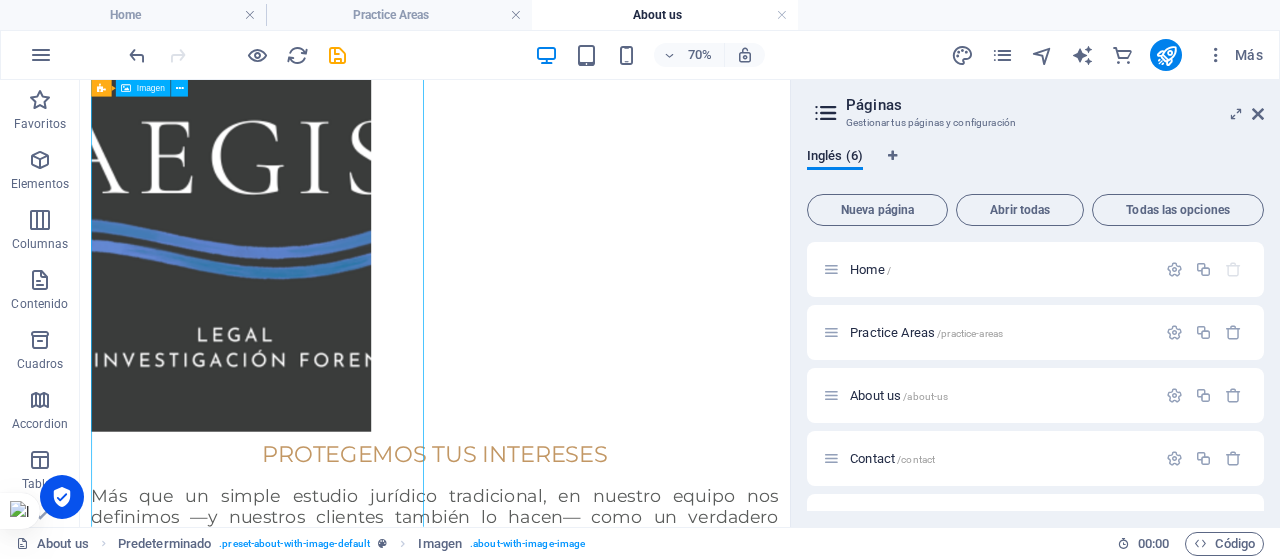 scroll, scrollTop: 1836, scrollLeft: 0, axis: vertical 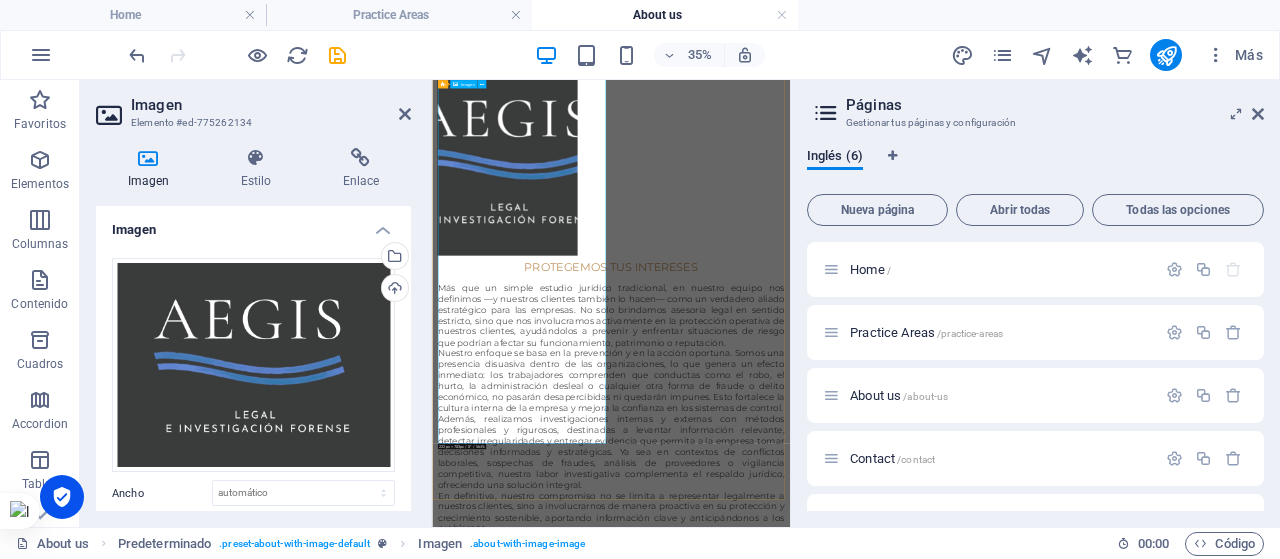 click at bounding box center [599, 312] 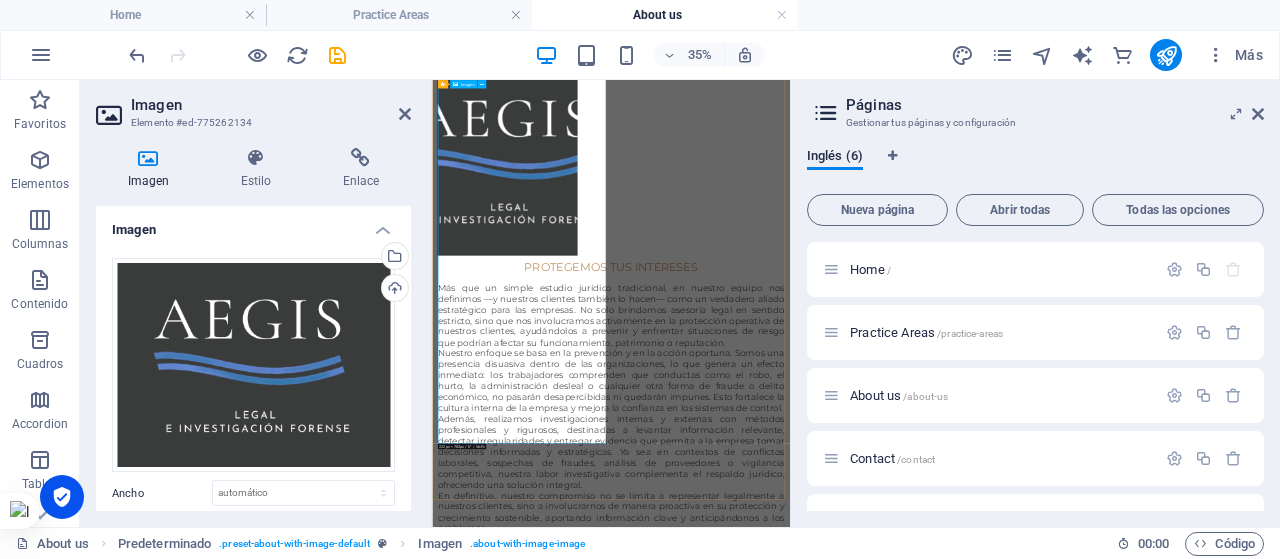 click at bounding box center [599, 312] 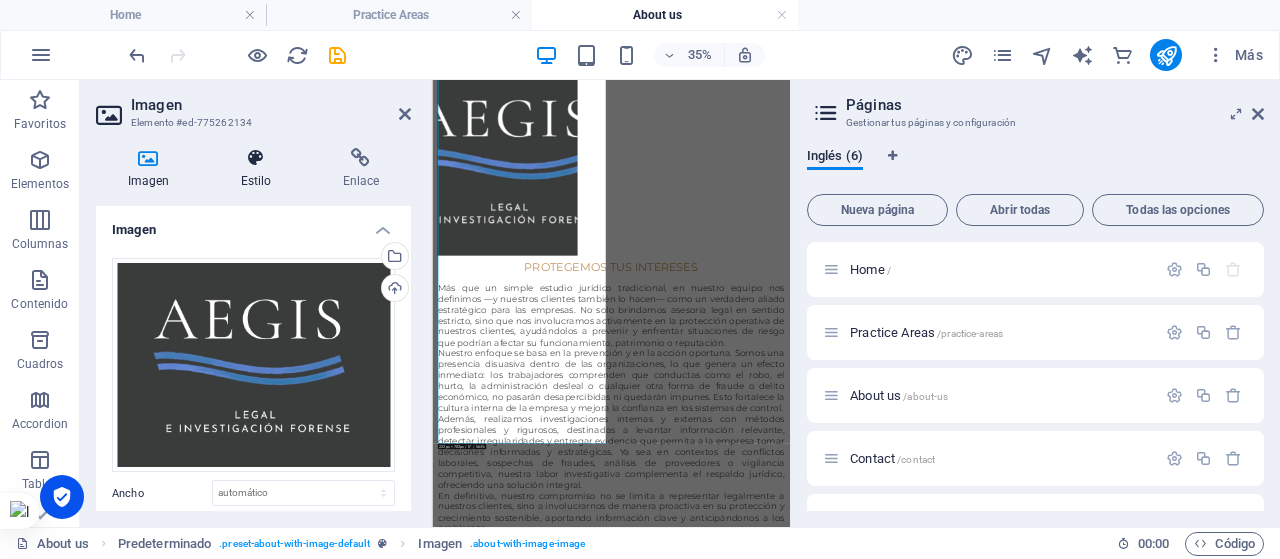 click at bounding box center (256, 158) 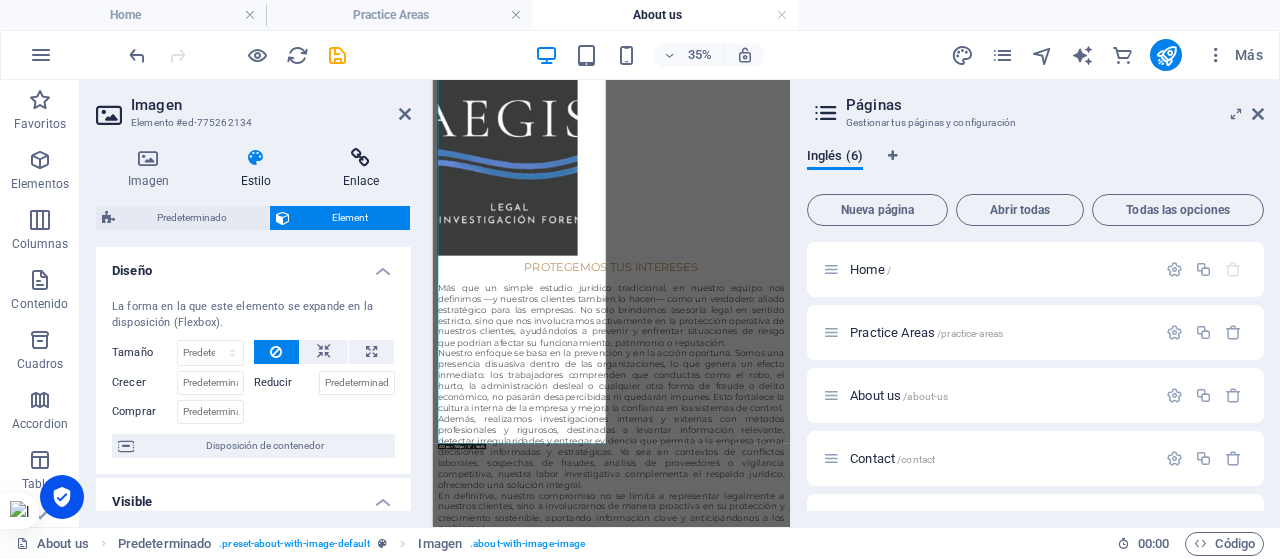 click on "Enlace" at bounding box center [361, 169] 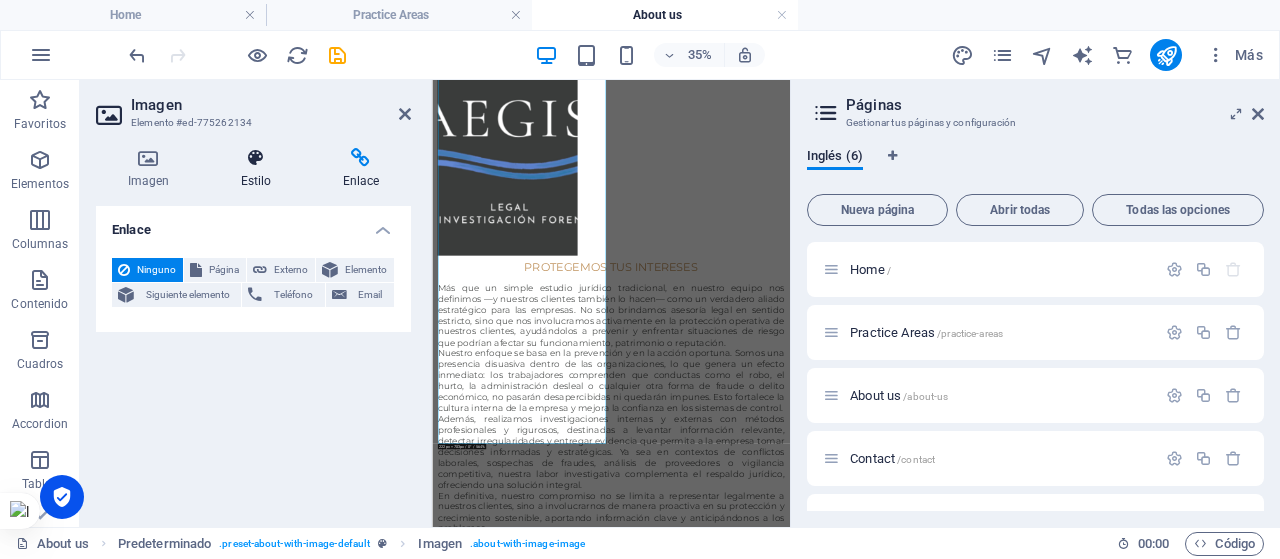 click on "Estilo" at bounding box center [260, 169] 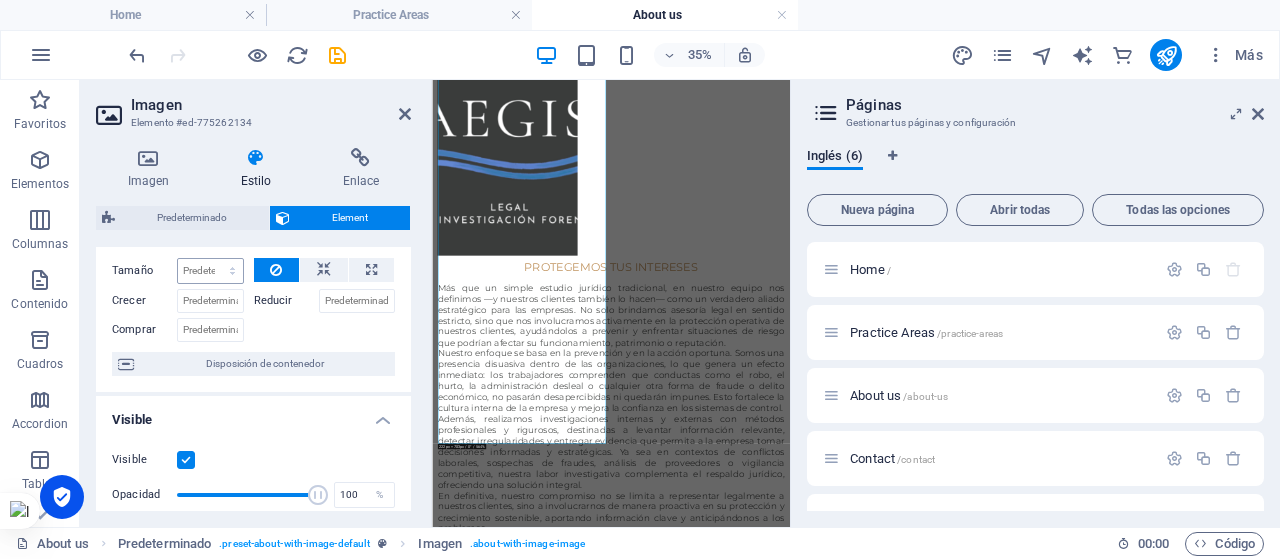 scroll, scrollTop: 44, scrollLeft: 0, axis: vertical 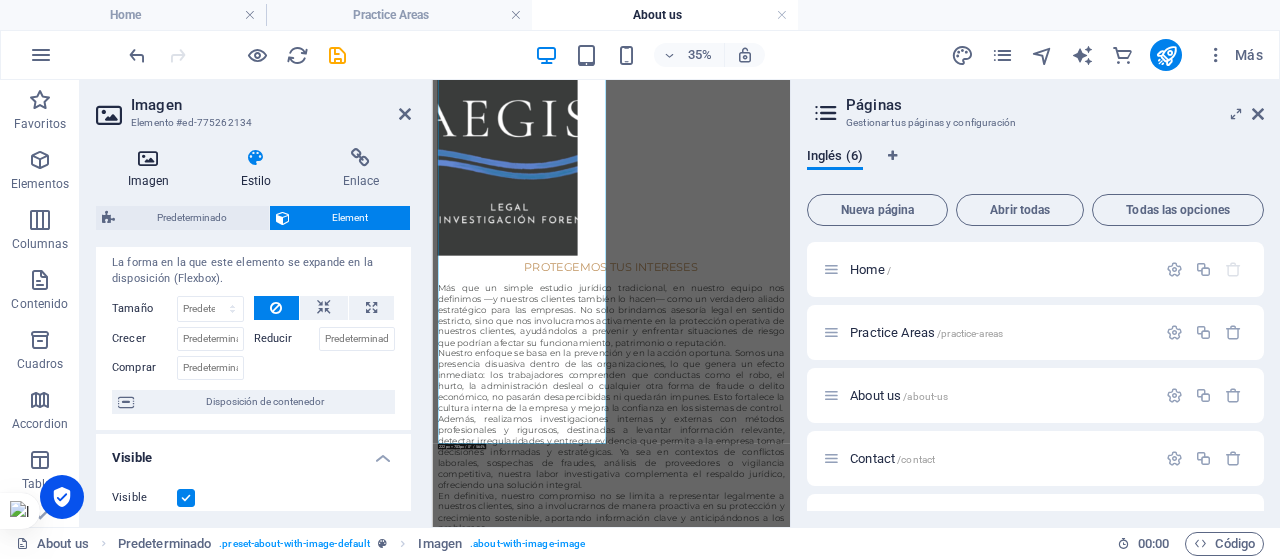 click on "Imagen" at bounding box center [152, 169] 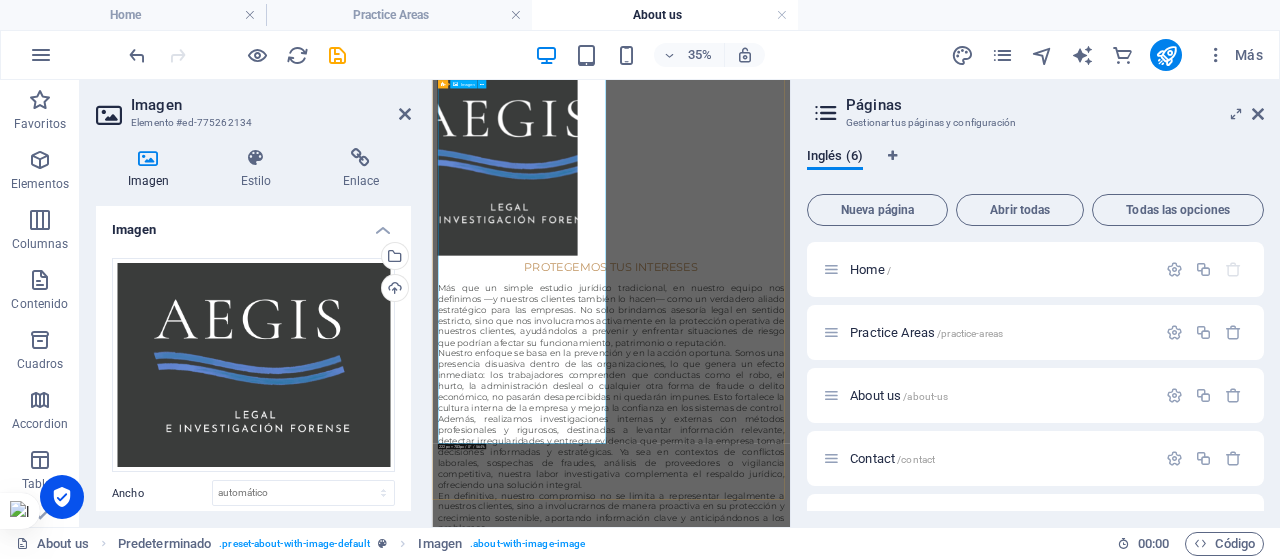 click at bounding box center (599, 312) 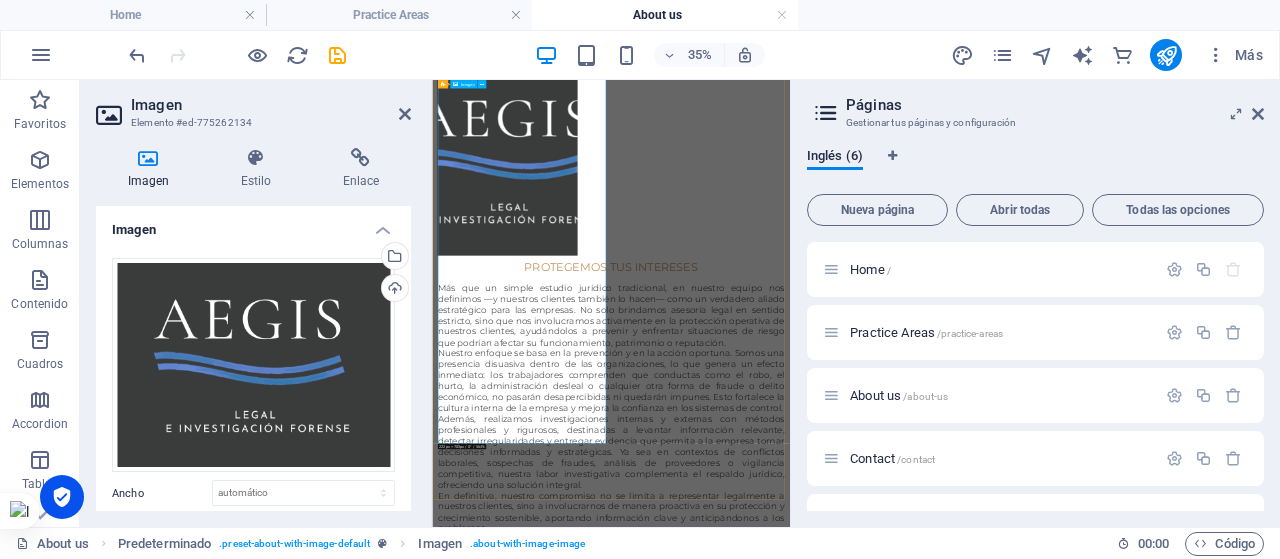 click at bounding box center (599, 312) 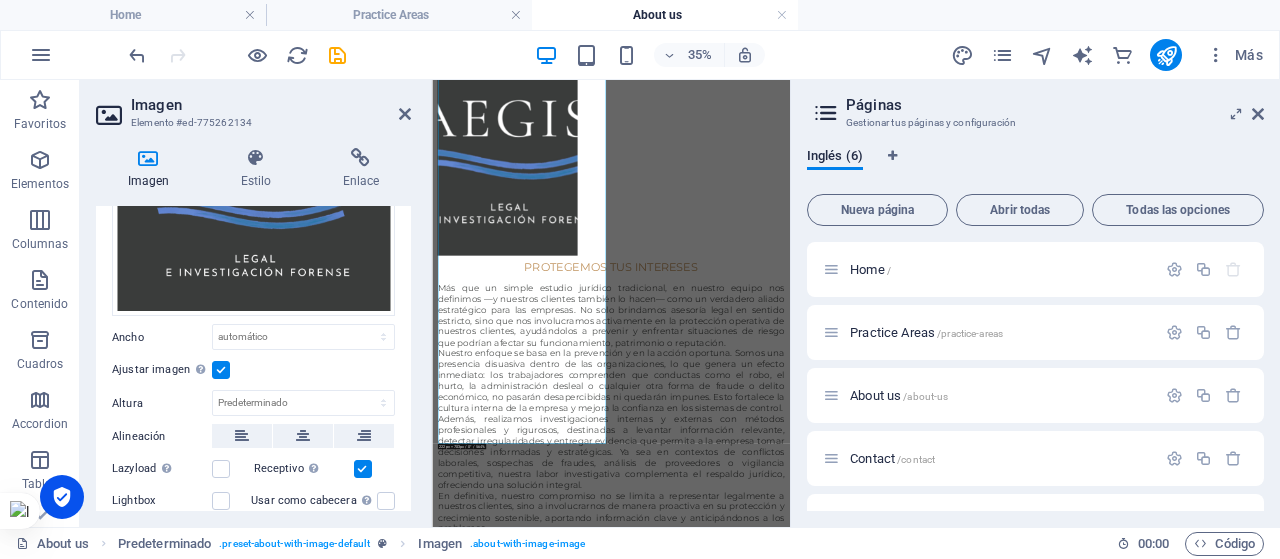 scroll, scrollTop: 0, scrollLeft: 0, axis: both 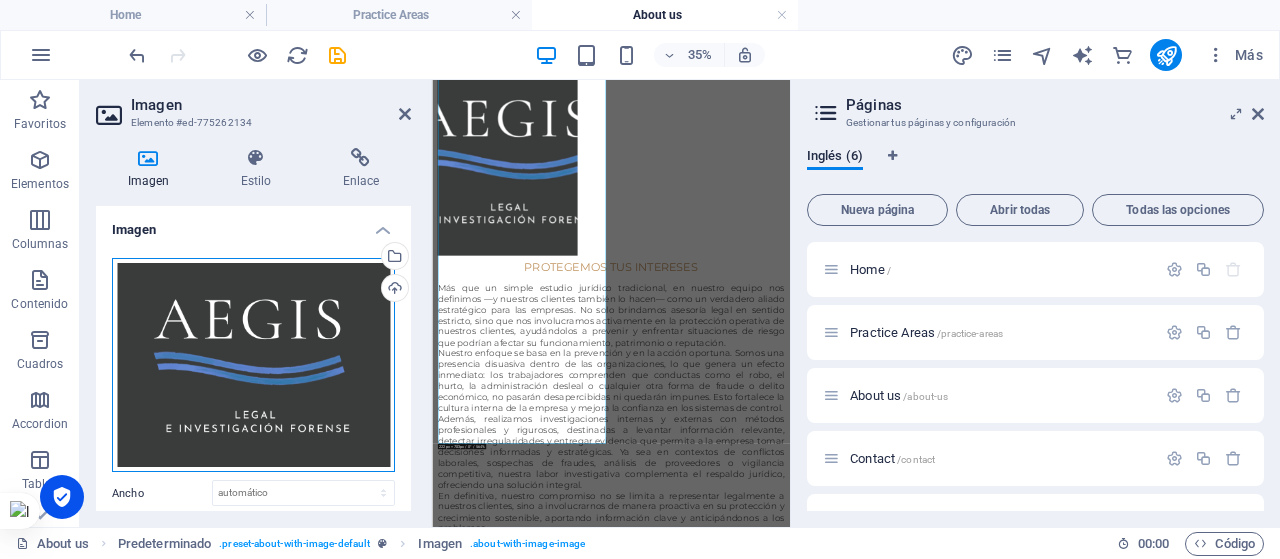 click on "Arrastra archivos aquí, haz clic para escoger archivos o  selecciona archivos de Archivos o de nuestra galería gratuita de fotos y vídeos" at bounding box center (253, 365) 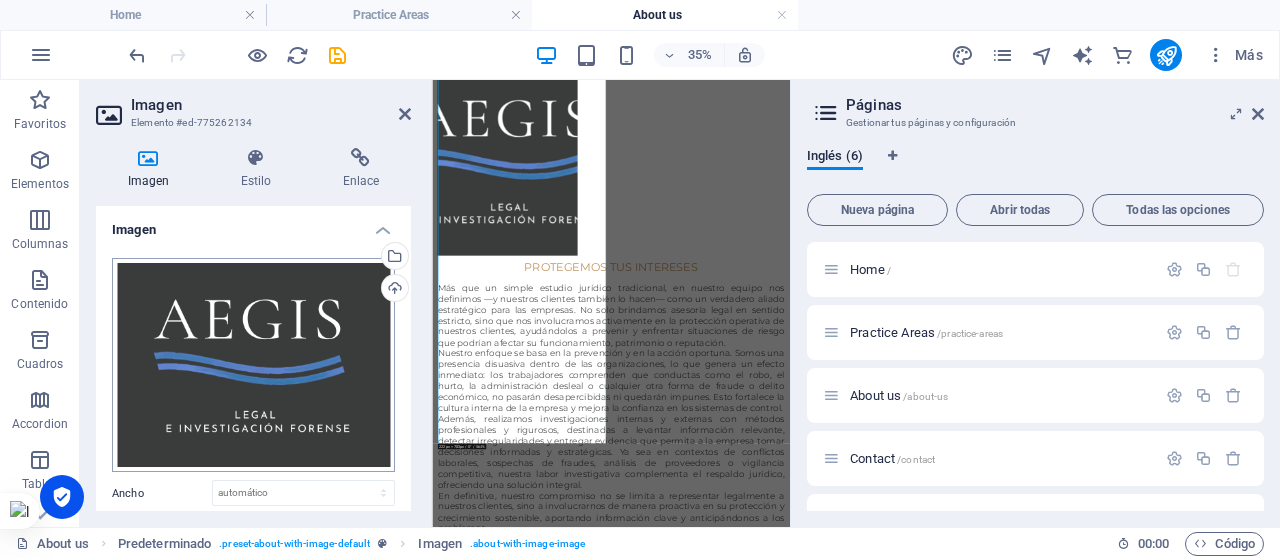 click on "[DOMAIN_NAME] Home Practice Areas About us Favoritos Elementos Columnas Contenido Cuadros Accordion Tablas Prestaciones Imágenes Control deslizante Encabezado Pie de página Formularios Marketing Colecciones Comercio
Arrastra aquí para reemplazar el contenido existente. Si quieres crear un elemento nuevo, pulsa “Ctrl”.
H1   Banner   Banner   Contenedor   Imagen   Barra de menús   Barra de menús   Menú   Separador   Separador   Texto   Separador   Botón   Separador   Contenedor   H1   Contenedor   Predeterminado   Contenedor   H2   Contenedor   Texto   HTML   Predeterminado   Contenedor   Predeterminado   Contenedor   Contenedor   Contenedor   Separador   Imagen   Predeterminado   Contenedor   H3   Texto   Botón   Contenedor   Predeterminado   Imagen   Contenedor   H3   Contenedor   Texto   Contenedor   Texto   Contenedor   Contenedor   Texto   Contenedor   Texto   H3   Contenedor   H3   Contenedor" at bounding box center [640, 279] 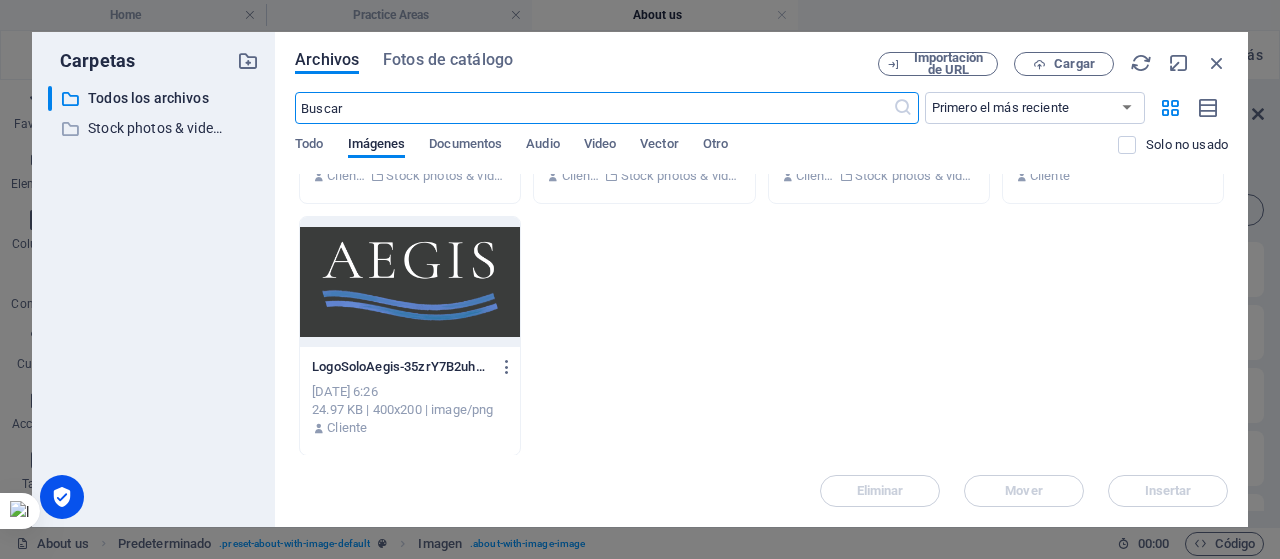 scroll, scrollTop: 0, scrollLeft: 0, axis: both 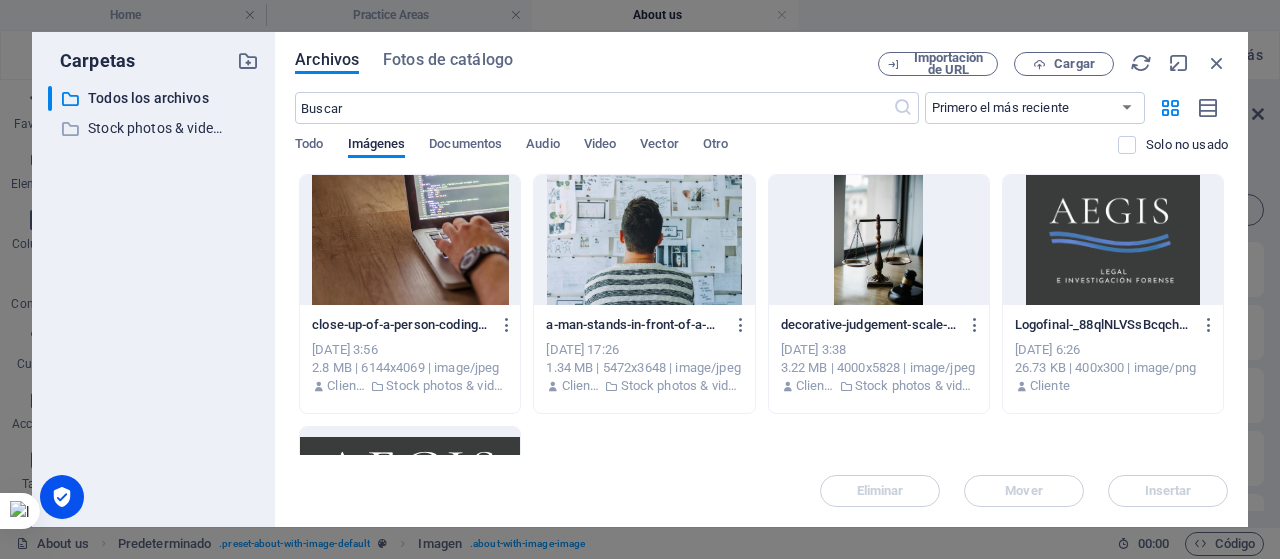 click at bounding box center [1113, 240] 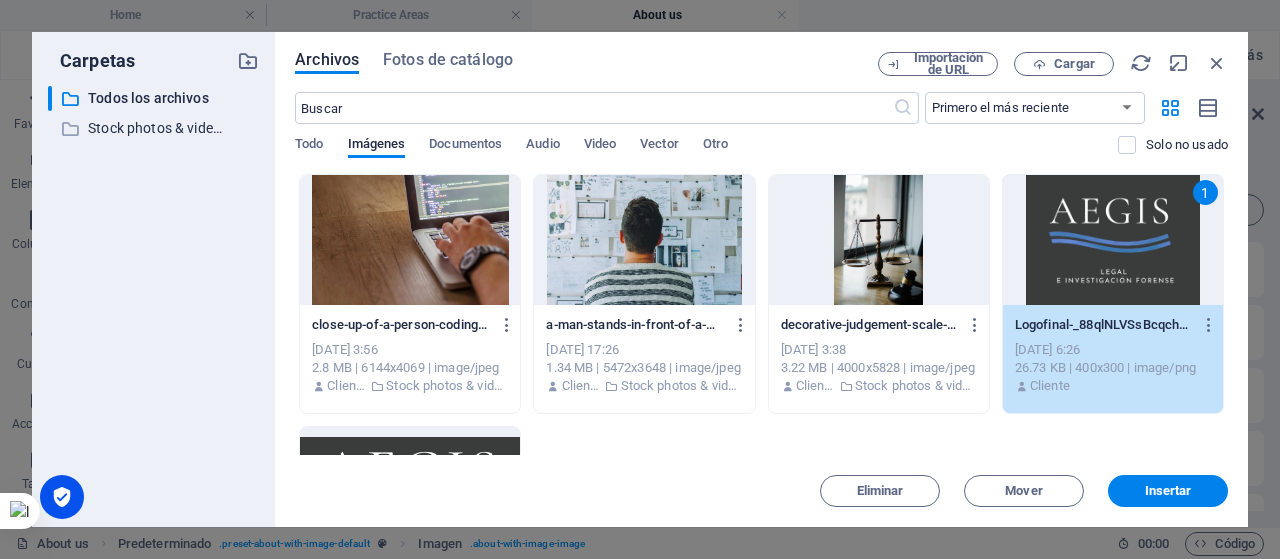 click on "1" at bounding box center [1113, 240] 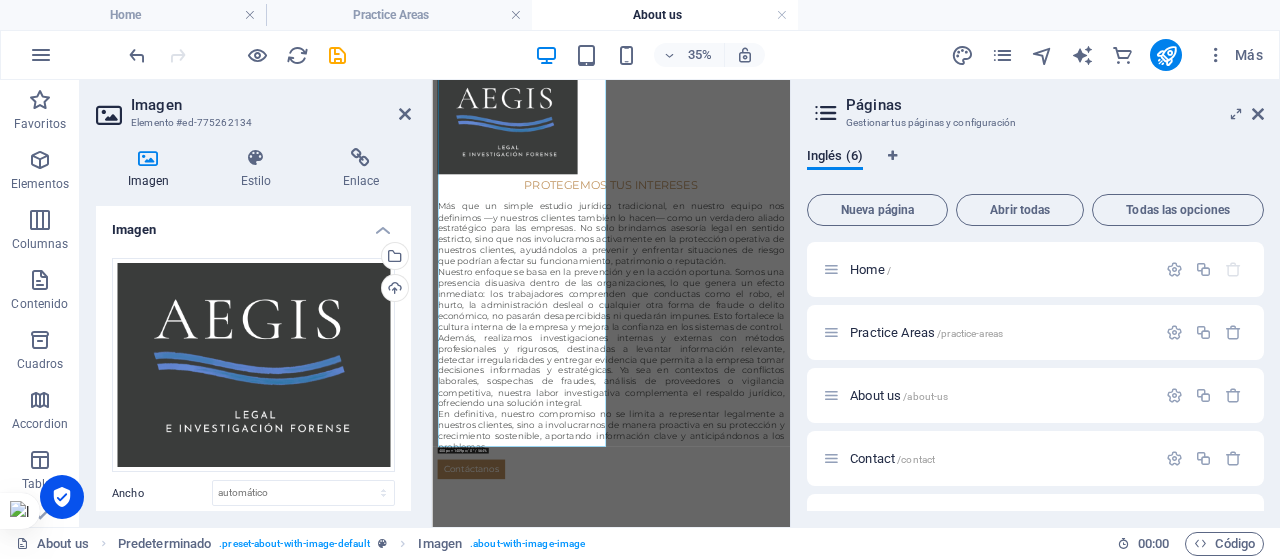 scroll, scrollTop: 1826, scrollLeft: 0, axis: vertical 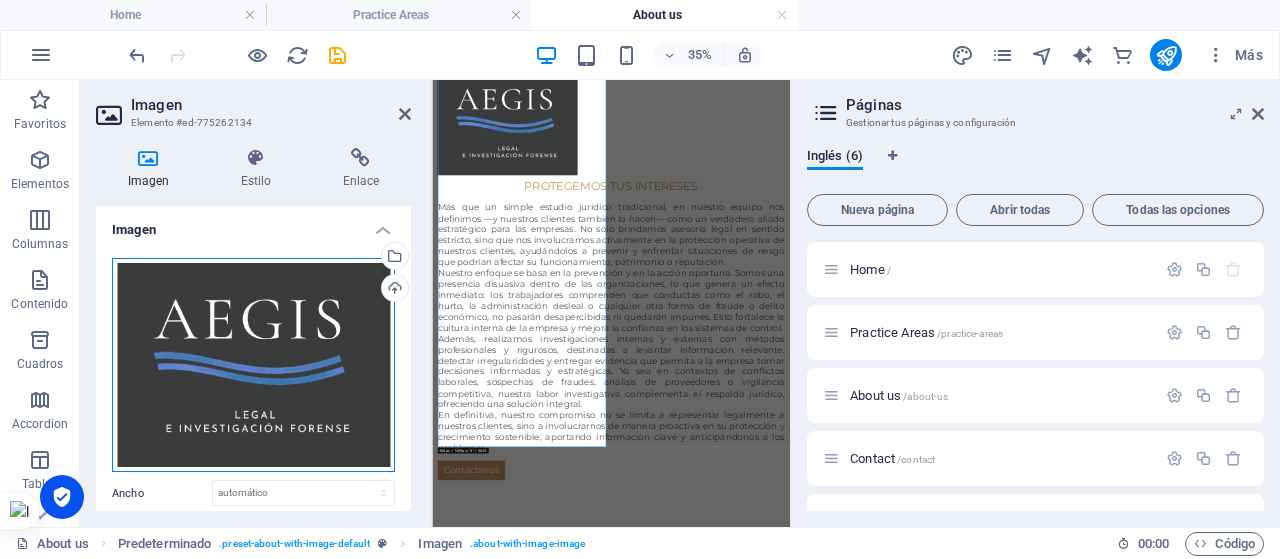drag, startPoint x: 190, startPoint y: 379, endPoint x: 162, endPoint y: 347, distance: 42.520584 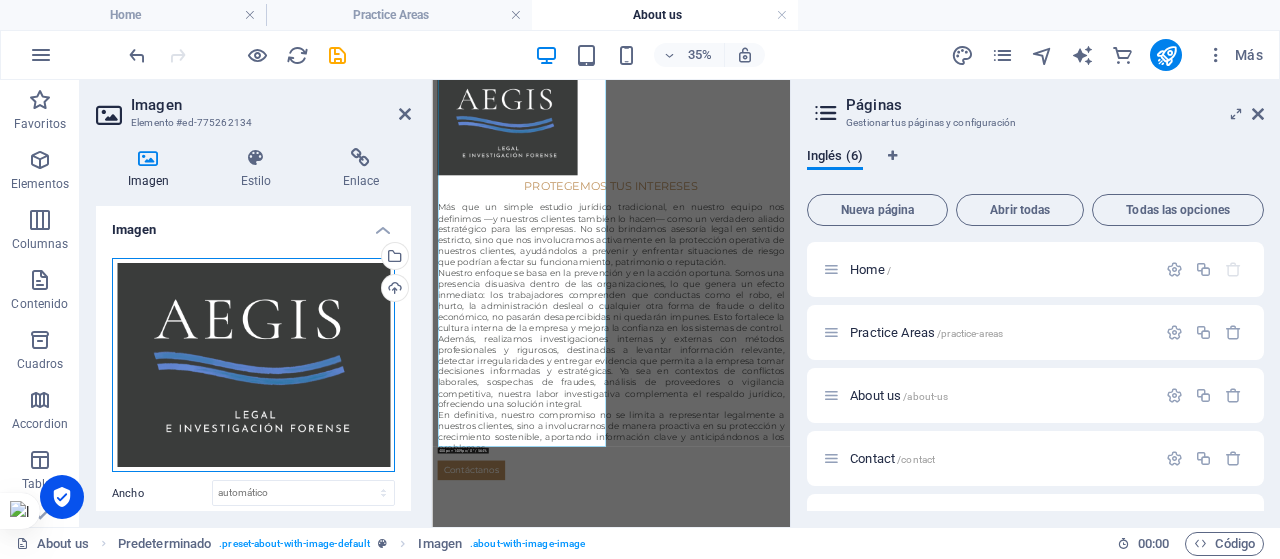 click on "Arrastra archivos aquí, haz clic para escoger archivos o  selecciona archivos de Archivos o de nuestra galería gratuita de fotos y vídeos" at bounding box center (253, 365) 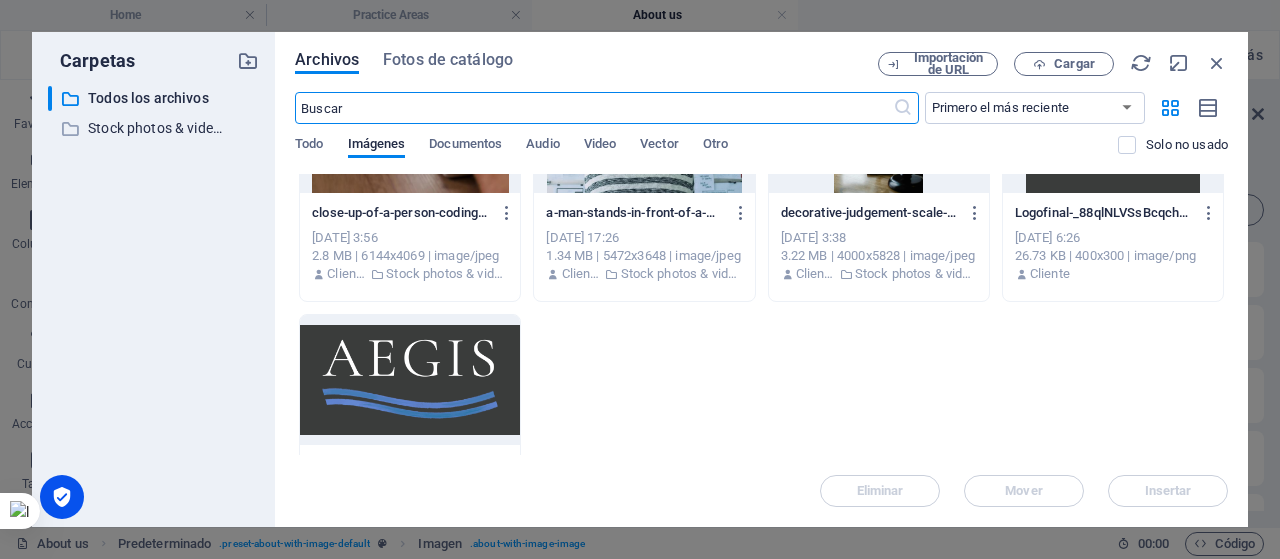 scroll, scrollTop: 0, scrollLeft: 0, axis: both 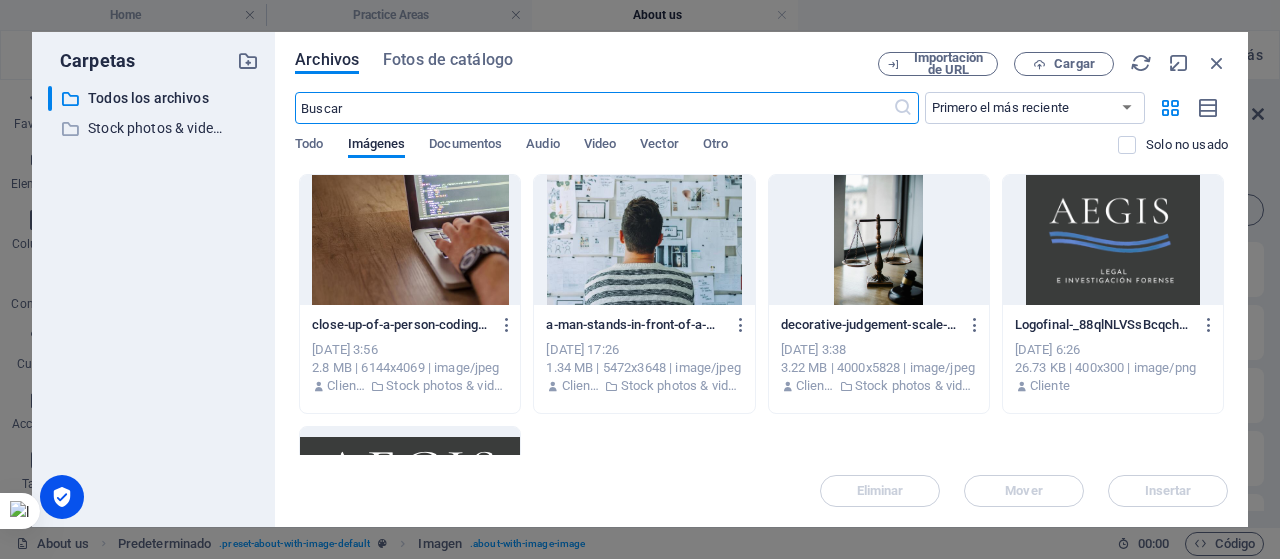 click at bounding box center (1113, 240) 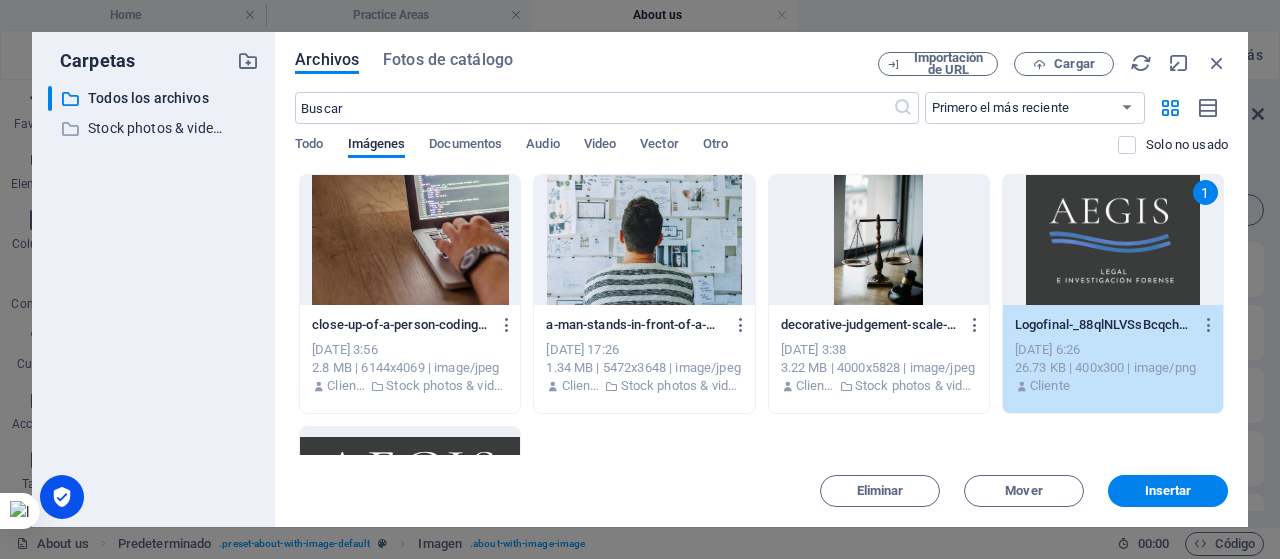 click on "1" at bounding box center [1113, 240] 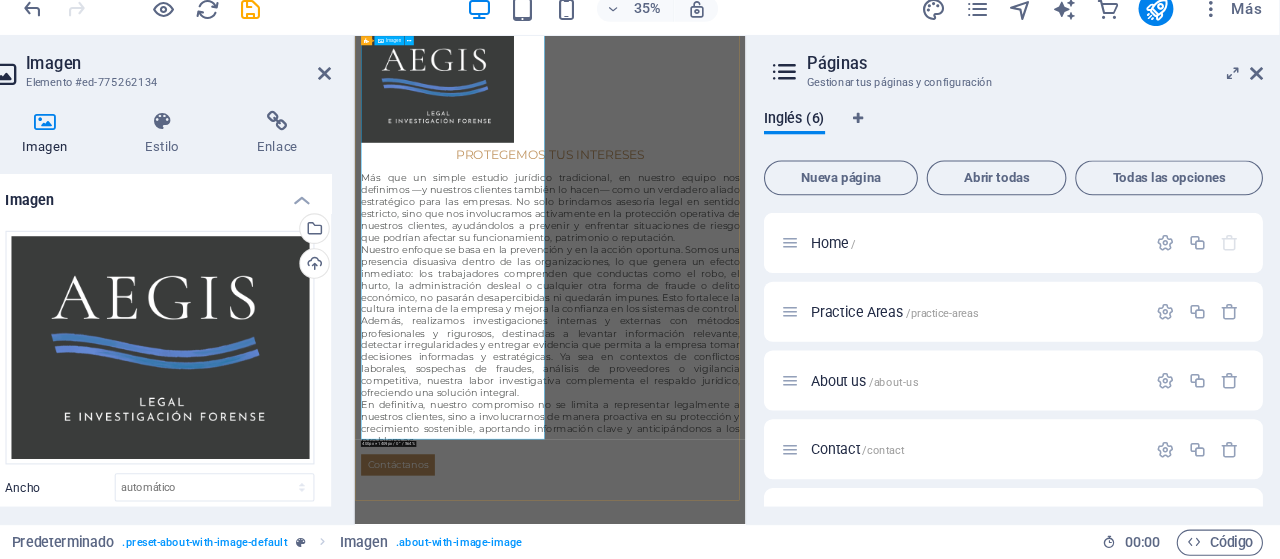 scroll, scrollTop: 0, scrollLeft: 0, axis: both 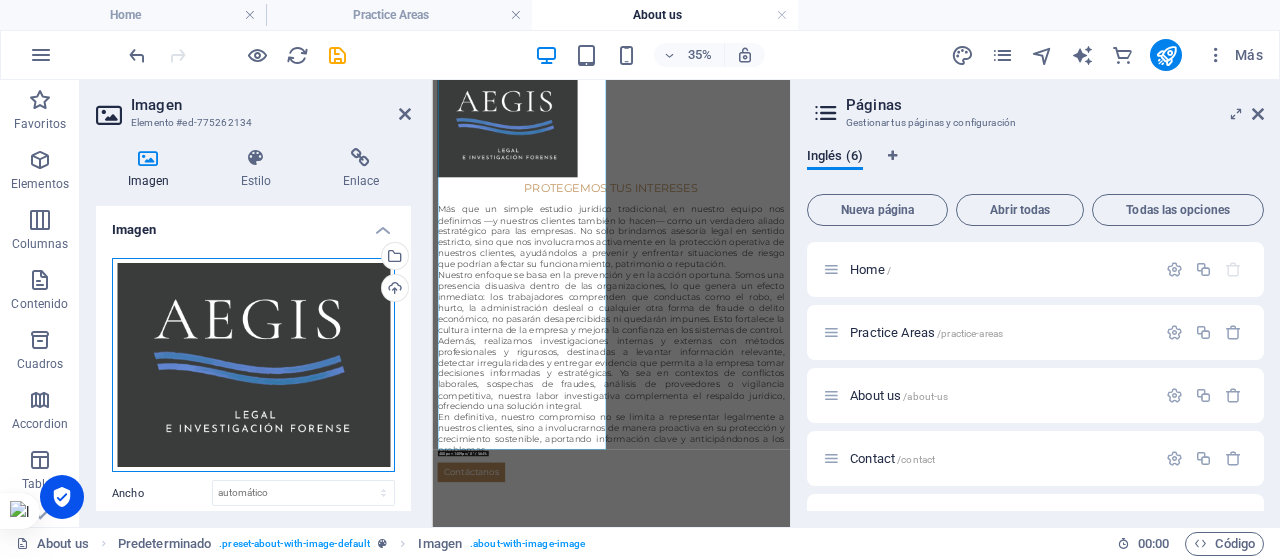 click on "Arrastra archivos aquí, haz clic para escoger archivos o  selecciona archivos de Archivos o de nuestra galería gratuita de fotos y vídeos" at bounding box center [253, 365] 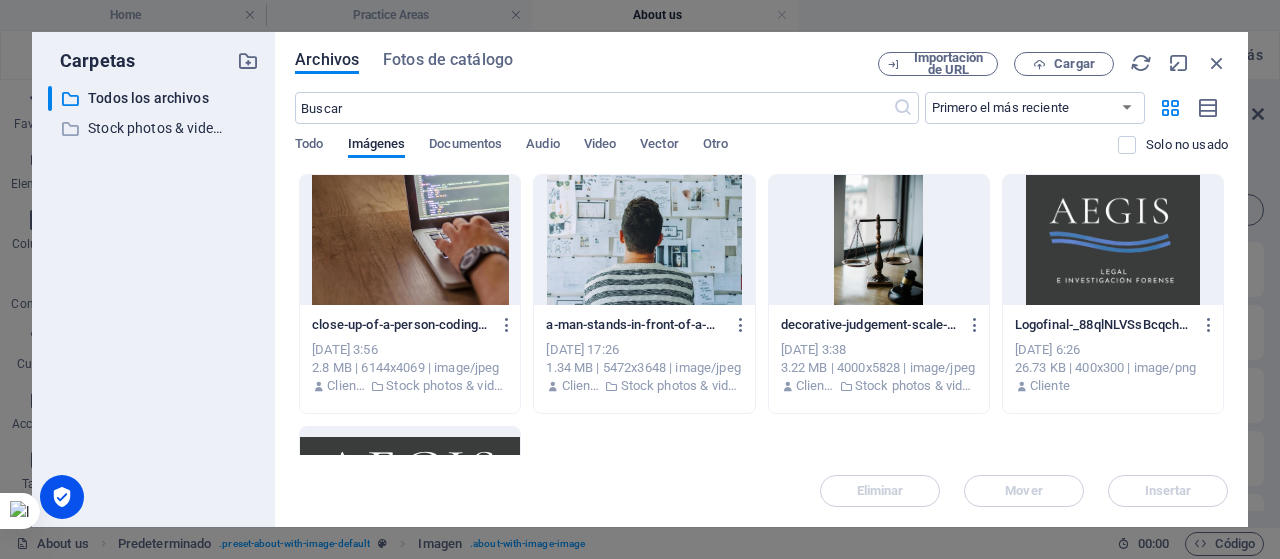 click on "Archivos Fotos de catálogo Importación de URL Cargar ​ Primero el más reciente Primero el más antiguo Nombre (A-Z) Nombre (Z-A) Tamaño (0-9) Tamaño (9-0) Resolución (0-9) Resolución (9-0) Todo Imágenes Documentos Audio Video Vector Otro Solo no usado Arrastra archivos aquí para cargarlos de inmediato close-up-of-a-person-coding-on-a-laptop-showcasing-web-development-and-programming-concepts-C-uCqHYeoGqcun6PPMVbUw.jpeg close-up-of-a-person-coding-on-a-laptop-showcasing-web-development-and-programming-concepts-C-uCqHYeoGqcun6PPMVbUw.jpeg [DATE] 3:56 2.8 MB | 6144x4069 | image/jpeg Cliente Stock photos & videos a-man-stands-in-front-of-a-wall-filled-with-creative-ideas-and-plans-ideal-for-innovation-themes-B1MdHbHzqUimuucEhLCUGQ.jpeg a-man-stands-in-front-of-a-wall-filled-with-creative-ideas-and-plans-ideal-for-innovation-themes-B1MdHbHzqUimuucEhLCUGQ.jpeg [DATE] 17:26 1.34 MB | 5472x3648 | image/jpeg Cliente Stock photos & videos [DATE] 3:38 Cliente Cliente Cliente" at bounding box center (761, 279) 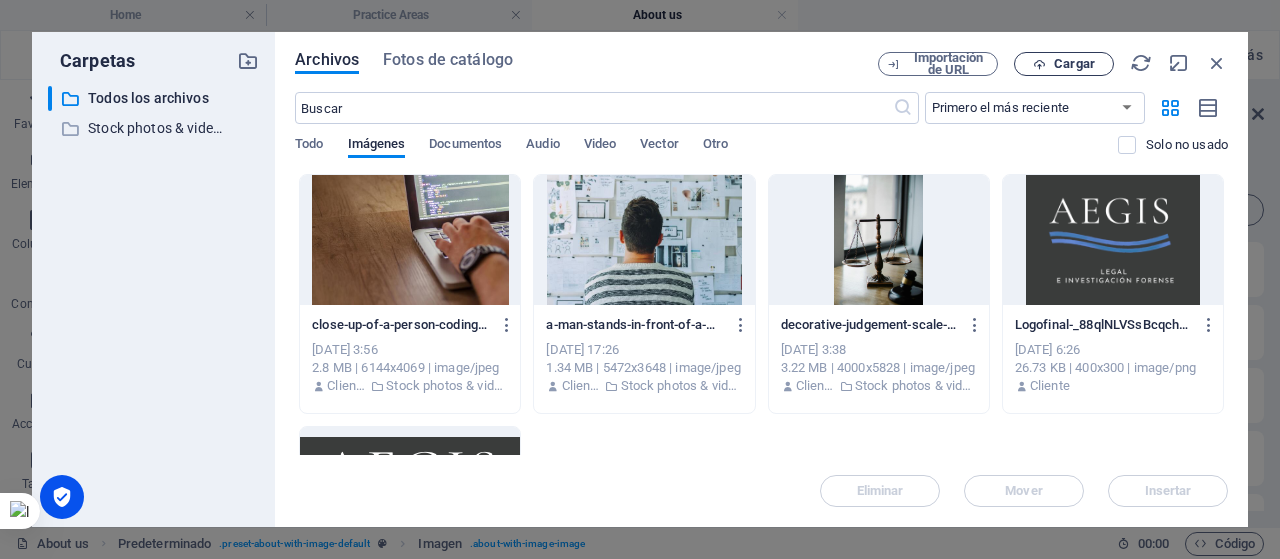 click on "Cargar" at bounding box center (1074, 64) 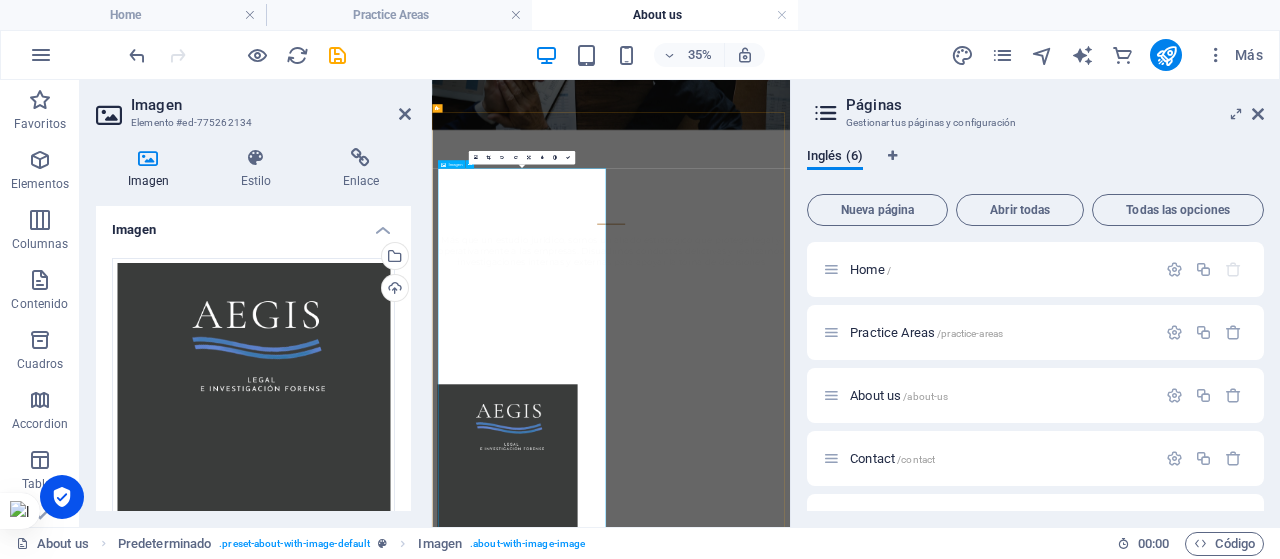 scroll, scrollTop: 929, scrollLeft: 0, axis: vertical 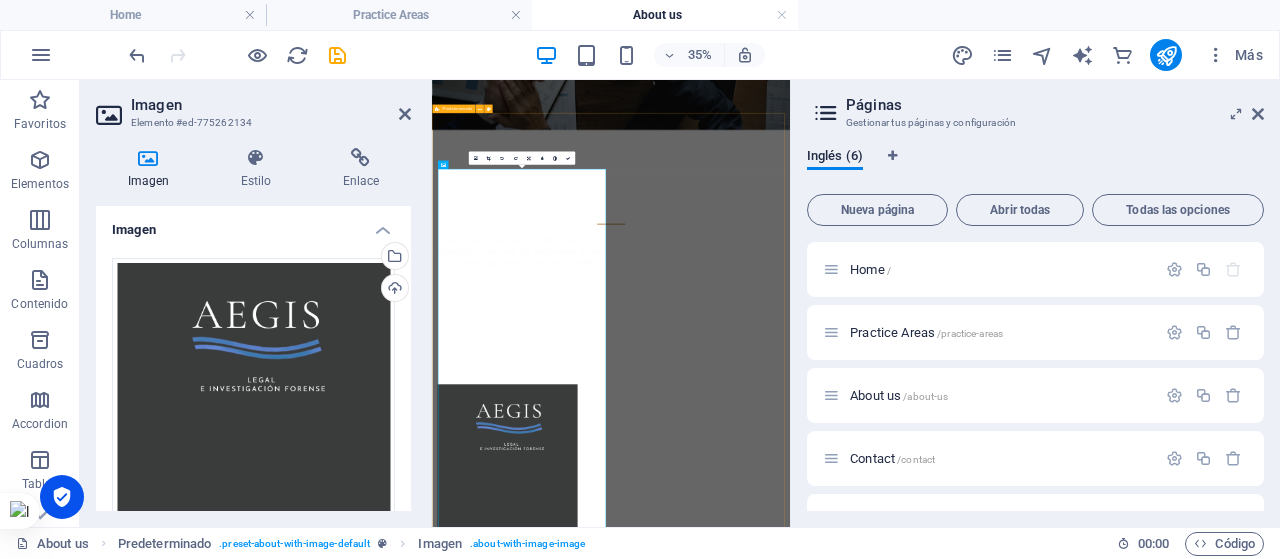 click on "Protegemos tus intereses Más que un simple estudio jurídico tradicional, en nuestro equipo nos definimos —y nuestros clientes también lo hacen— como un verdadero aliado estratégico para las empresas. No solo brindamos asesoría legal en sentido estricto, sino que nos involucramos activamente en la protección operativa de nuestros clientes, ayudándolos a prevenir y enfrentar situaciones de riesgo que podrían afectar su funcionamiento, patrimonio o reputación. Nuestro enfoque se basa en la prevención y en la acción oportuna. Somos una presencia disuasiva dentro de las organizaciones, lo que genera un efecto inmediato: los trabajadores comprenden que conductas como el robo, el hurto, la administración desleal o cualquier otra forma de fraude o delito económico, no pasarán desapercibidas ni quedarán impunes. Esto fortalece la cultura interna de la empresa y mejora la confianza en los sistemas de control. Contáctanos" at bounding box center [943, 2088] 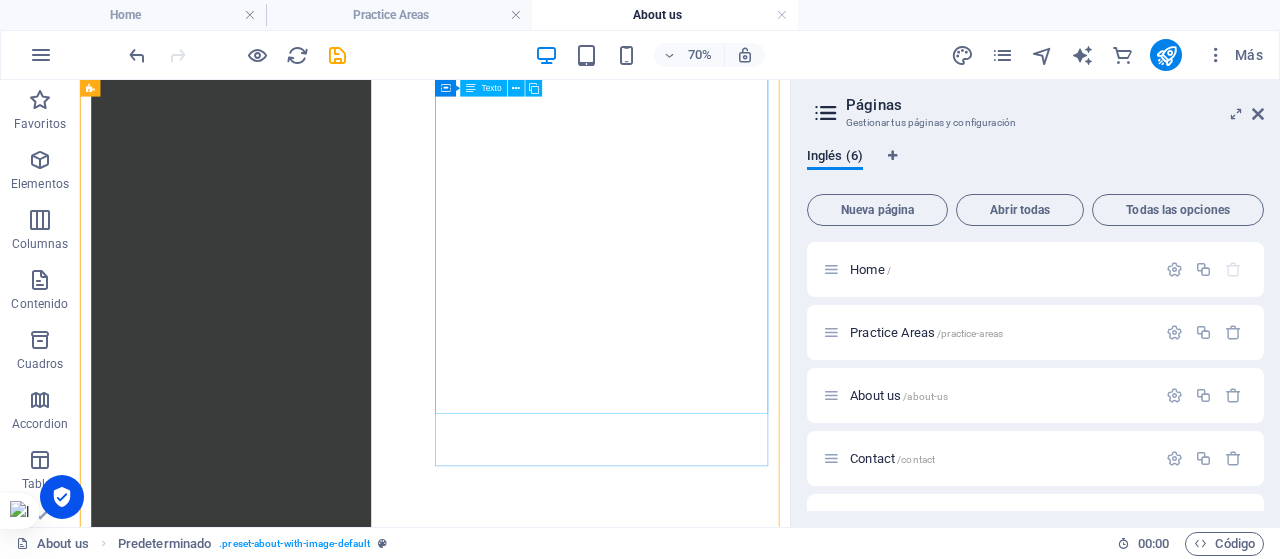 scroll, scrollTop: 2493, scrollLeft: 0, axis: vertical 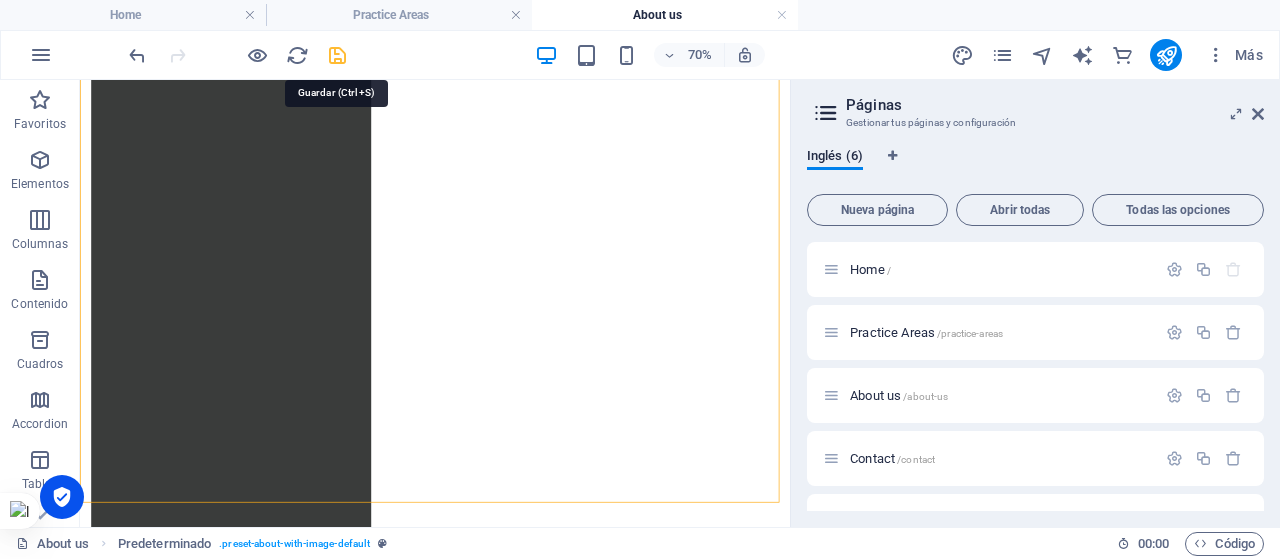click at bounding box center [337, 55] 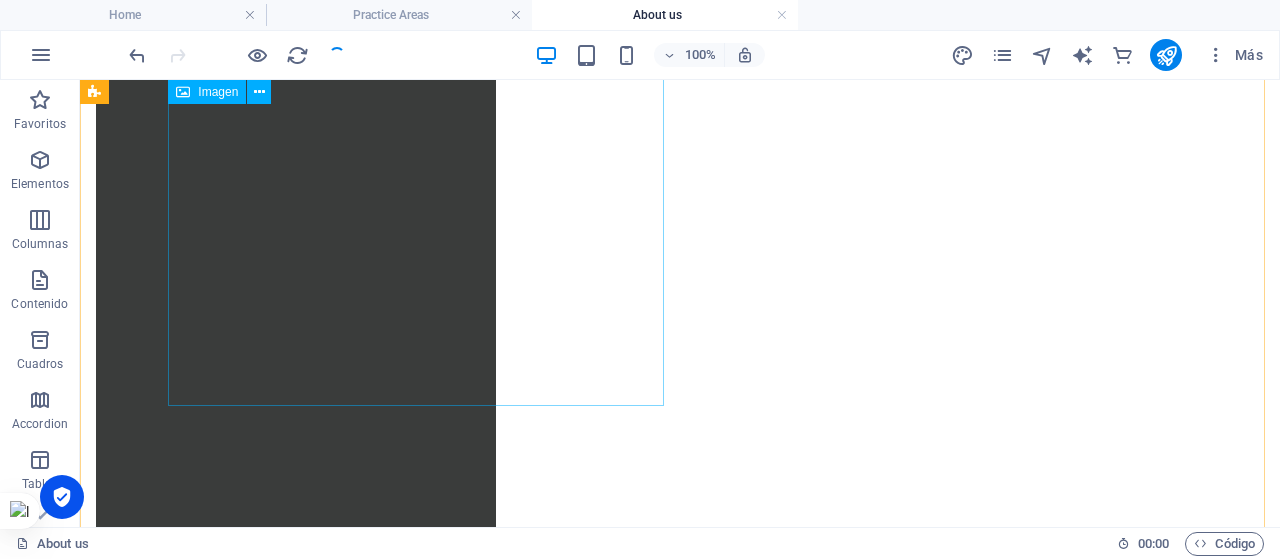 scroll, scrollTop: 2469, scrollLeft: 0, axis: vertical 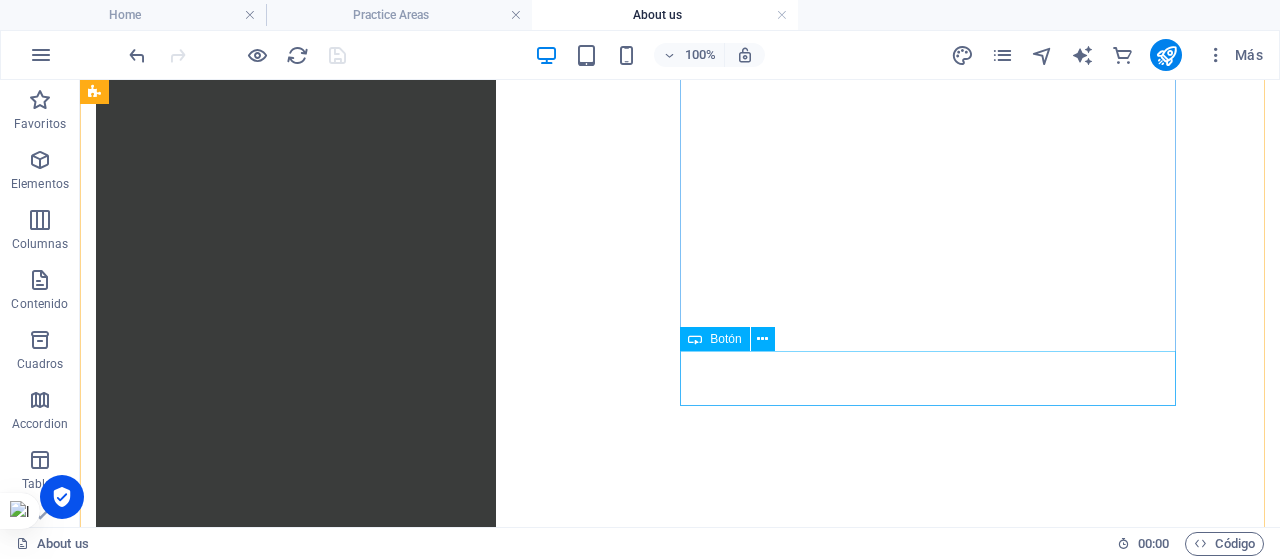 click on "Contáctanos" at bounding box center [600, 1661] 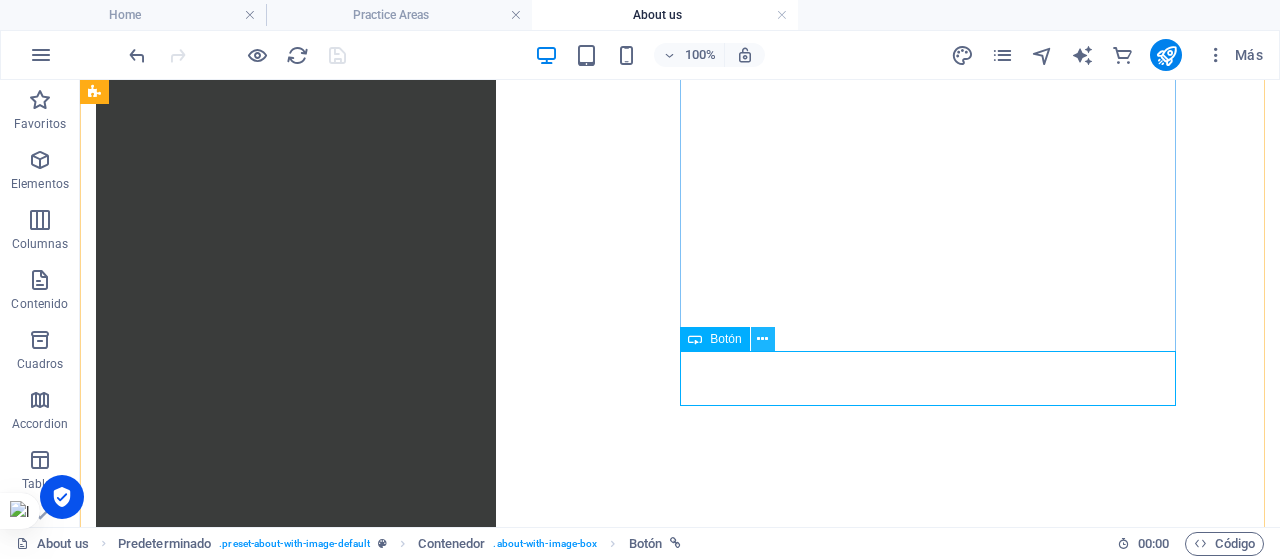 click at bounding box center [762, 339] 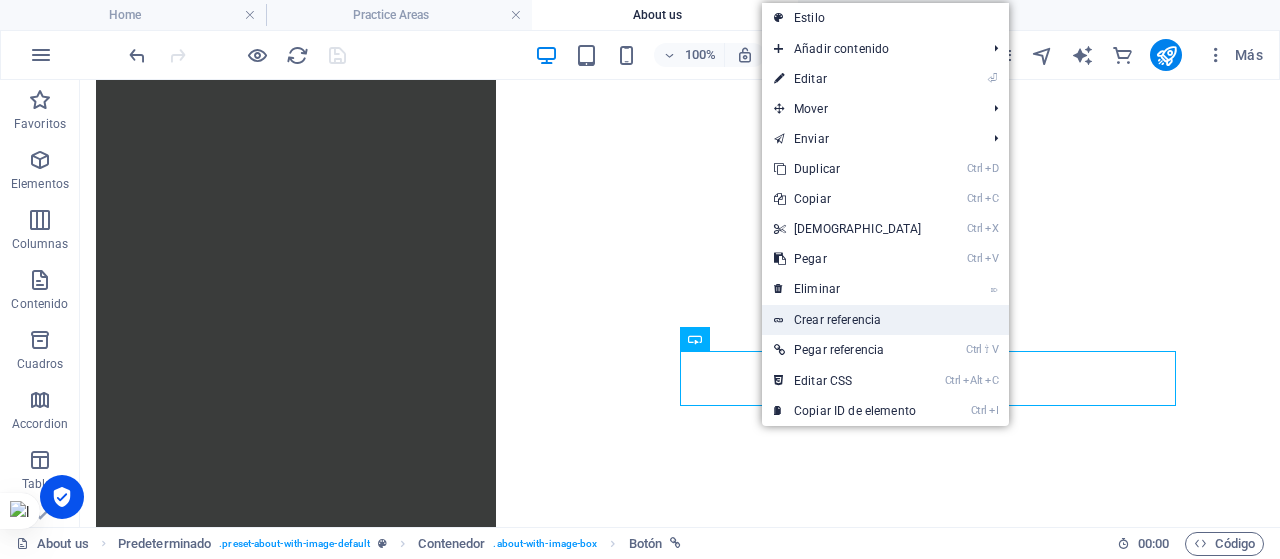 click on "Crear referencia" at bounding box center (885, 320) 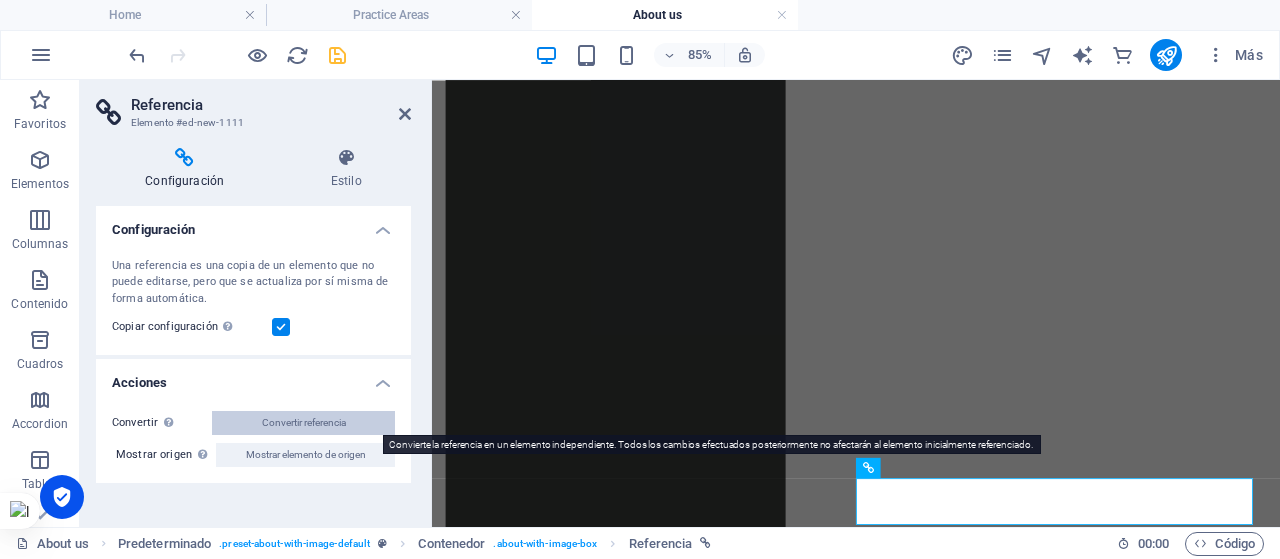 click on "Convertir referencia" at bounding box center [304, 423] 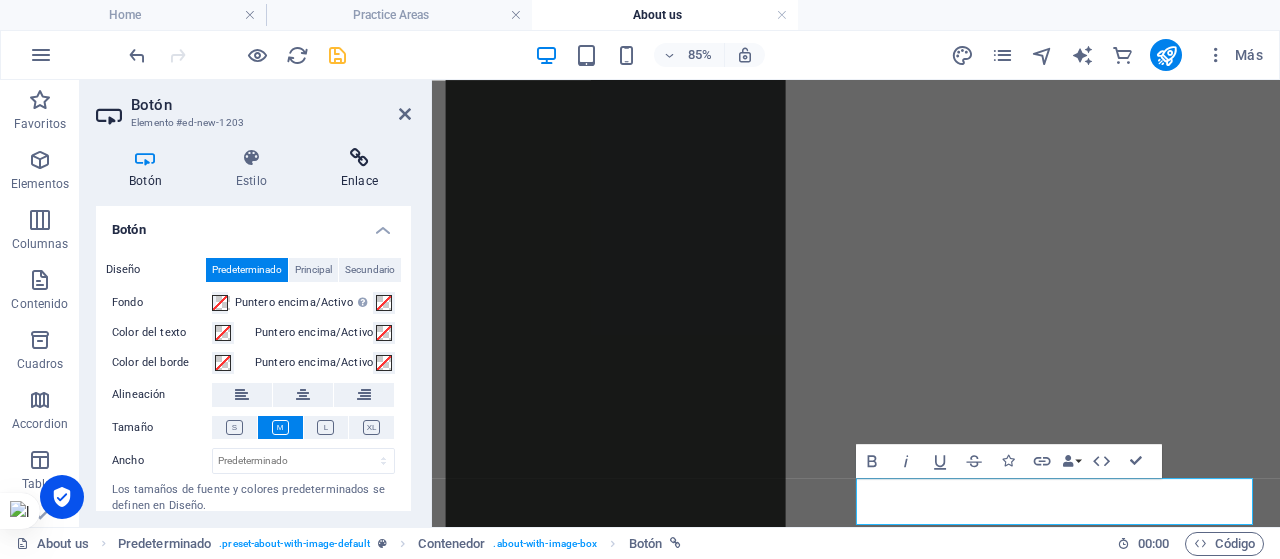 click at bounding box center [359, 158] 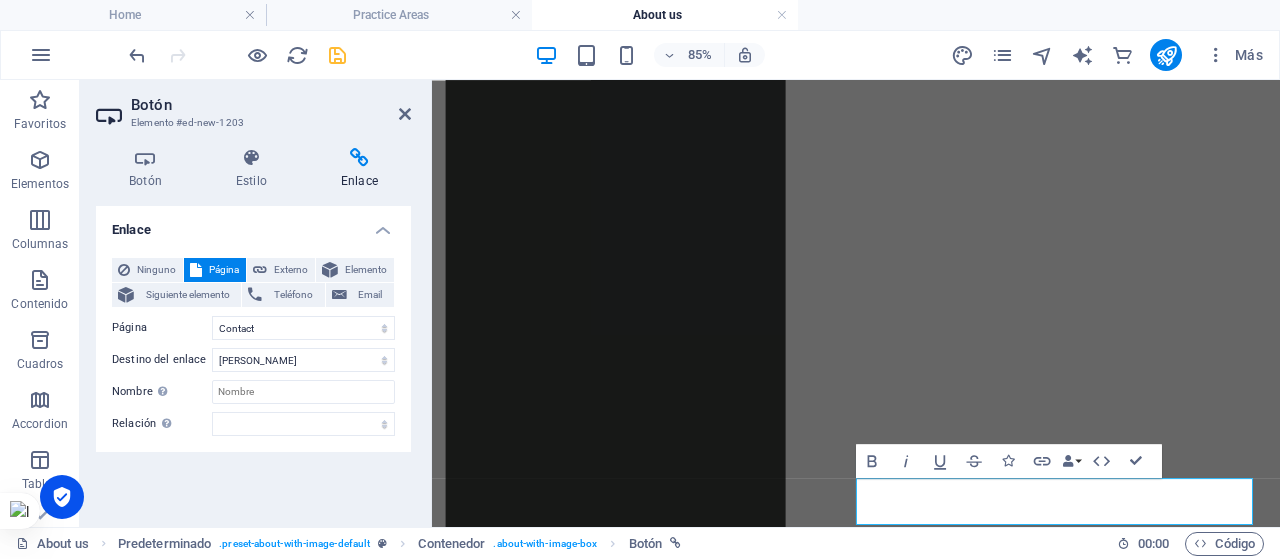 click at bounding box center [196, 270] 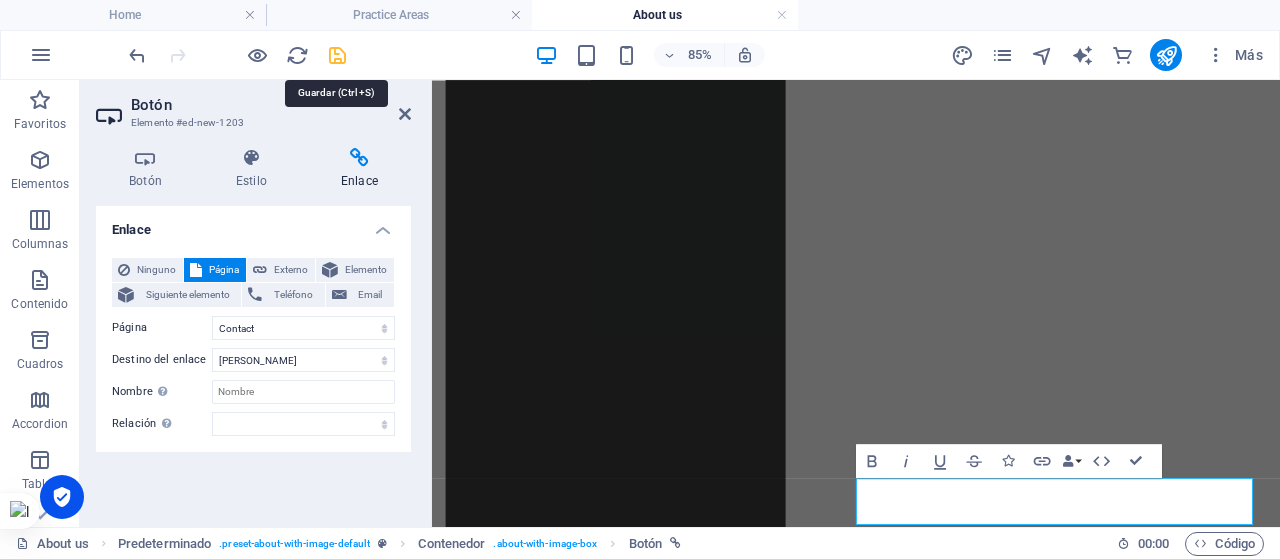 click at bounding box center (337, 55) 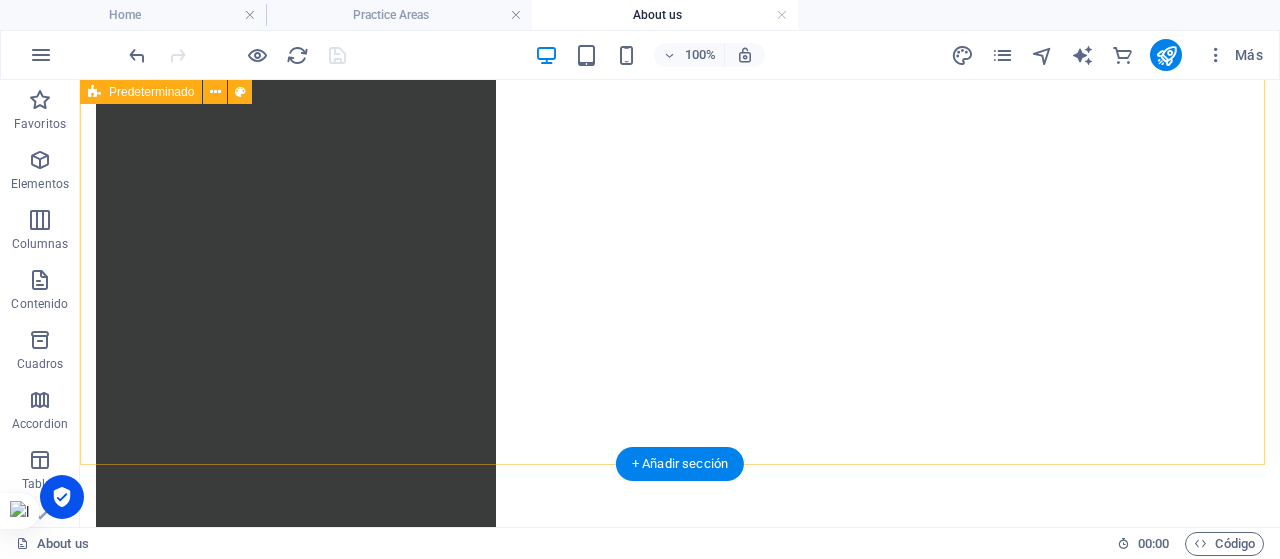 scroll, scrollTop: 2627, scrollLeft: 0, axis: vertical 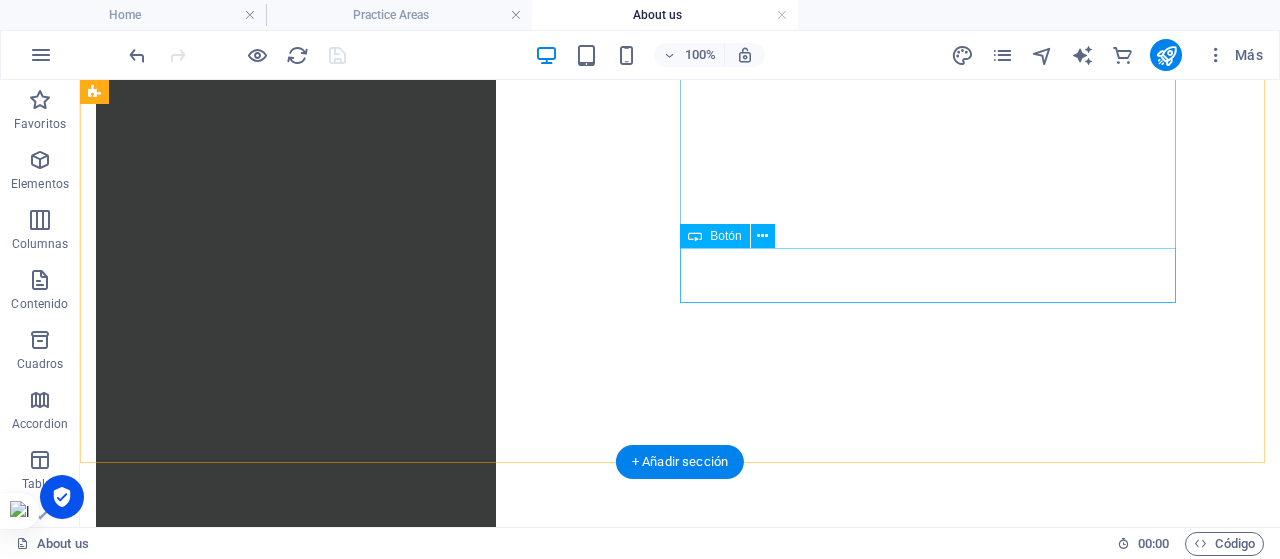 click on "Contáctanos" at bounding box center (600, 1559) 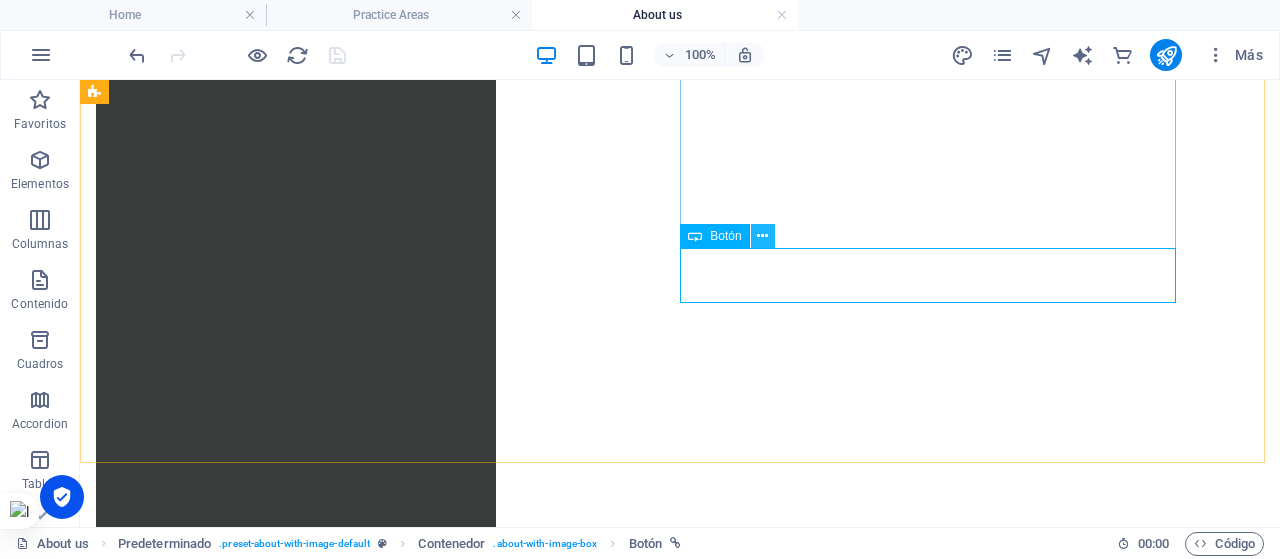 click at bounding box center (762, 236) 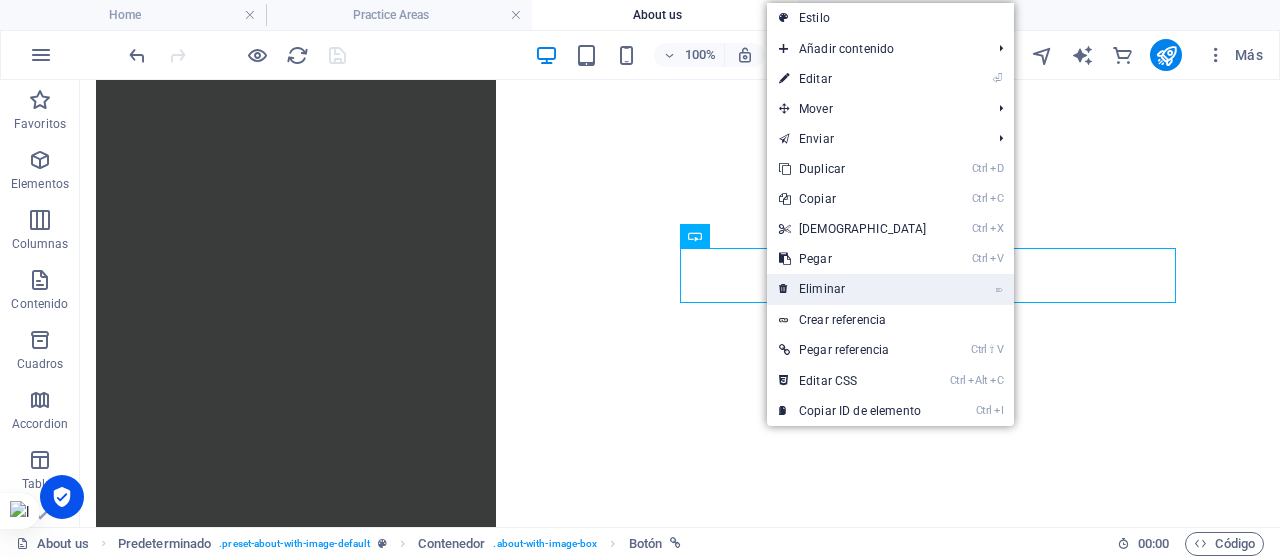 click on "⌦  Eliminar" at bounding box center (853, 289) 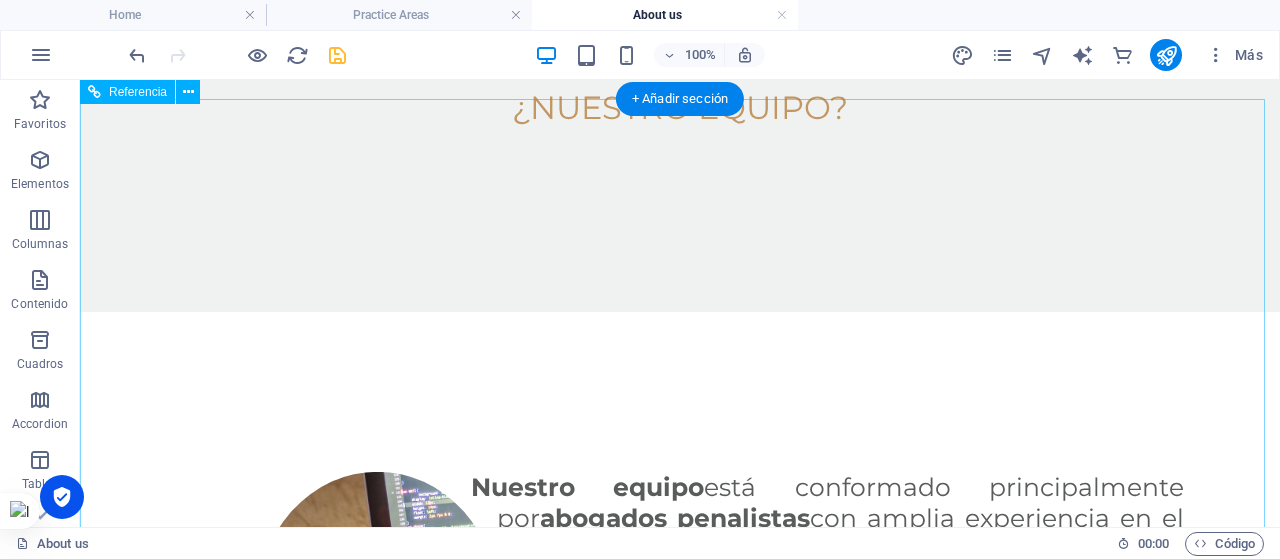 scroll, scrollTop: 4390, scrollLeft: 0, axis: vertical 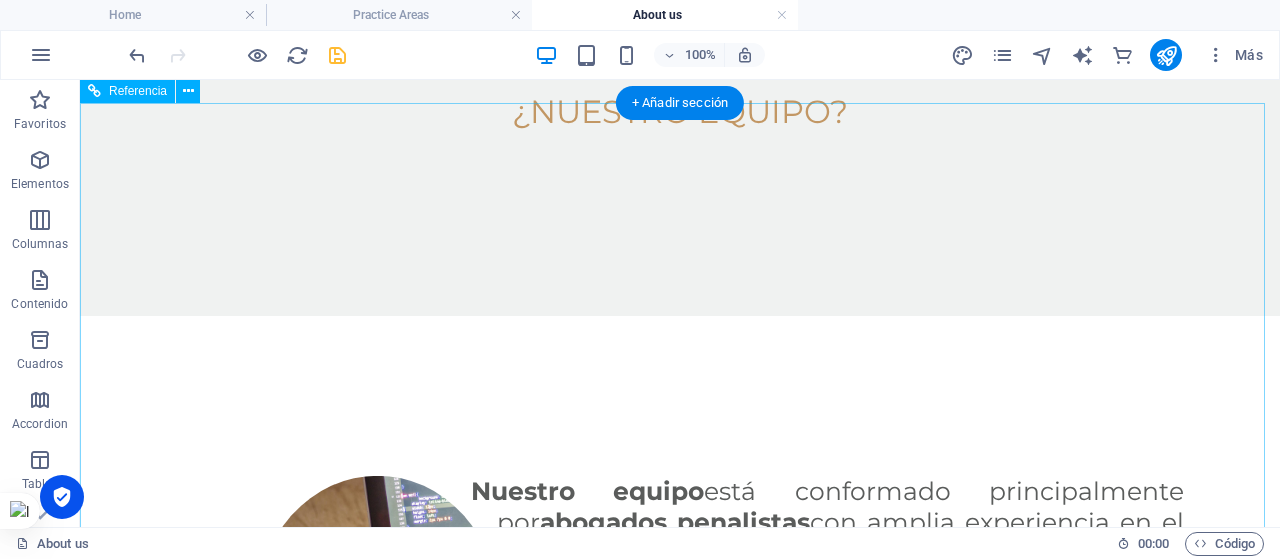 click at bounding box center [600, 1602] 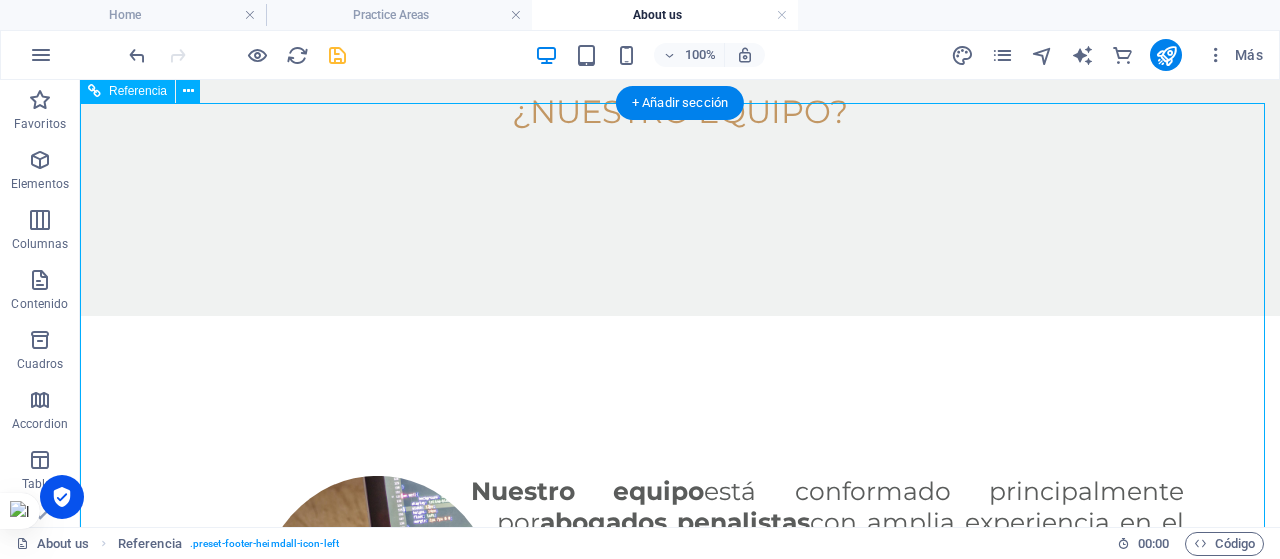 click at bounding box center (600, 1602) 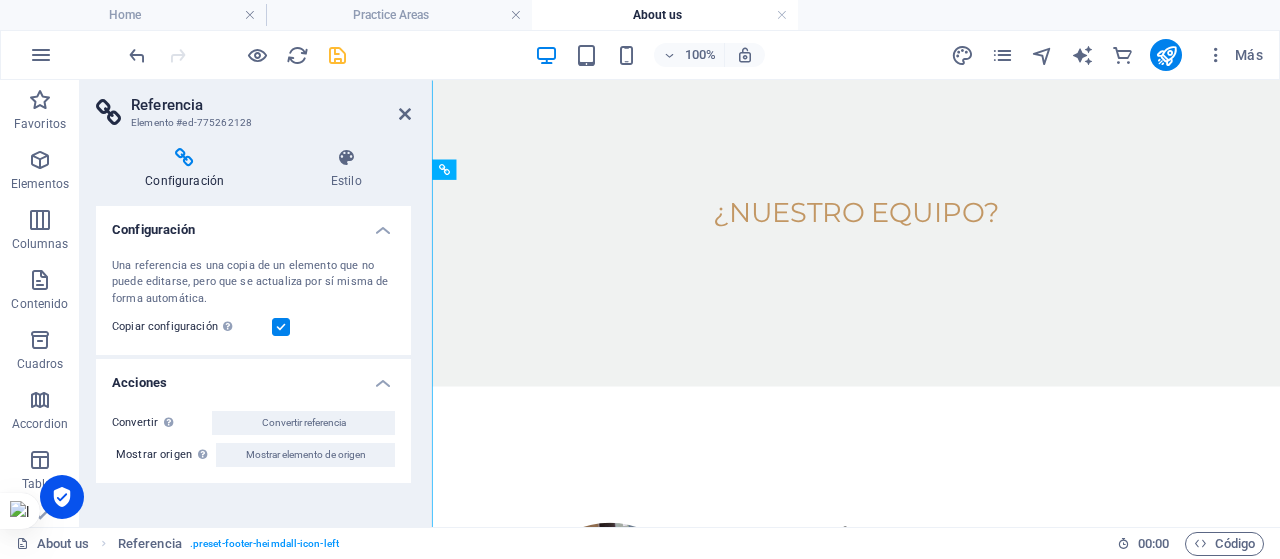 scroll, scrollTop: 4563, scrollLeft: 0, axis: vertical 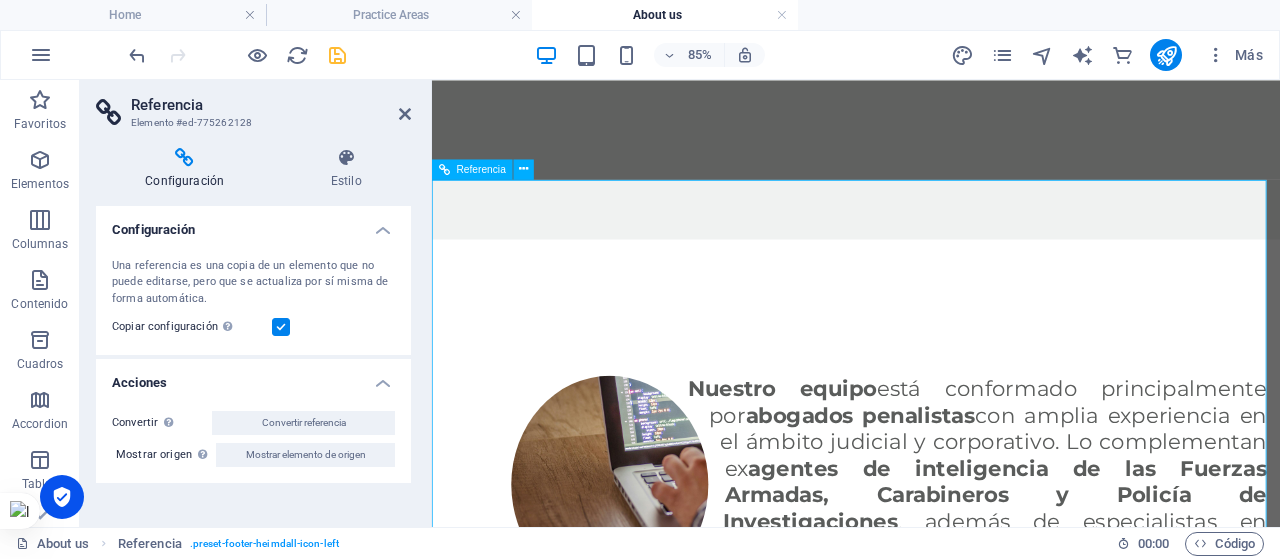 click at bounding box center (931, 1647) 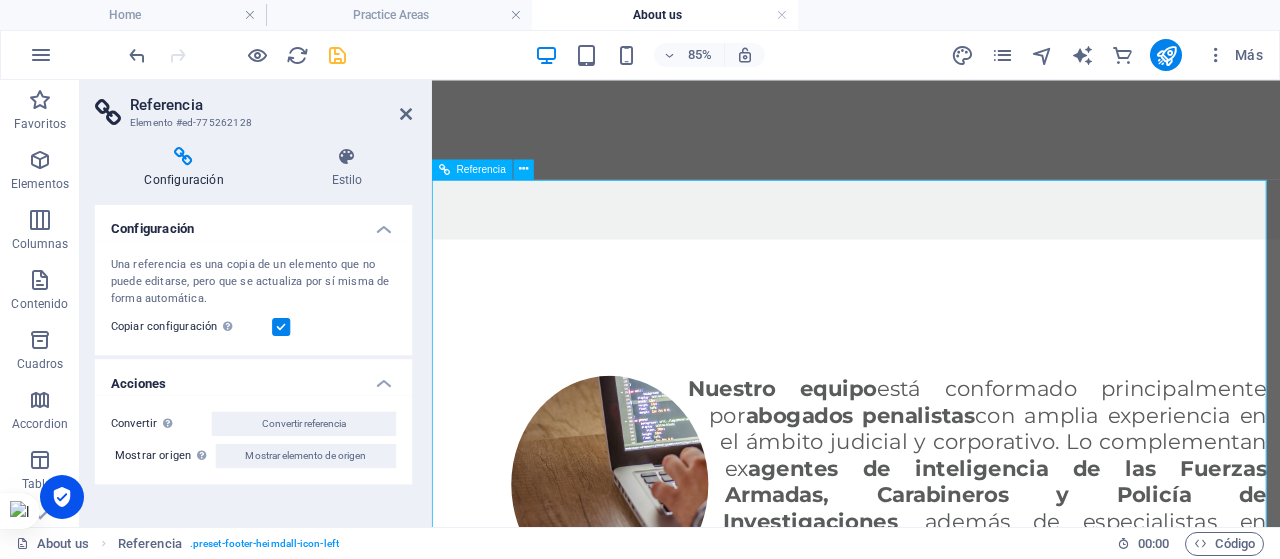 click at bounding box center (931, 1647) 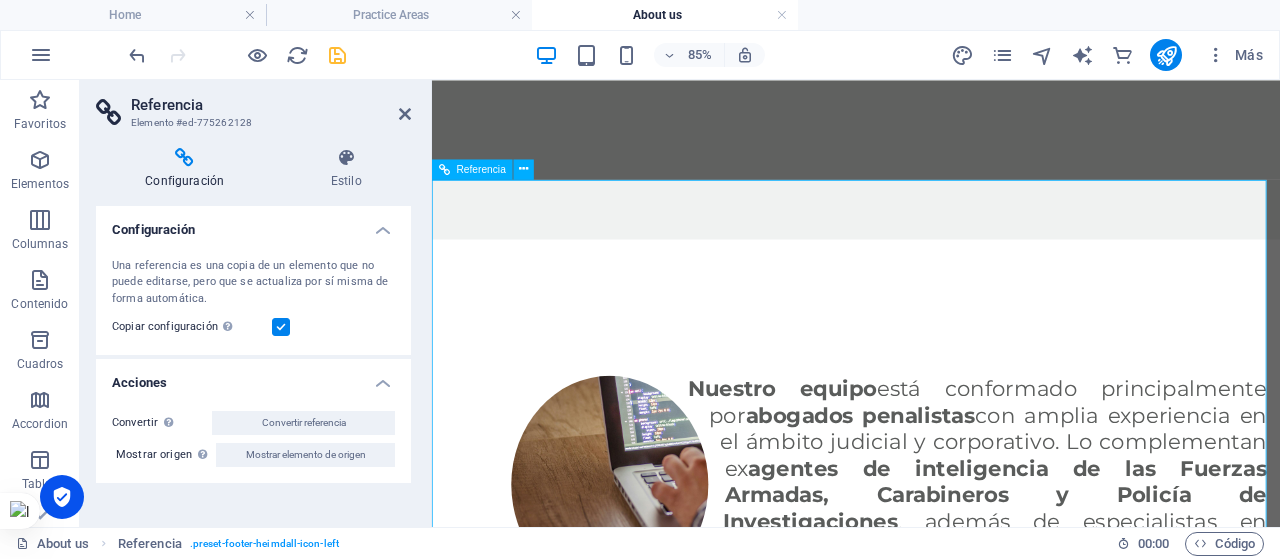 click at bounding box center (931, 1647) 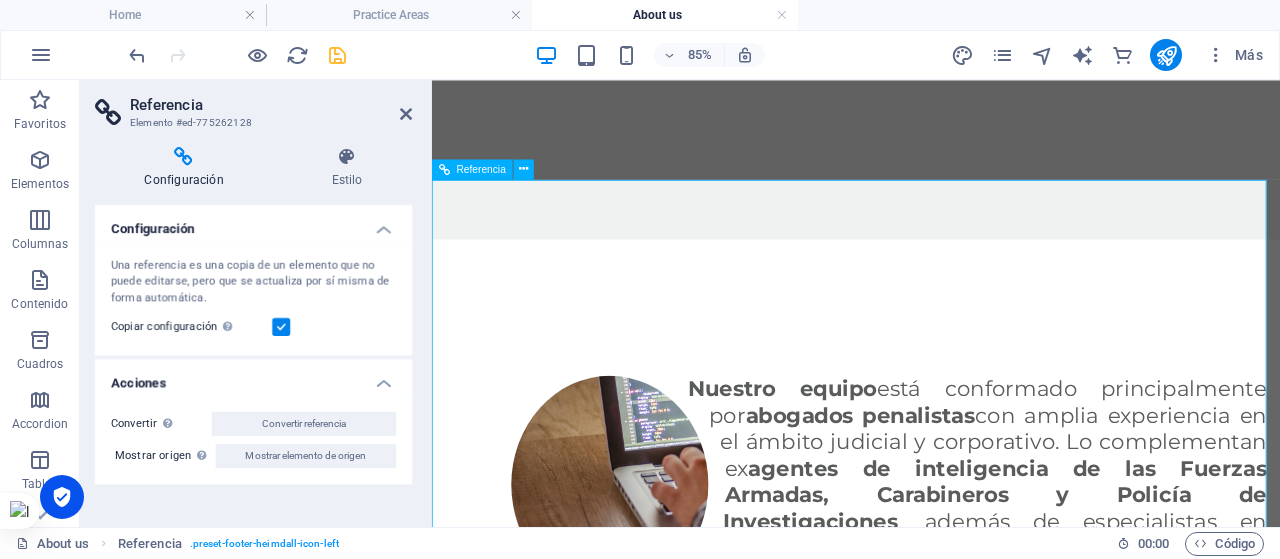 click at bounding box center (931, 1647) 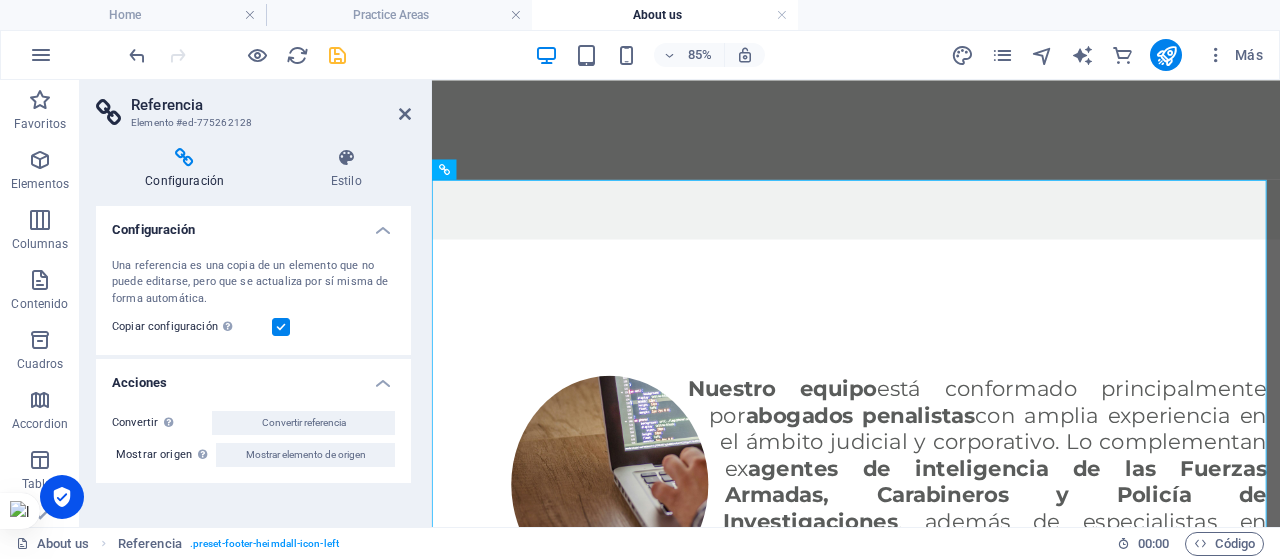 click on "Referencia" at bounding box center [271, 105] 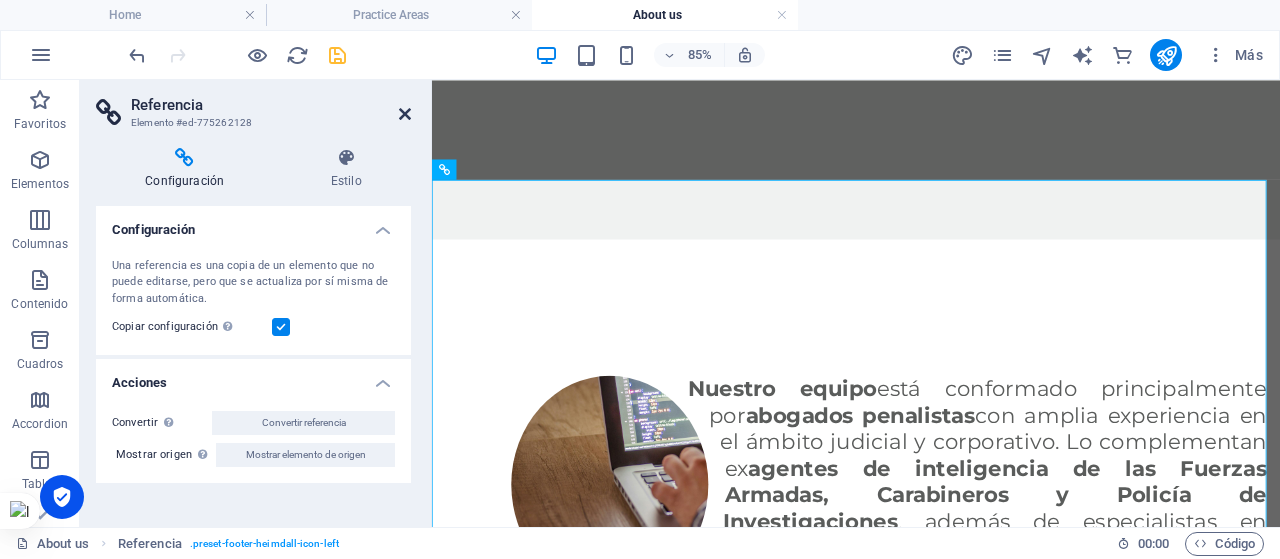 click at bounding box center [405, 114] 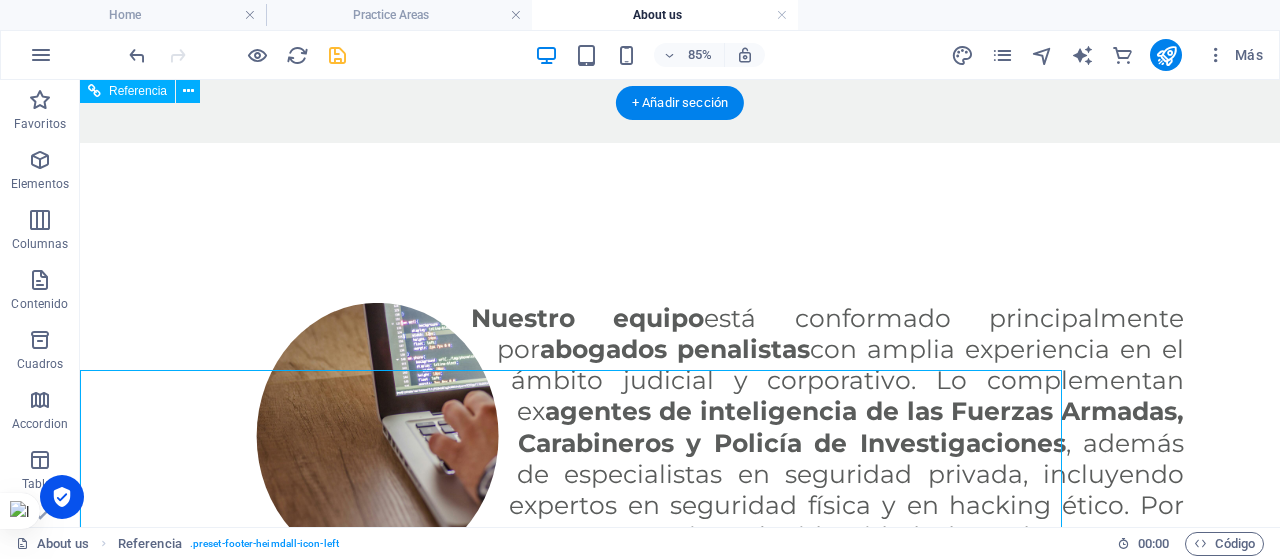 scroll, scrollTop: 4390, scrollLeft: 0, axis: vertical 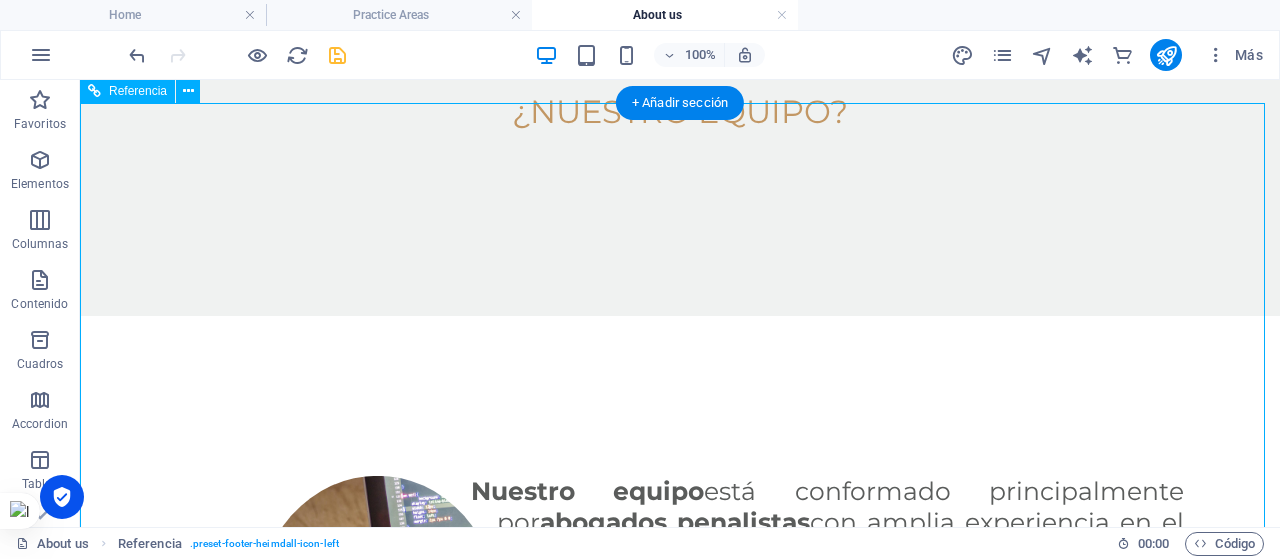 click at bounding box center [600, 1602] 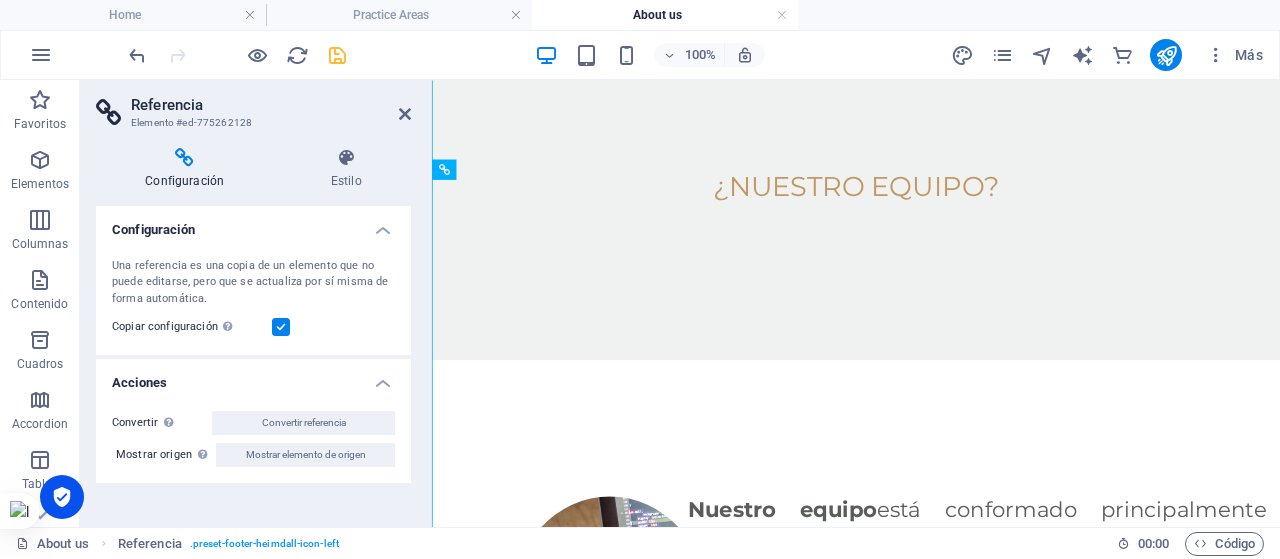 scroll, scrollTop: 4563, scrollLeft: 0, axis: vertical 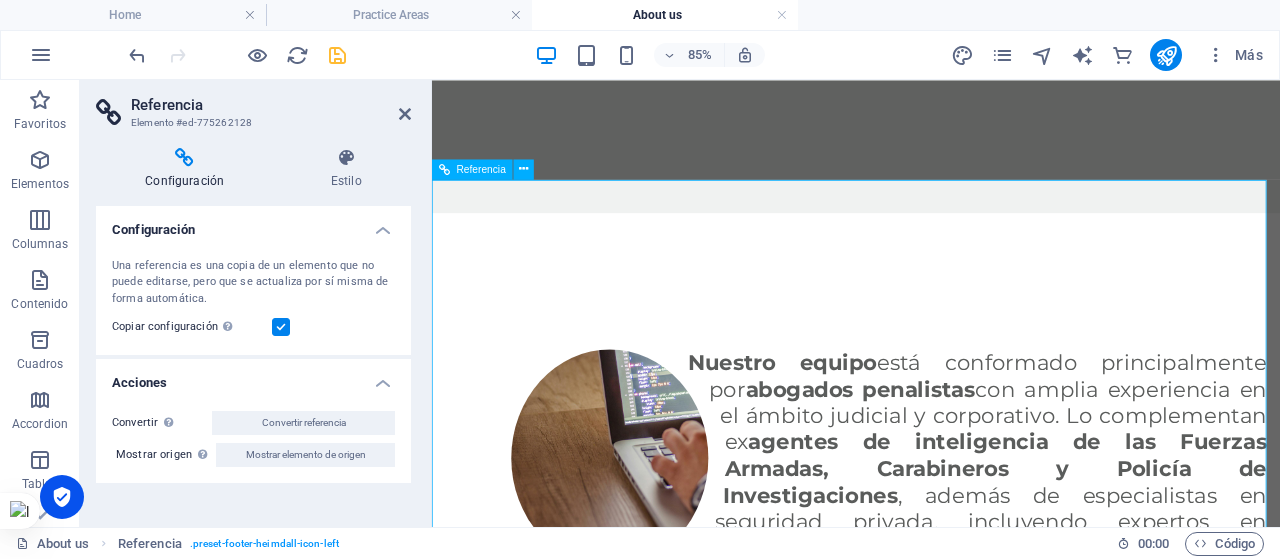 click at bounding box center [931, 1616] 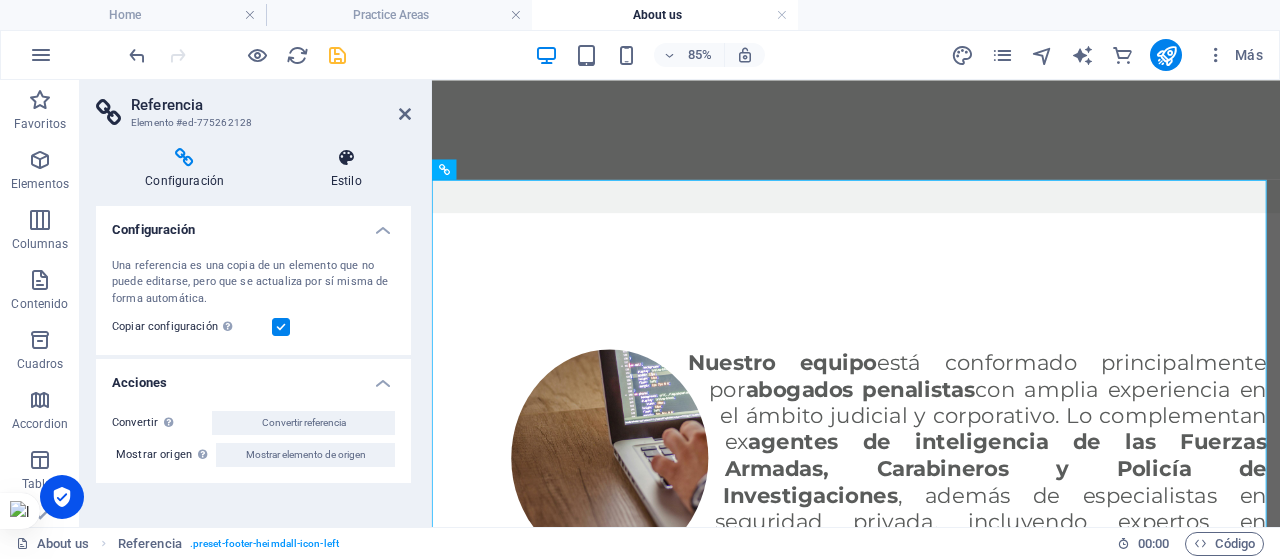 click on "Estilo" at bounding box center (346, 169) 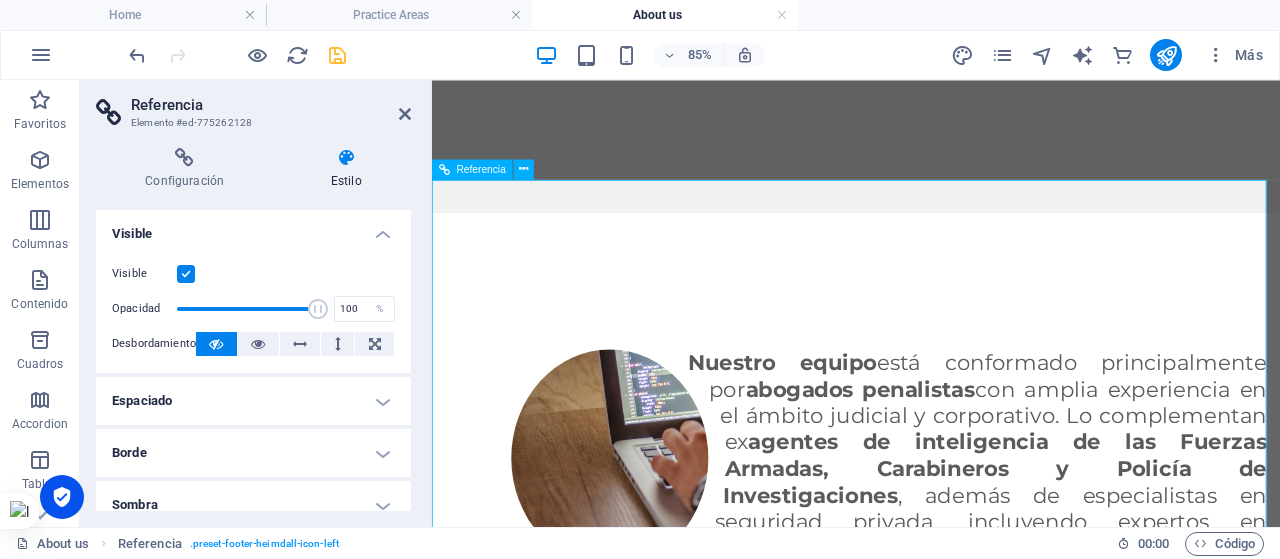 click at bounding box center [931, 1616] 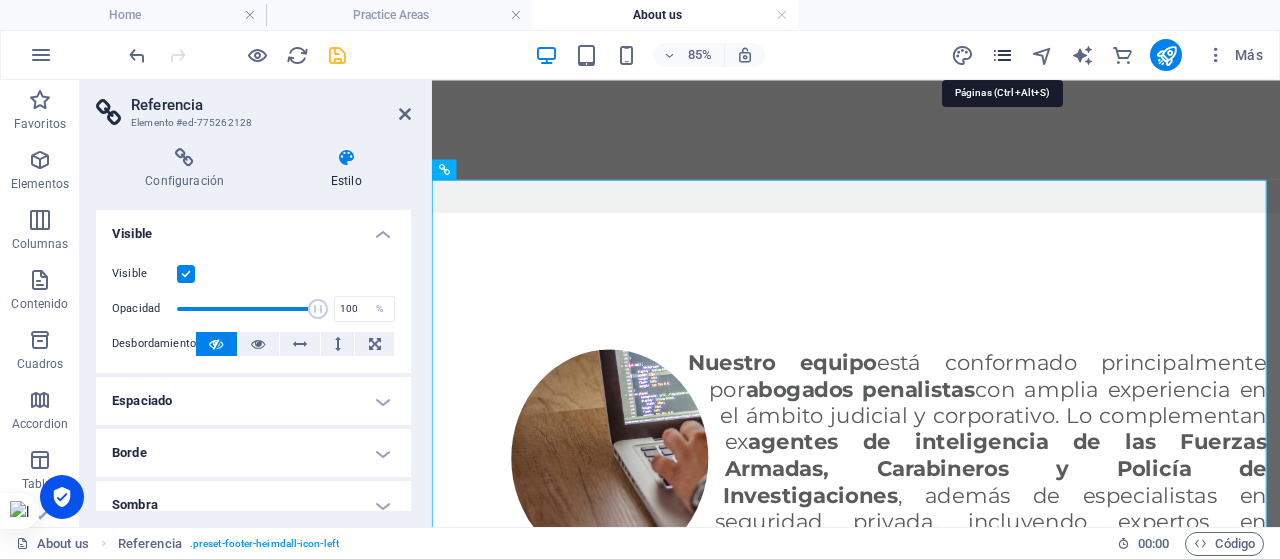 click at bounding box center [1002, 55] 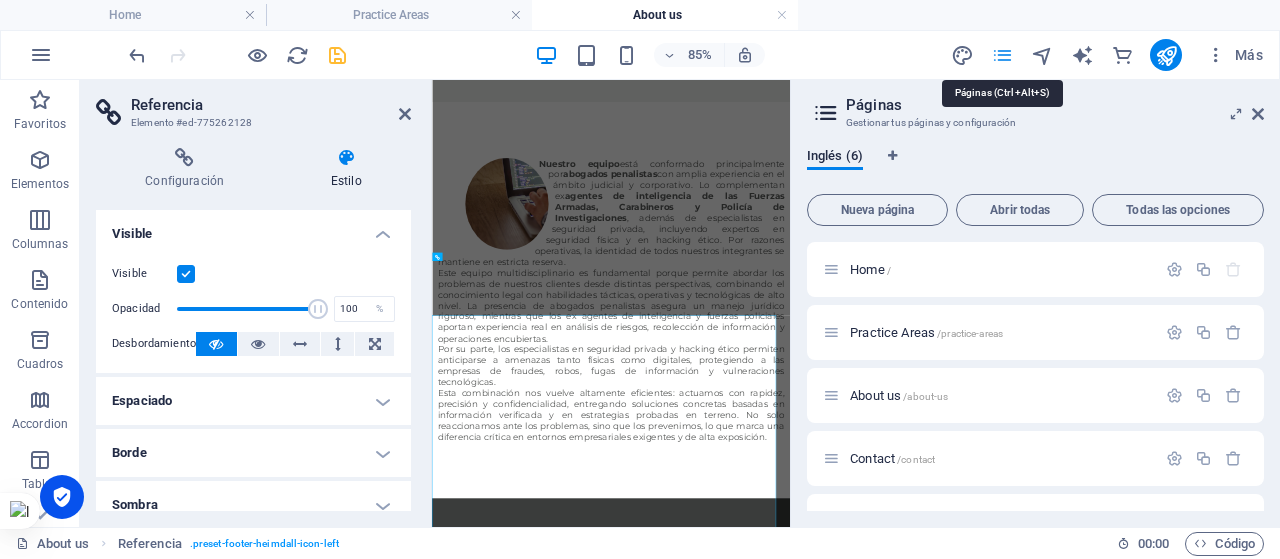 scroll, scrollTop: 4007, scrollLeft: 0, axis: vertical 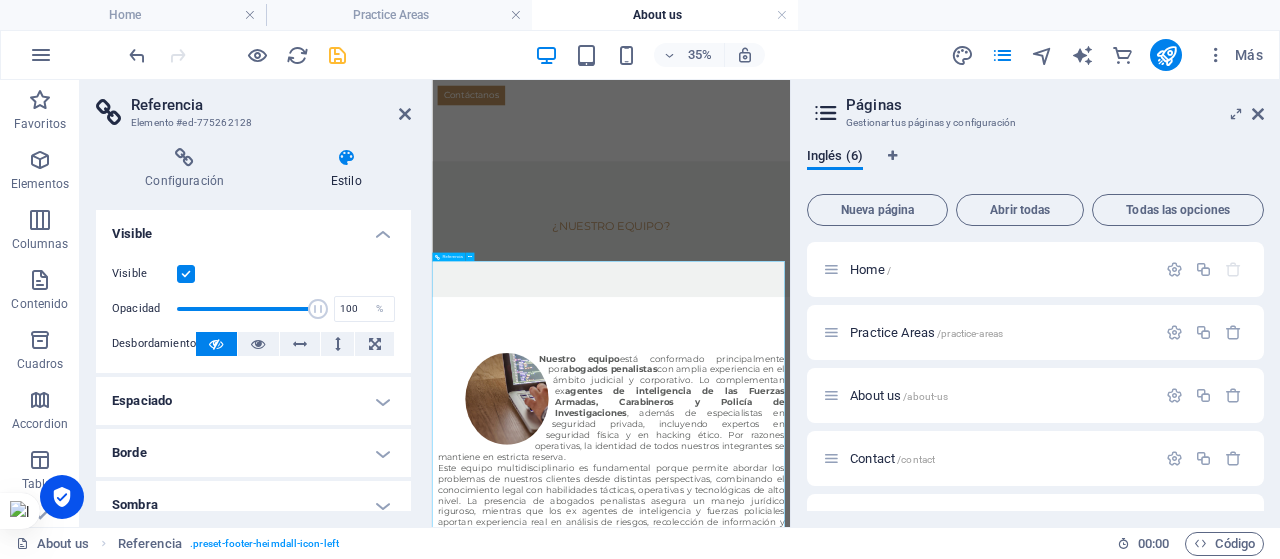click on "Explora nuestro sitio Home Especialidades Acerca de Nosotros Contacto Confidencialidad Firmamos con todos nuestros clientes un contrato de confidencialidad, con el fin de proteger su reputación y su confianza hacia nosotros. Servicios ofrecidos Derecho Penal Investigación Privada Informes de perfiles Auditoría legal Derecho Laboral Análisis de seguridad Contactanos [STREET_ADDRESS][US_STATE] +1 - 123 - 456 - 7890" at bounding box center [943, 2338] 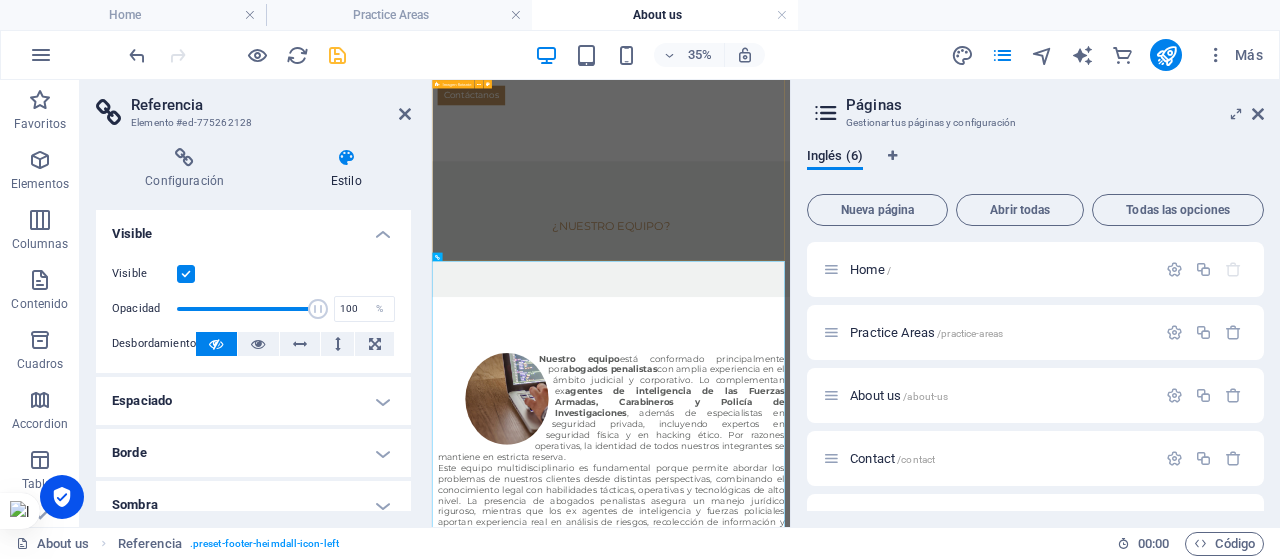 click on "Nuestro equipo  está conformado principalmente por  abogados penalistas  con amplia experiencia en el ámbito judicial y corporativo. Lo complementan ex  agentes de inteligencia de las Fuerzas Armadas, Carabineros y Policía de Investigaciones , además de especialistas en seguridad privada, incluyendo expertos en seguridad física y en hacking ético. Por razones operativas, la identidad de todos nuestros integrantes se mantiene en estricta reserva. Este equipo multidisciplinario es fundamental porque permite abordar los problemas de nuestros clientes desde distintas perspectivas, combinando el conocimiento legal con habilidades tácticas, operativas y tecnológicas de alto nivel. La presencia de abogados penalistas asegura un manejo jurídico riguroso, mientras que los ex agentes de inteligencia y fuerzas policiales aportan experiencia real en análisis de riesgos, recolección de información y operaciones encubiertas." at bounding box center [943, 1265] 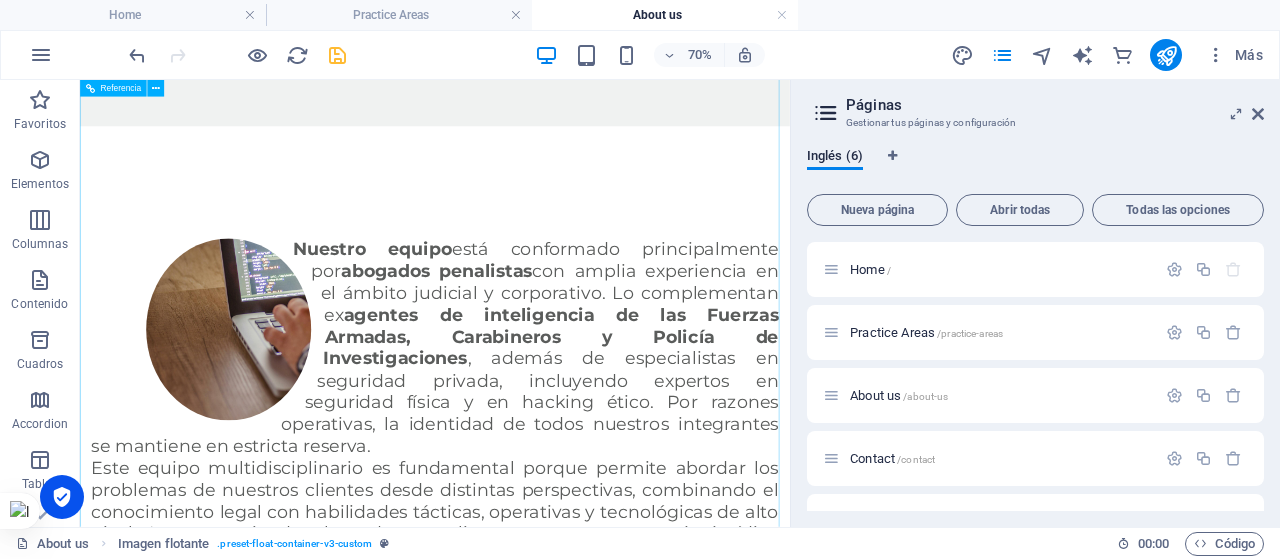scroll, scrollTop: 4656, scrollLeft: 0, axis: vertical 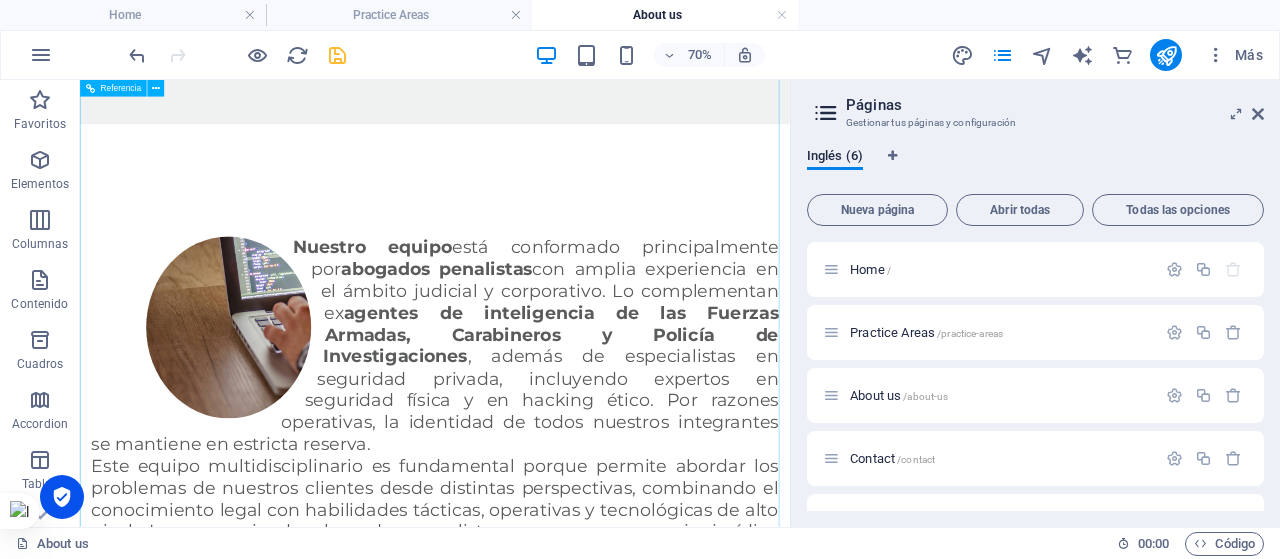click on "Contactanos" at bounding box center [587, 2051] 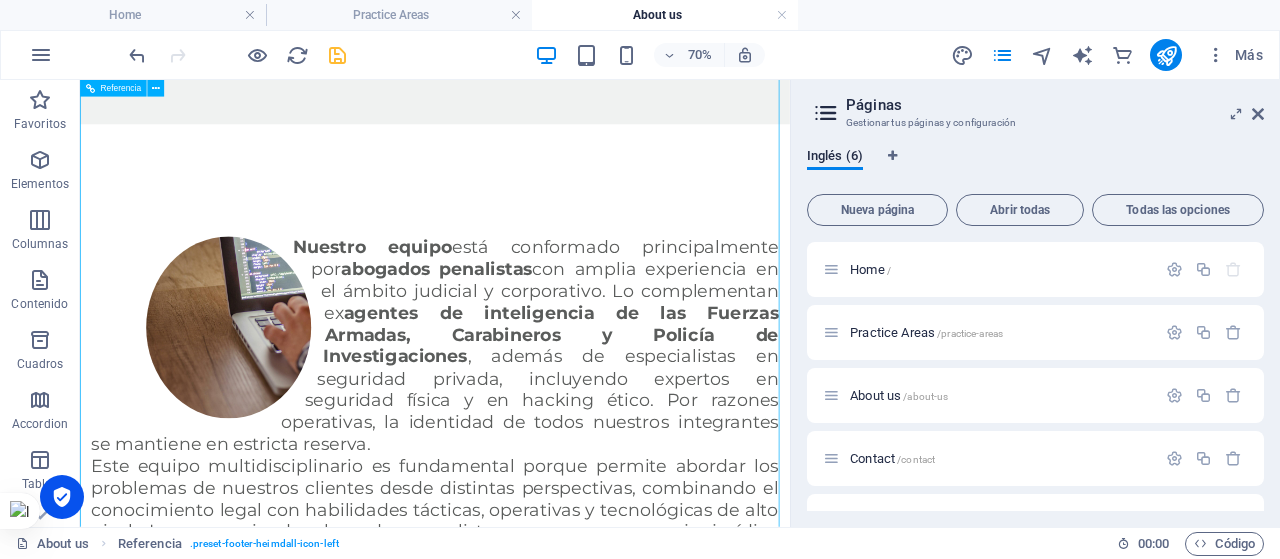 click on "Contactanos" at bounding box center (587, 2051) 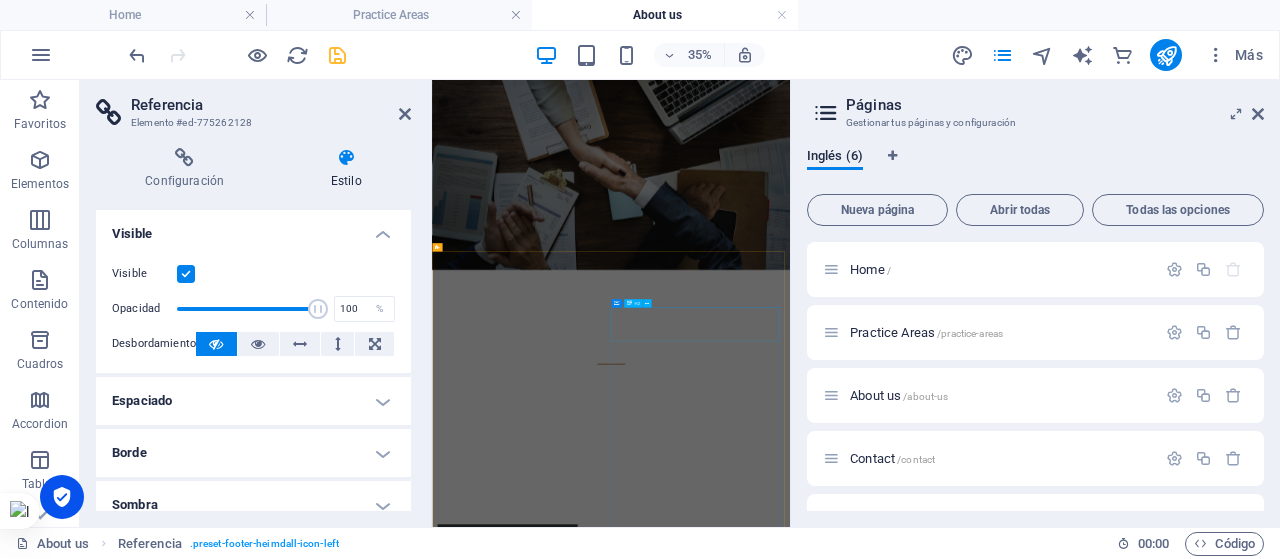 scroll, scrollTop: 0, scrollLeft: 0, axis: both 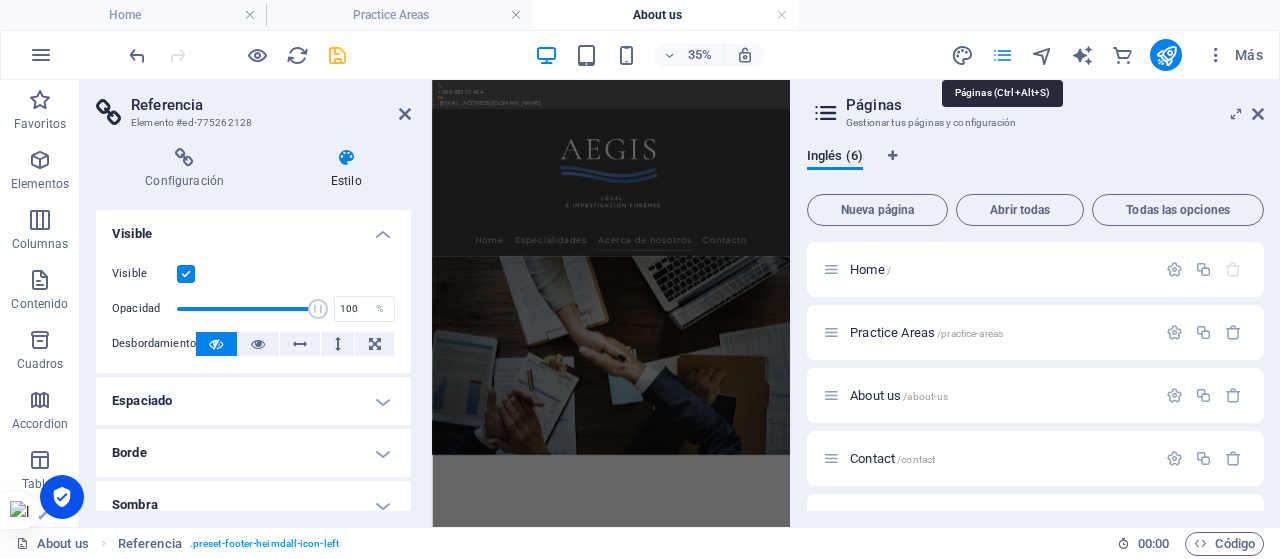 click at bounding box center [1002, 55] 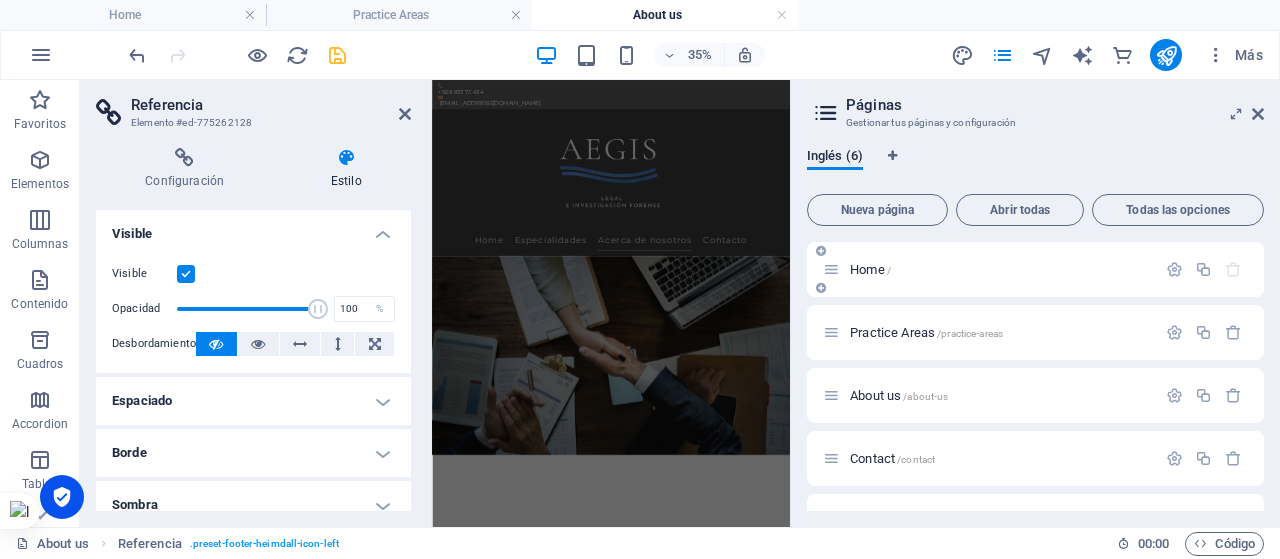 click on "Home /" at bounding box center [870, 269] 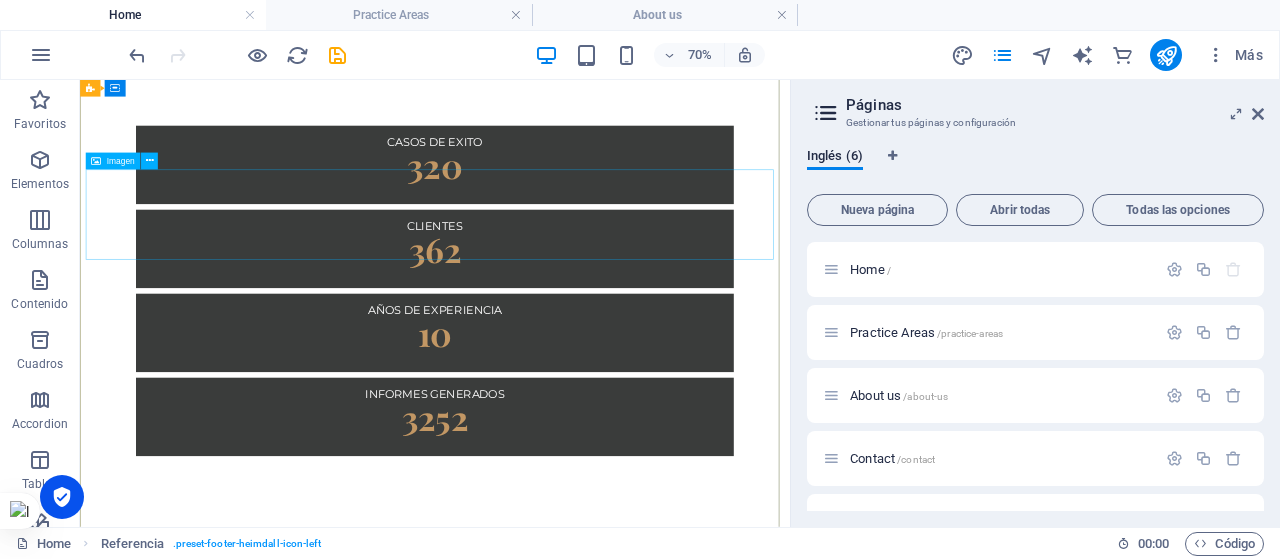 scroll, scrollTop: 4461, scrollLeft: 0, axis: vertical 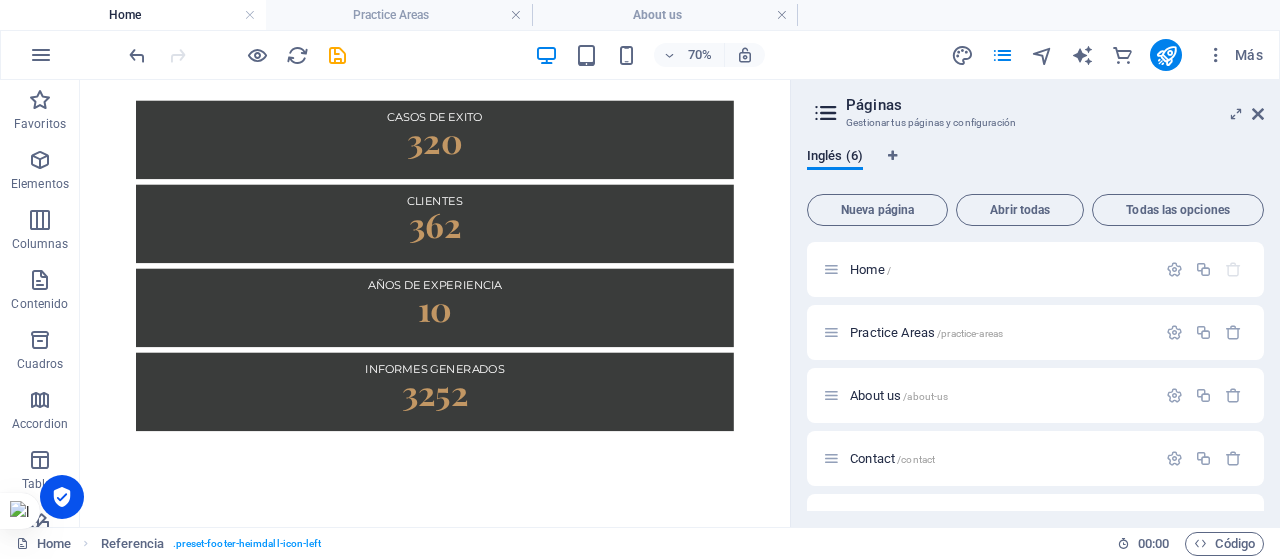 click at bounding box center (1166, 55) 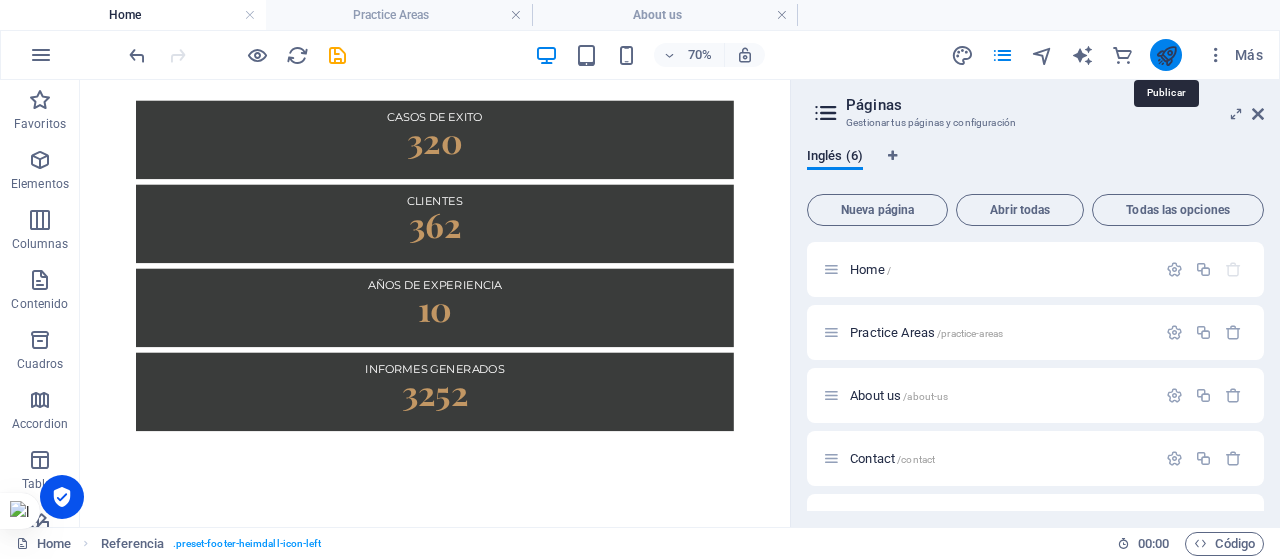click at bounding box center (1166, 55) 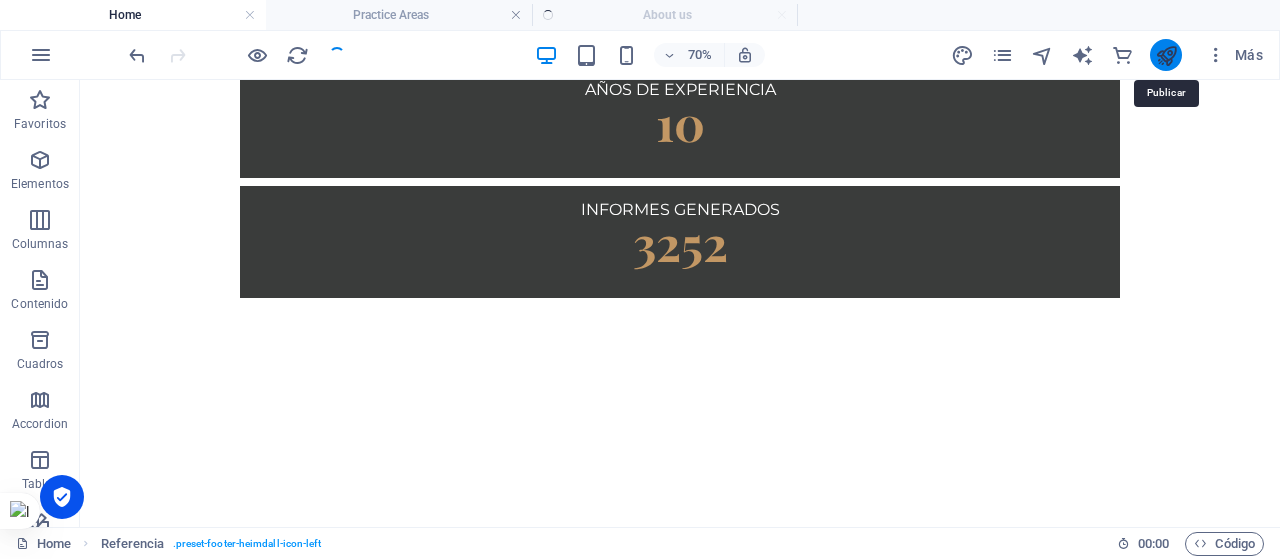 scroll, scrollTop: 4126, scrollLeft: 0, axis: vertical 